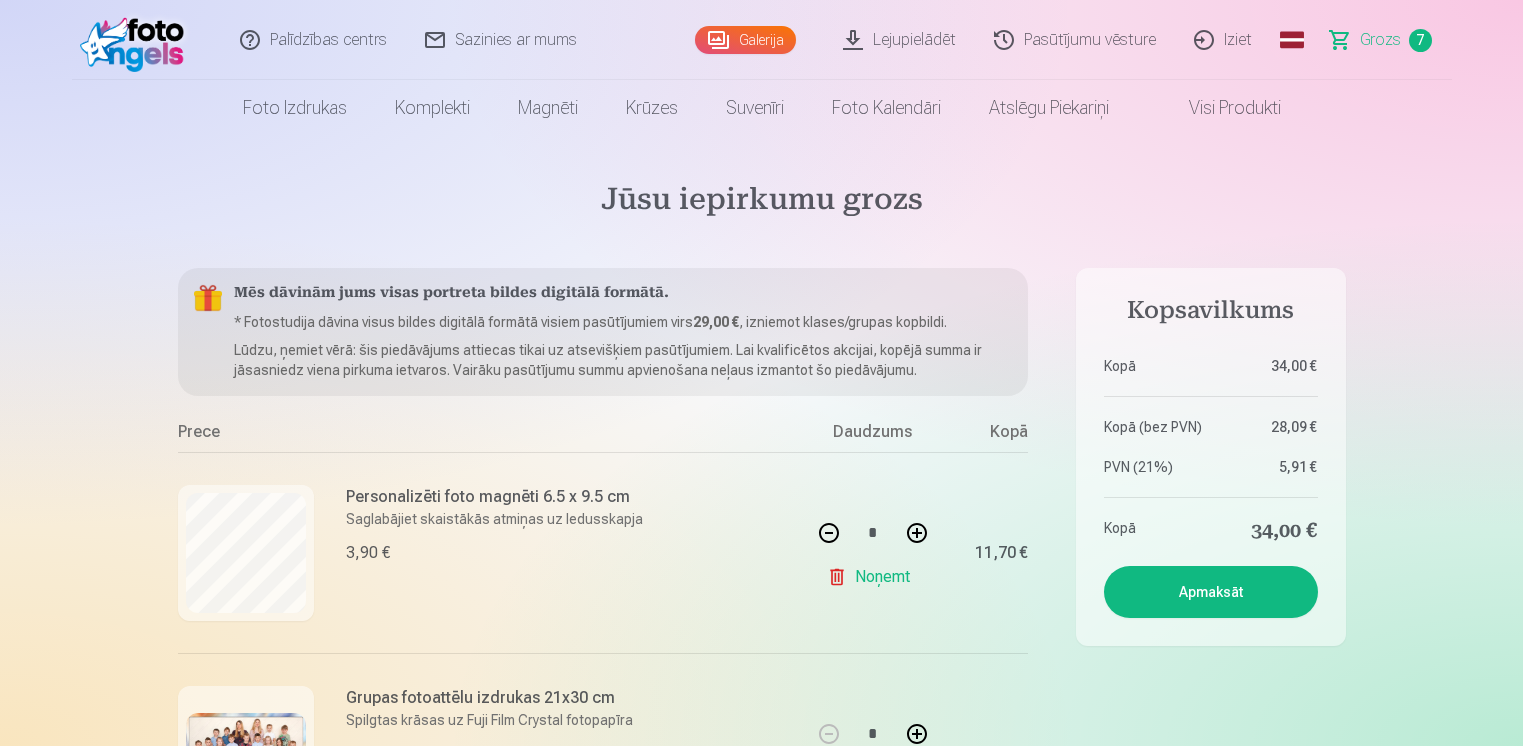 scroll, scrollTop: 0, scrollLeft: 0, axis: both 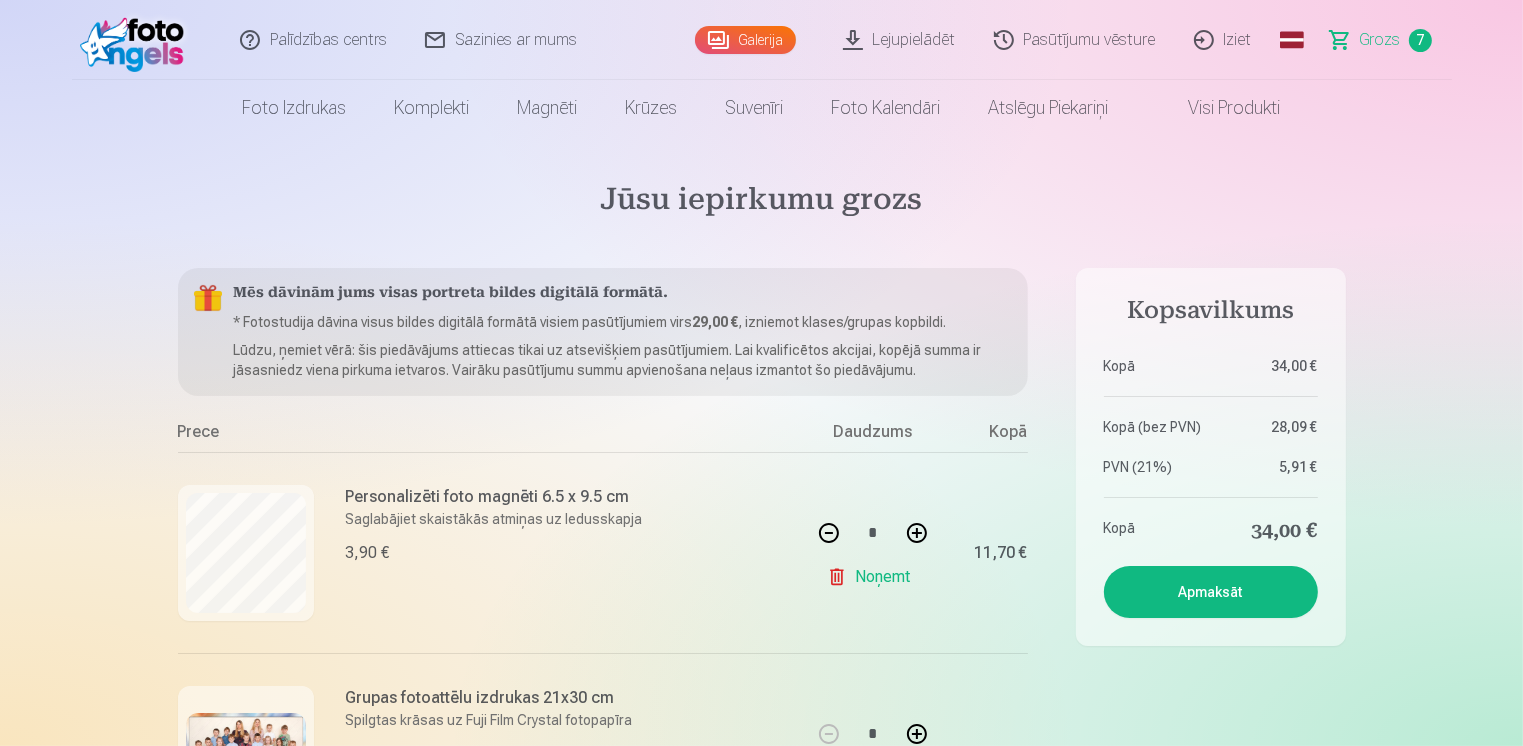click on "Apmaksāt" at bounding box center [1211, 592] 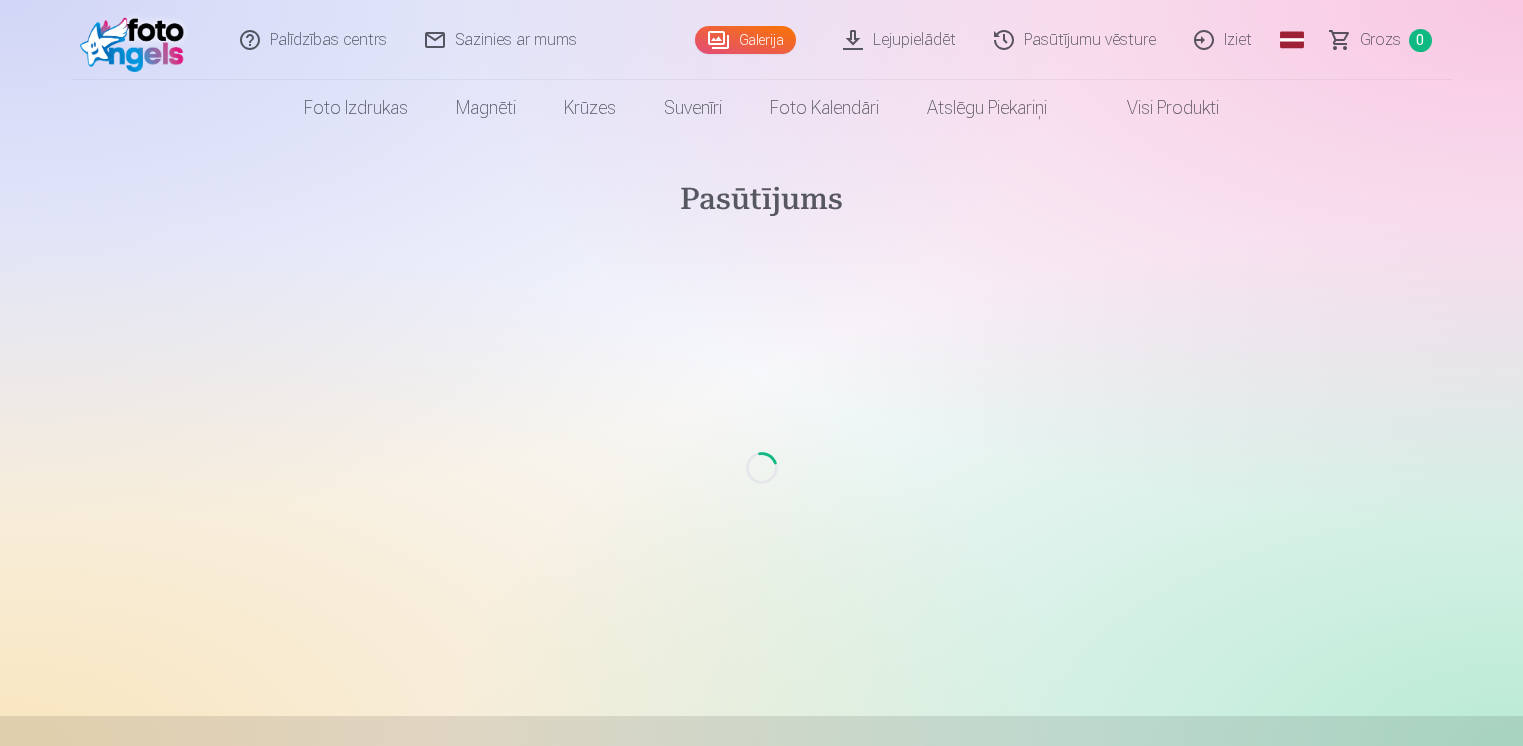 scroll, scrollTop: 0, scrollLeft: 0, axis: both 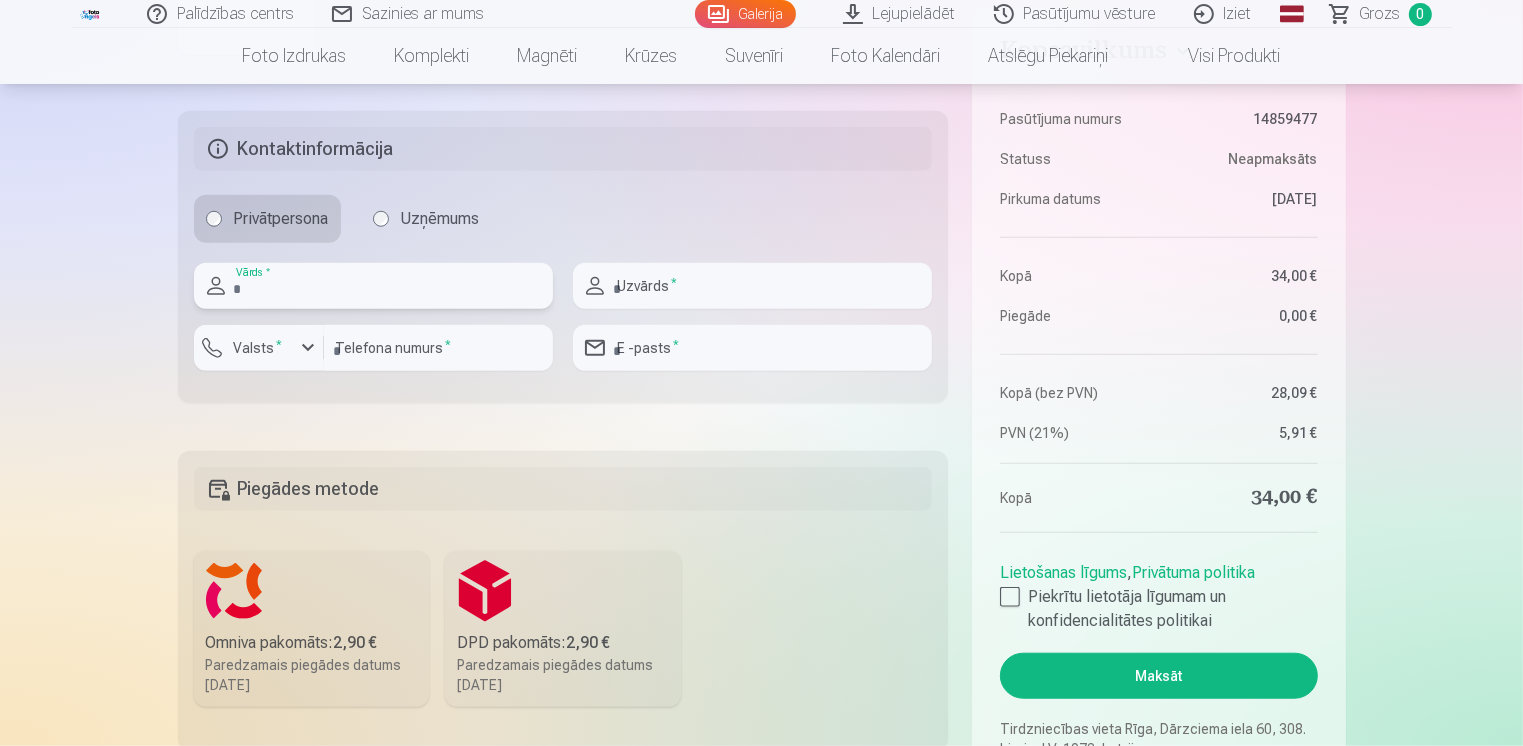 click at bounding box center [373, 286] 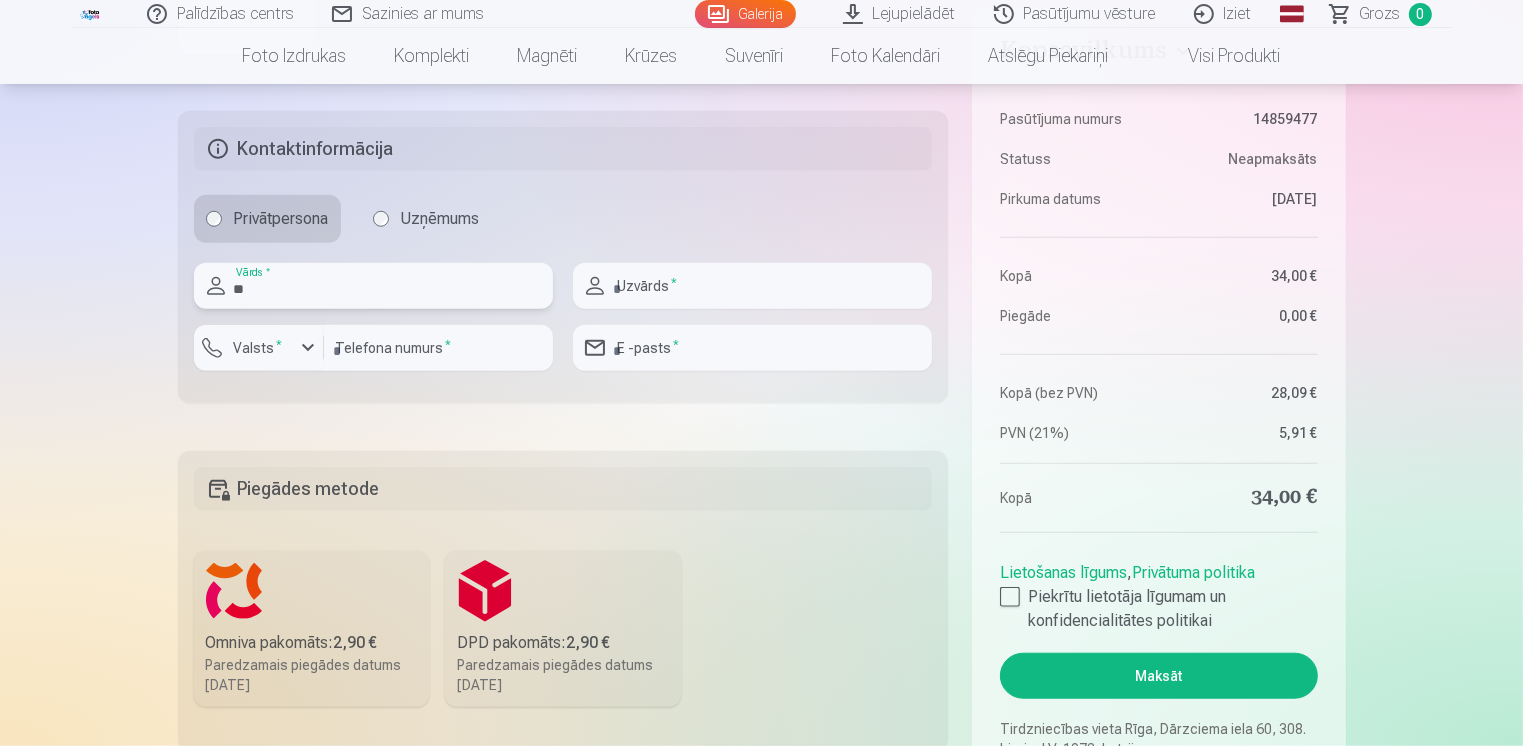 type on "****" 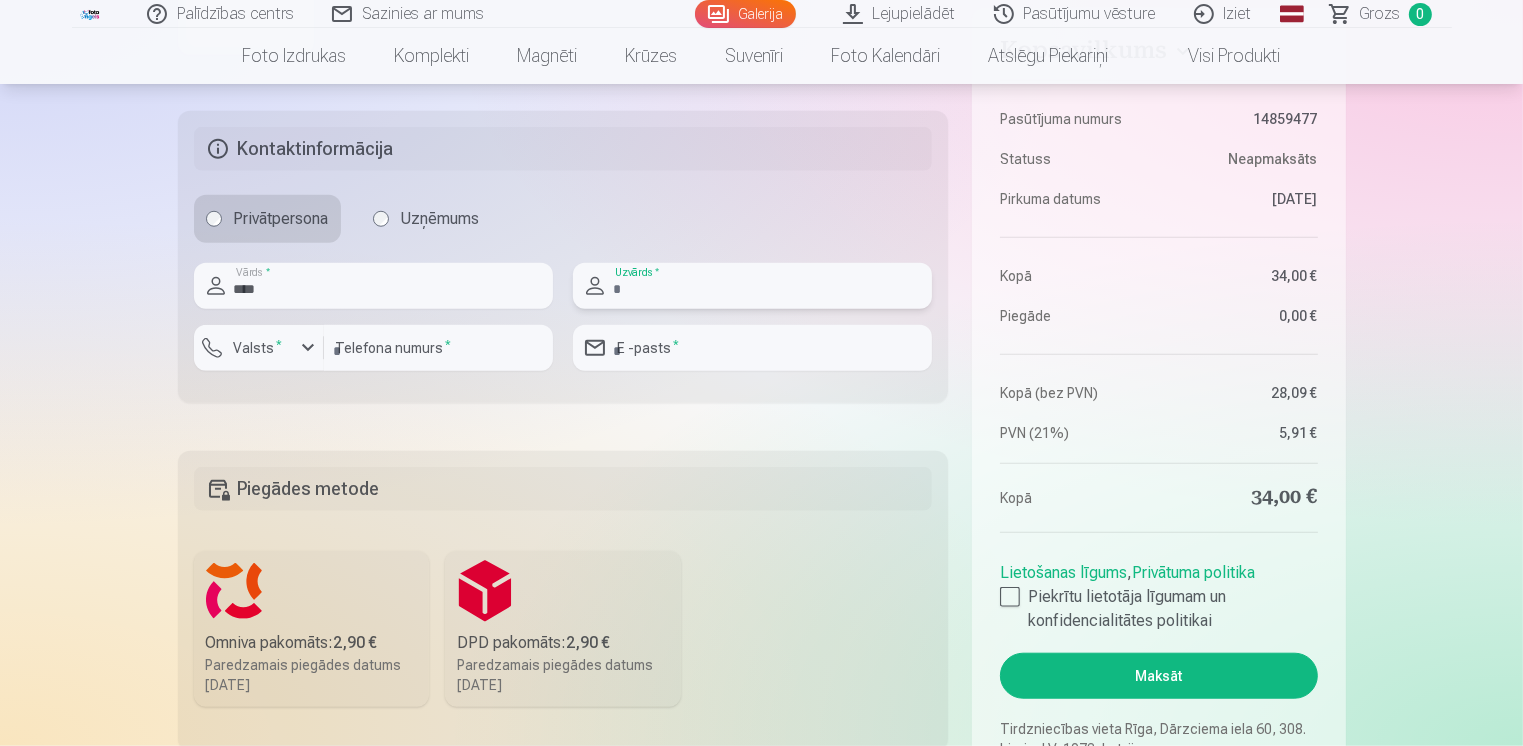 type on "*****" 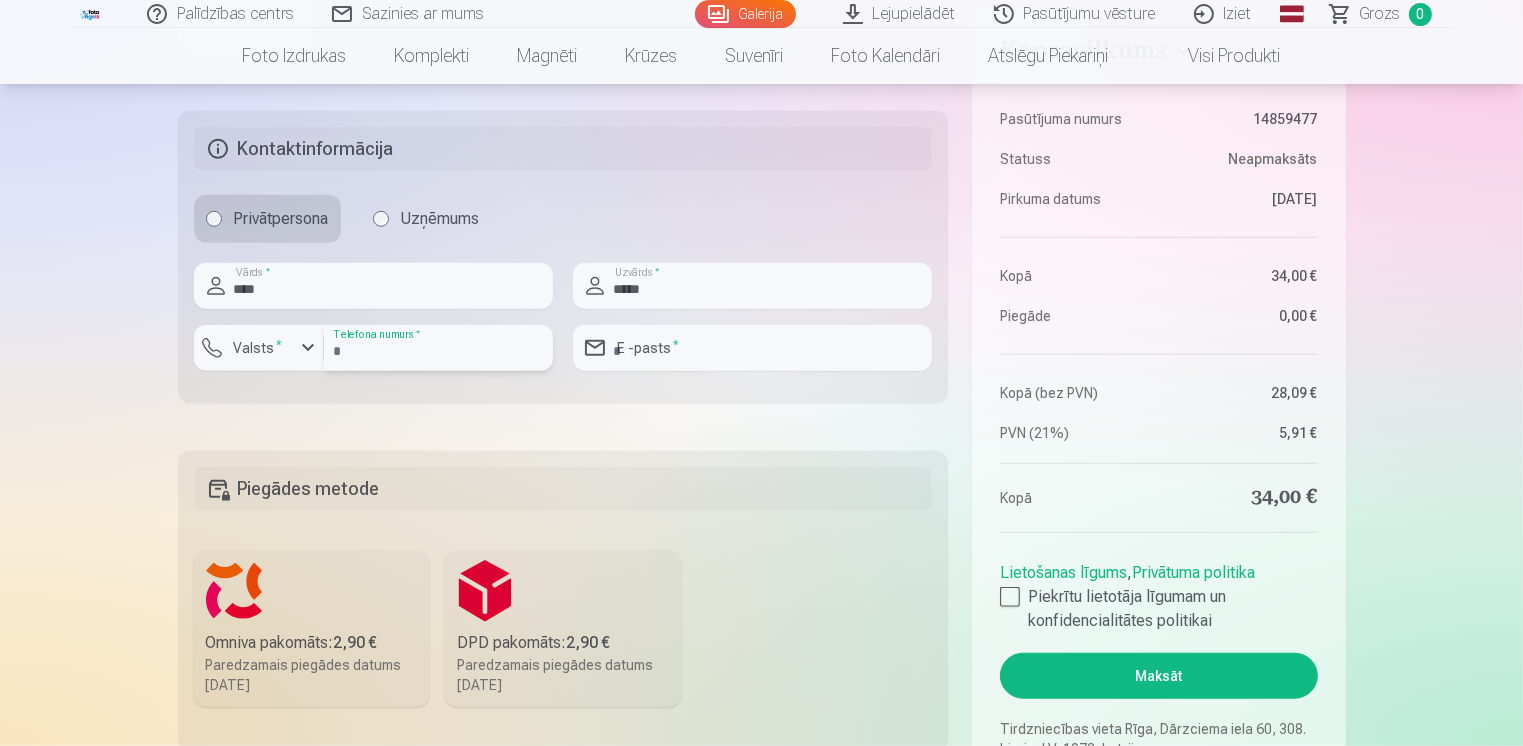 click at bounding box center (438, 348) 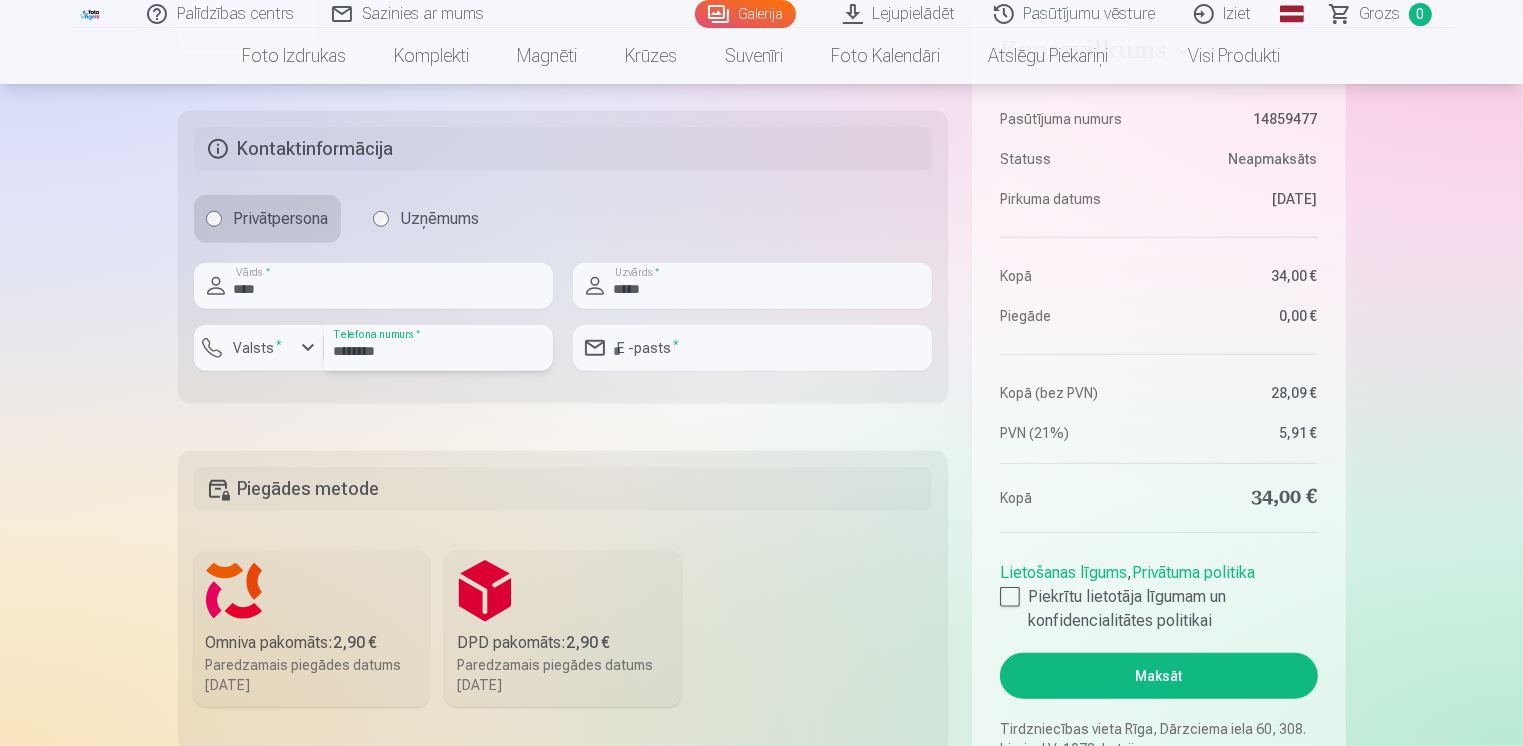 type on "********" 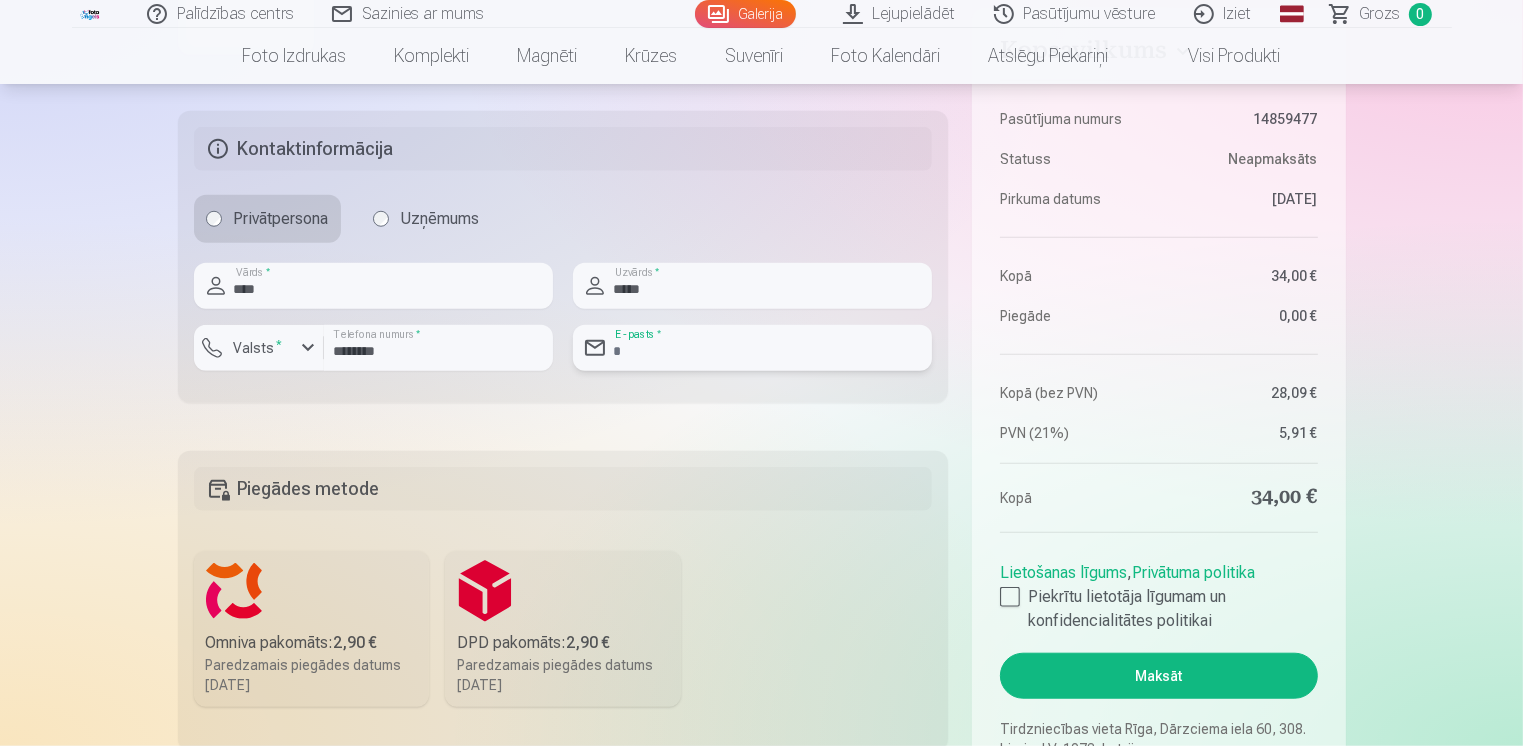 click at bounding box center [752, 348] 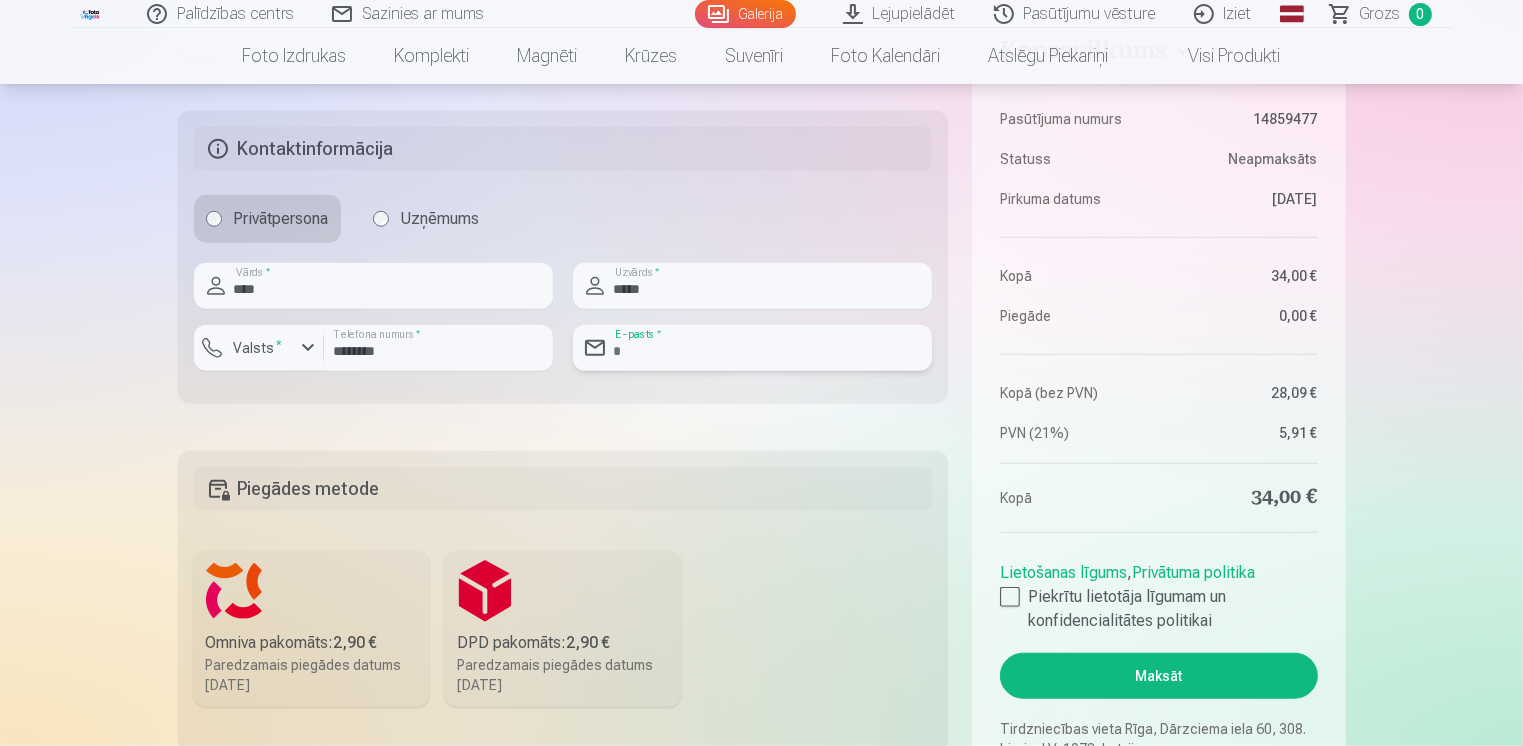 type on "**********" 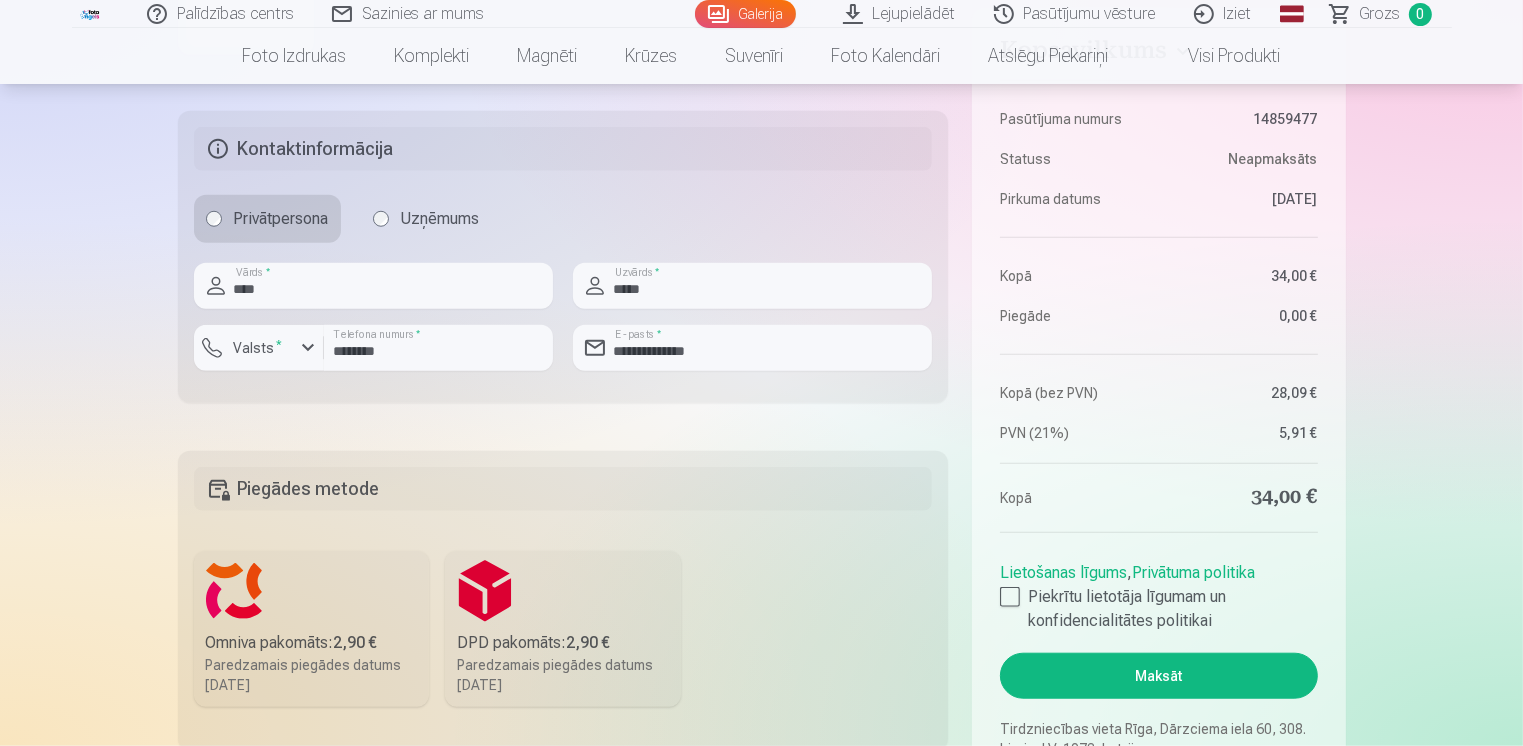 click on "Paredzamais piegādes datums [DATE]." at bounding box center (563, 675) 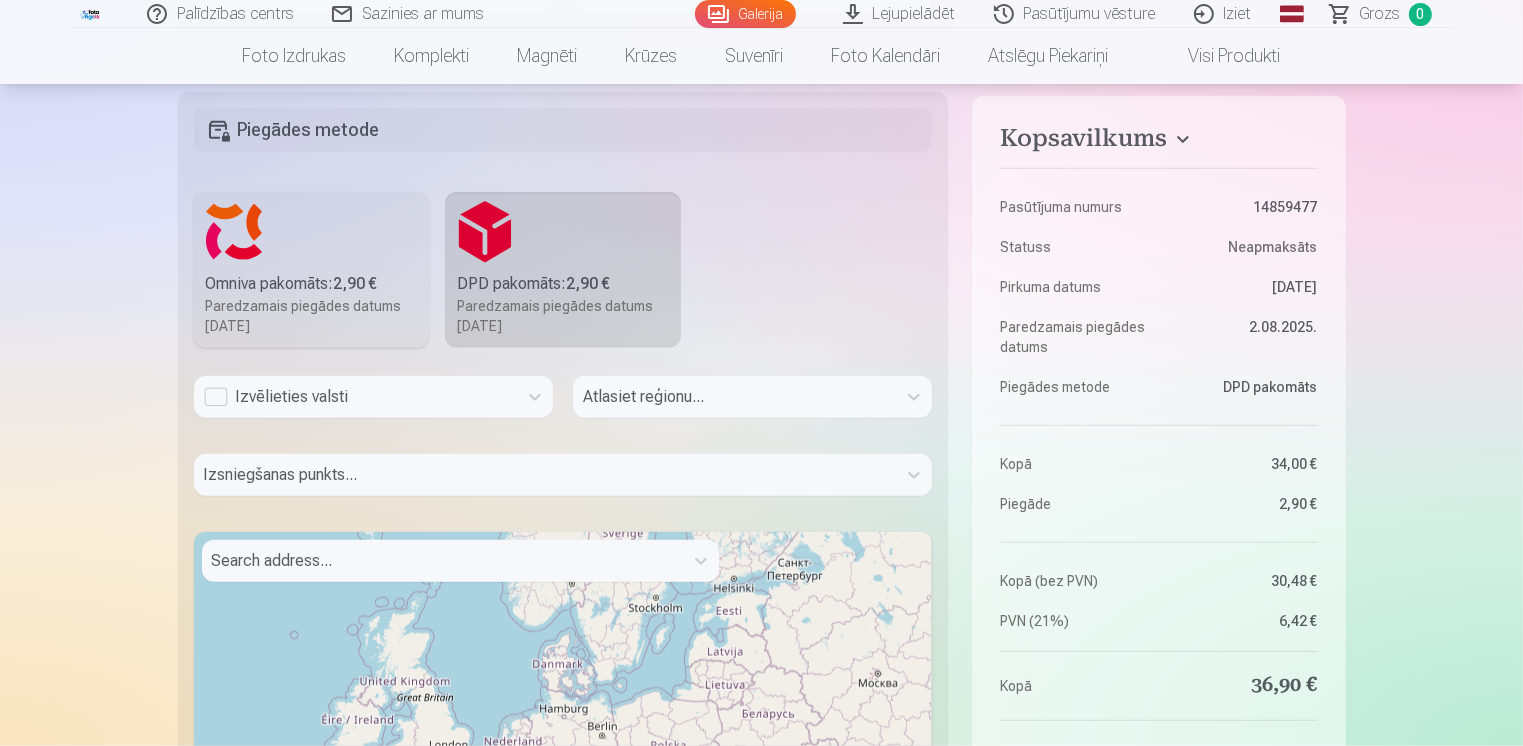 scroll, scrollTop: 2004, scrollLeft: 0, axis: vertical 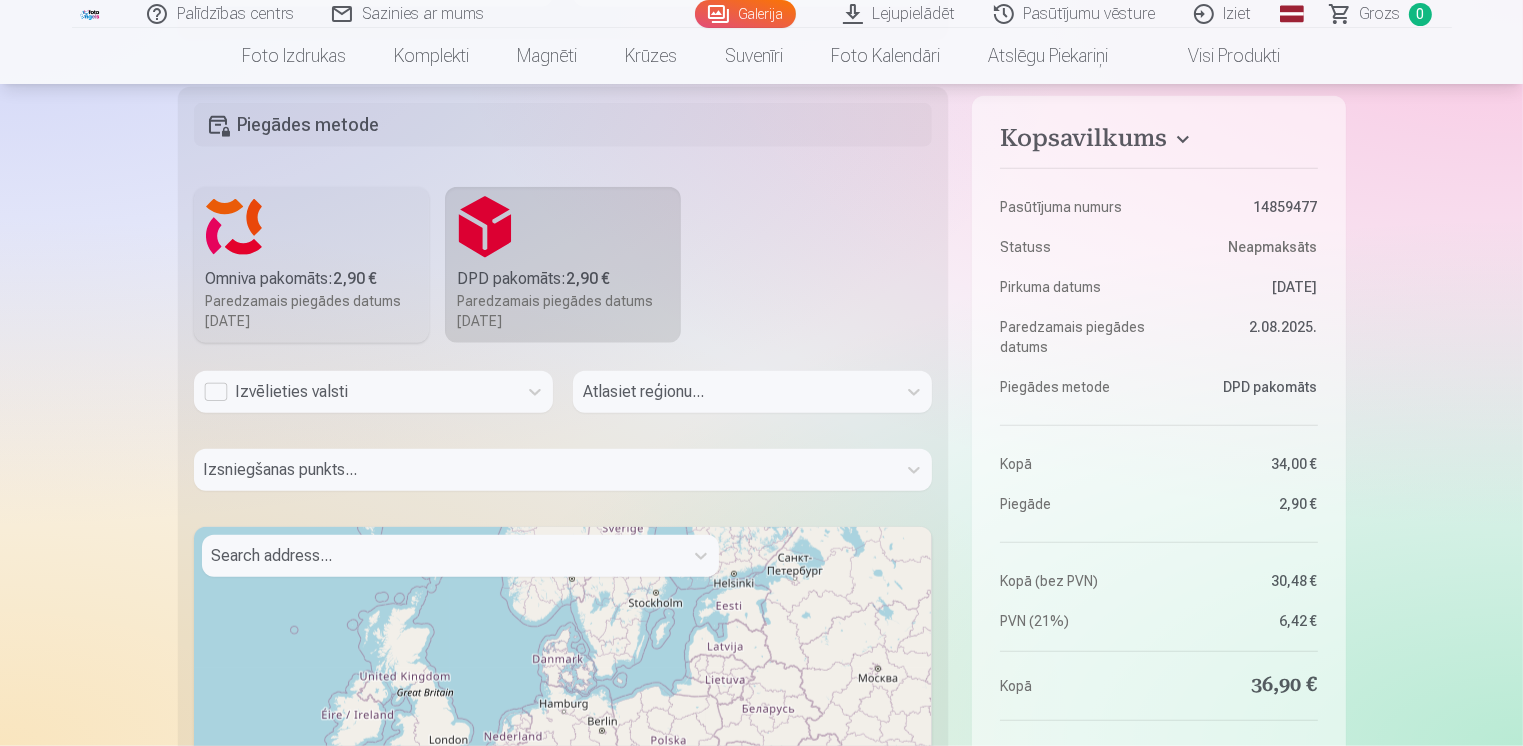 click on "Izvēlieties valsti" at bounding box center (355, 392) 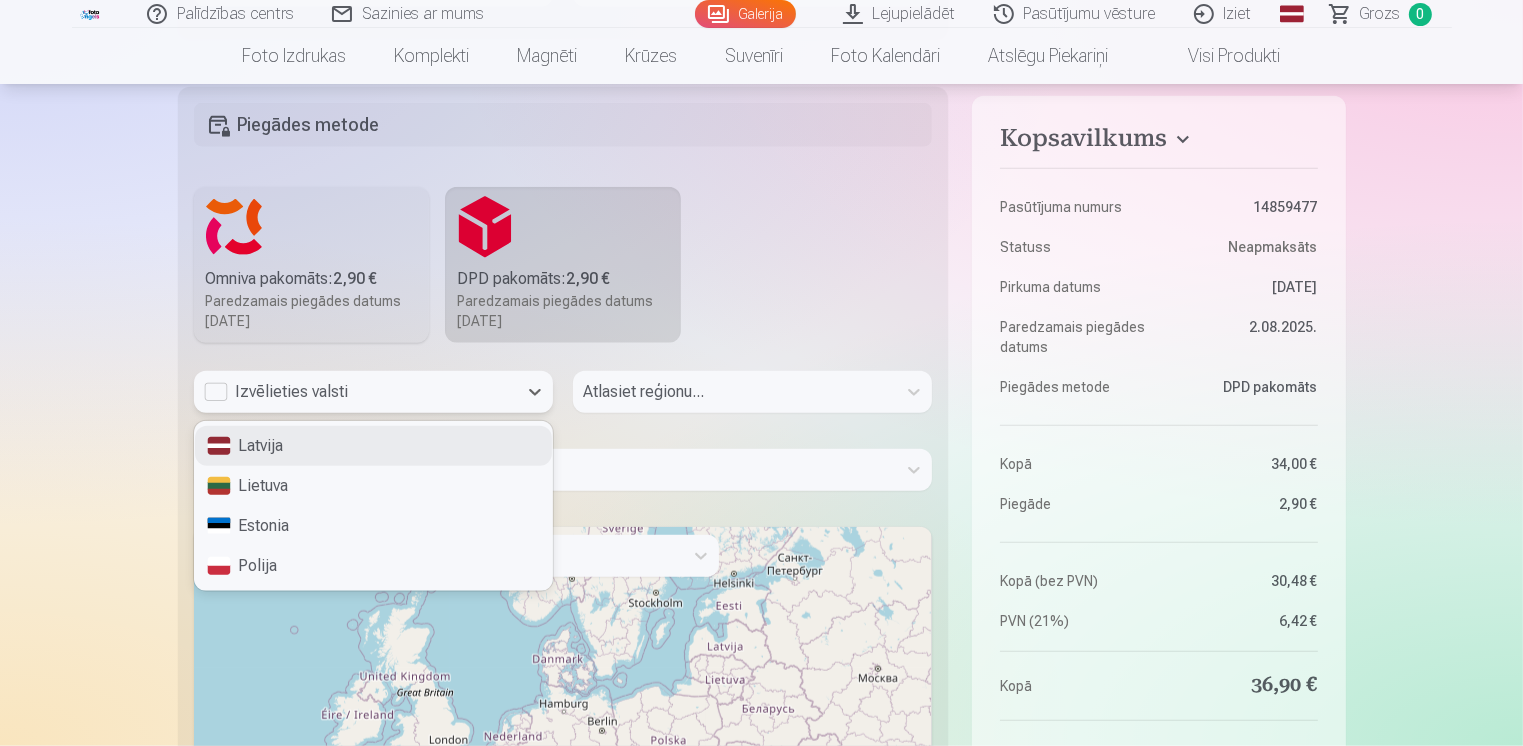click on "Latvija" at bounding box center (373, 446) 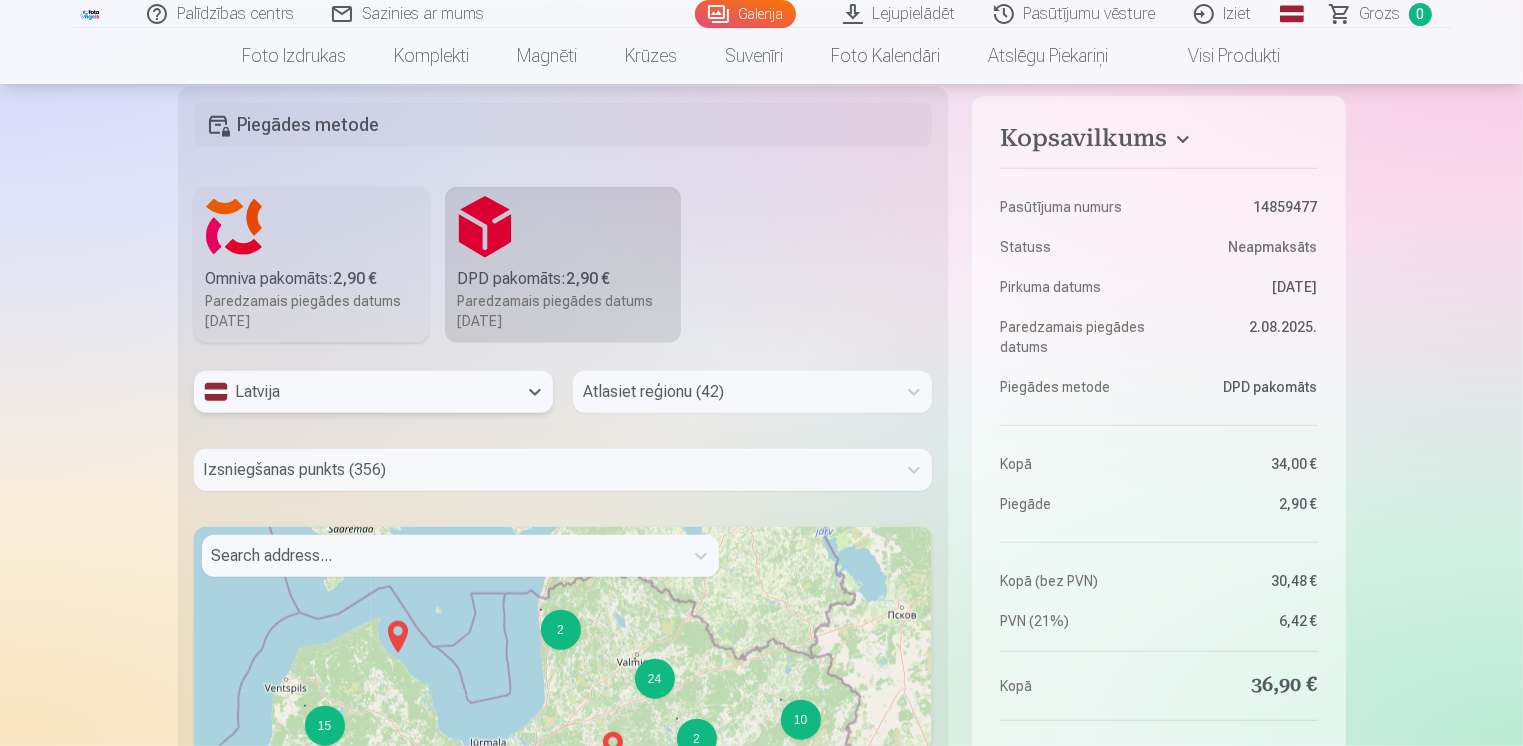 click at bounding box center (734, 392) 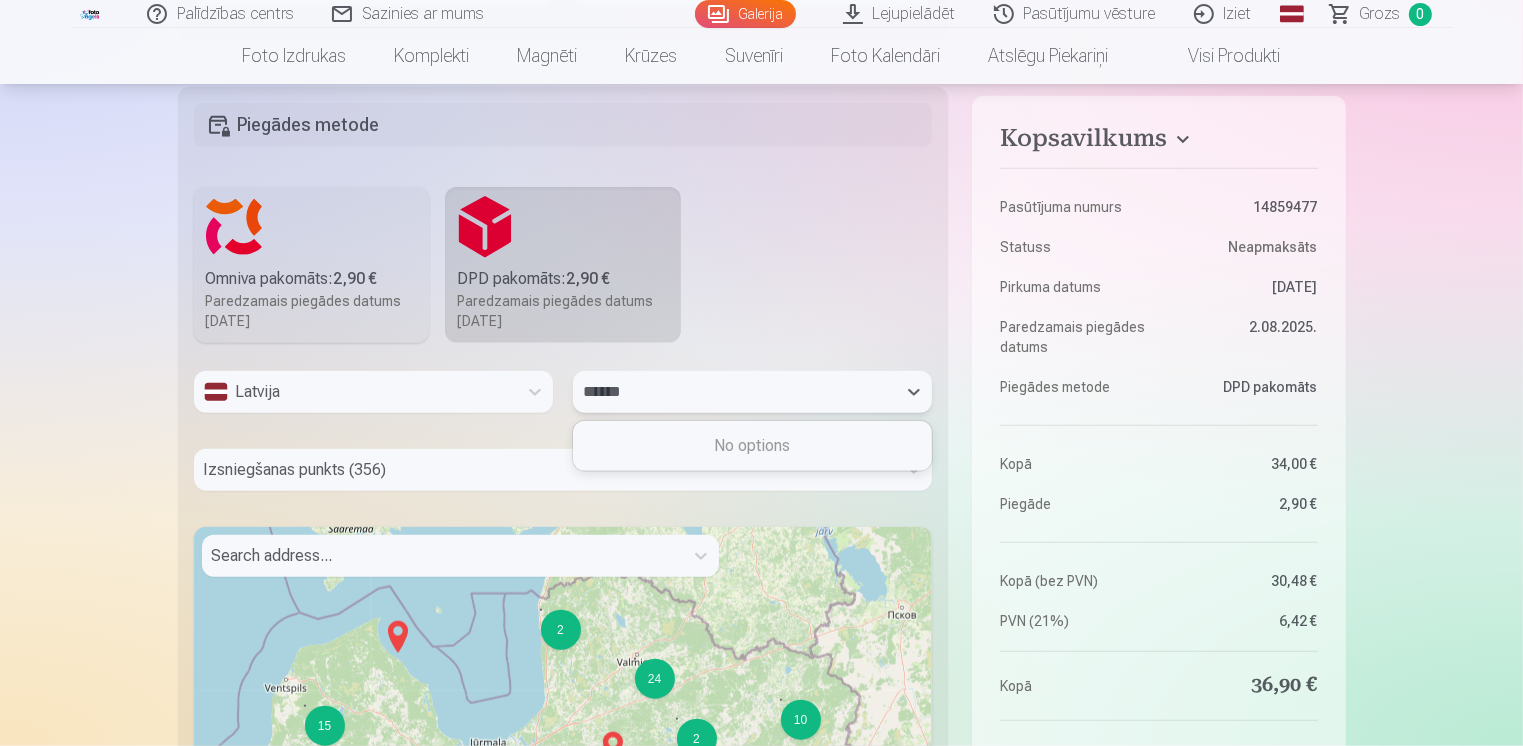 type on "*******" 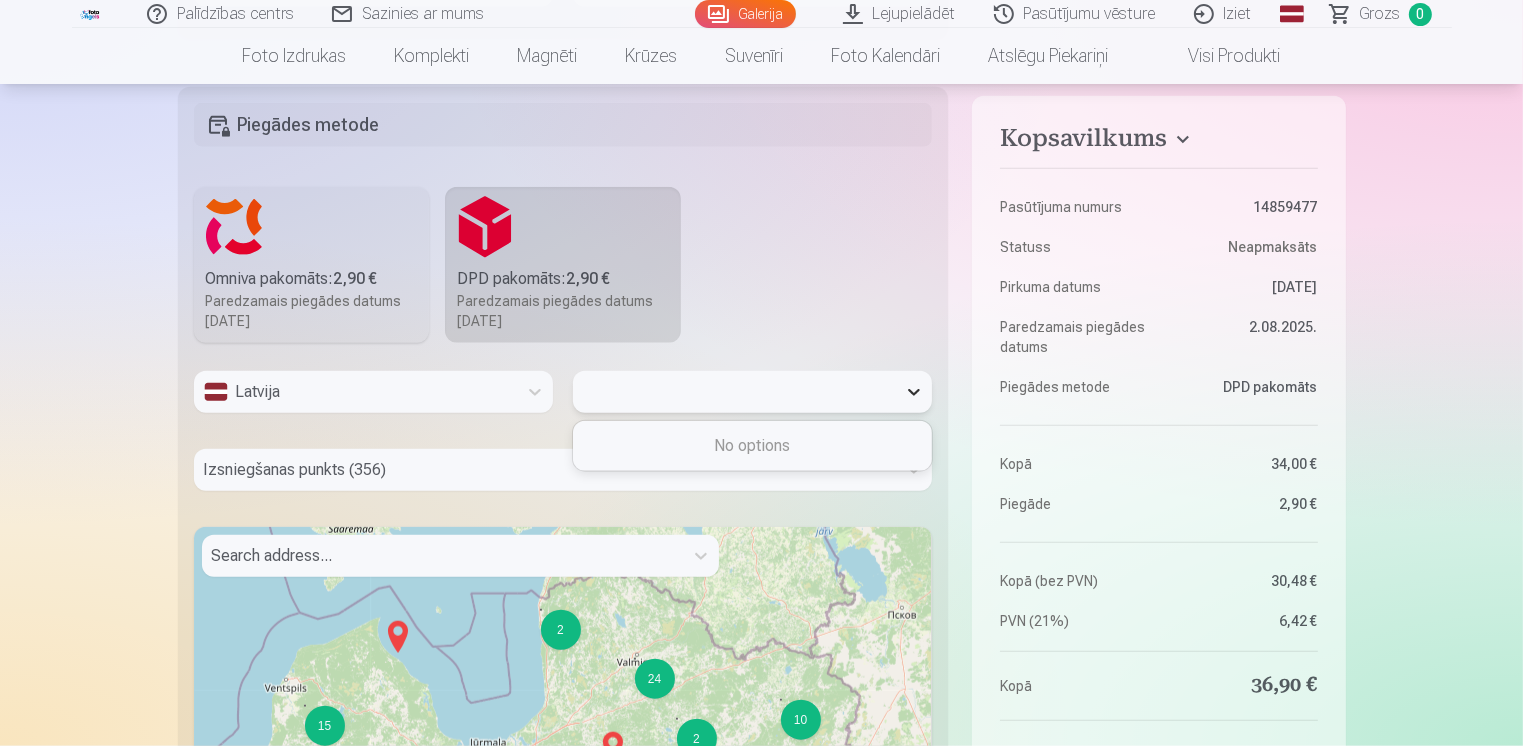 click 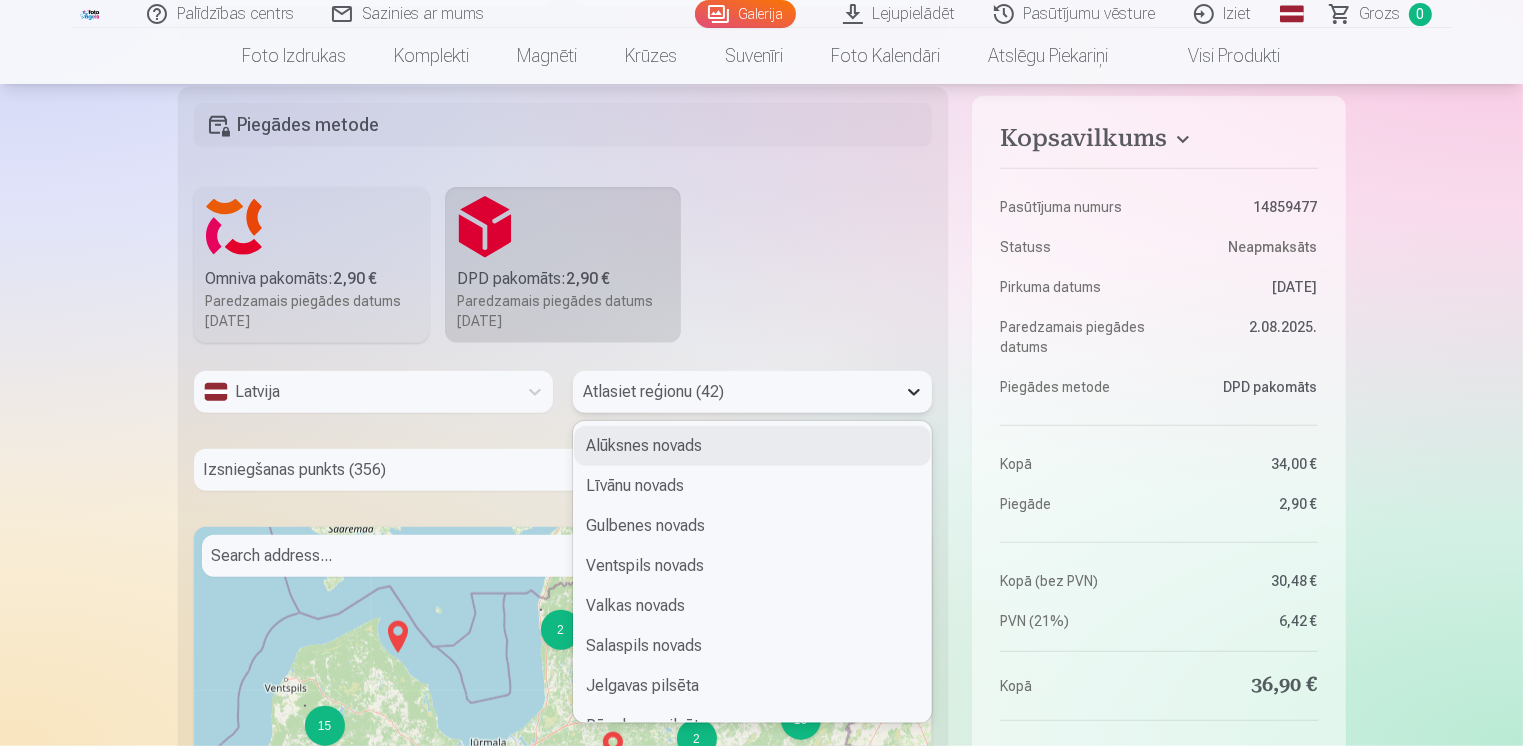 click 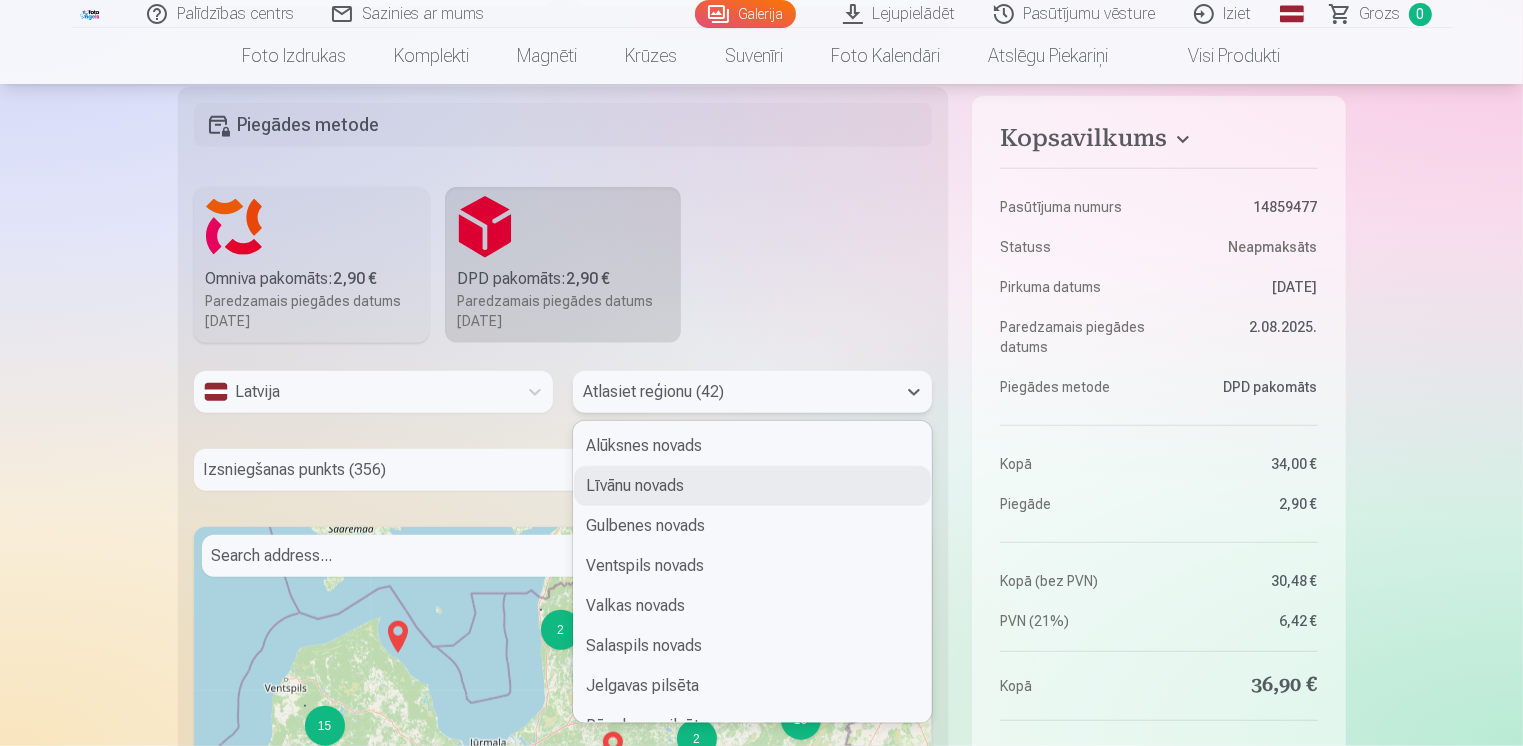 drag, startPoint x: 924, startPoint y: 459, endPoint x: 913, endPoint y: 516, distance: 58.0517 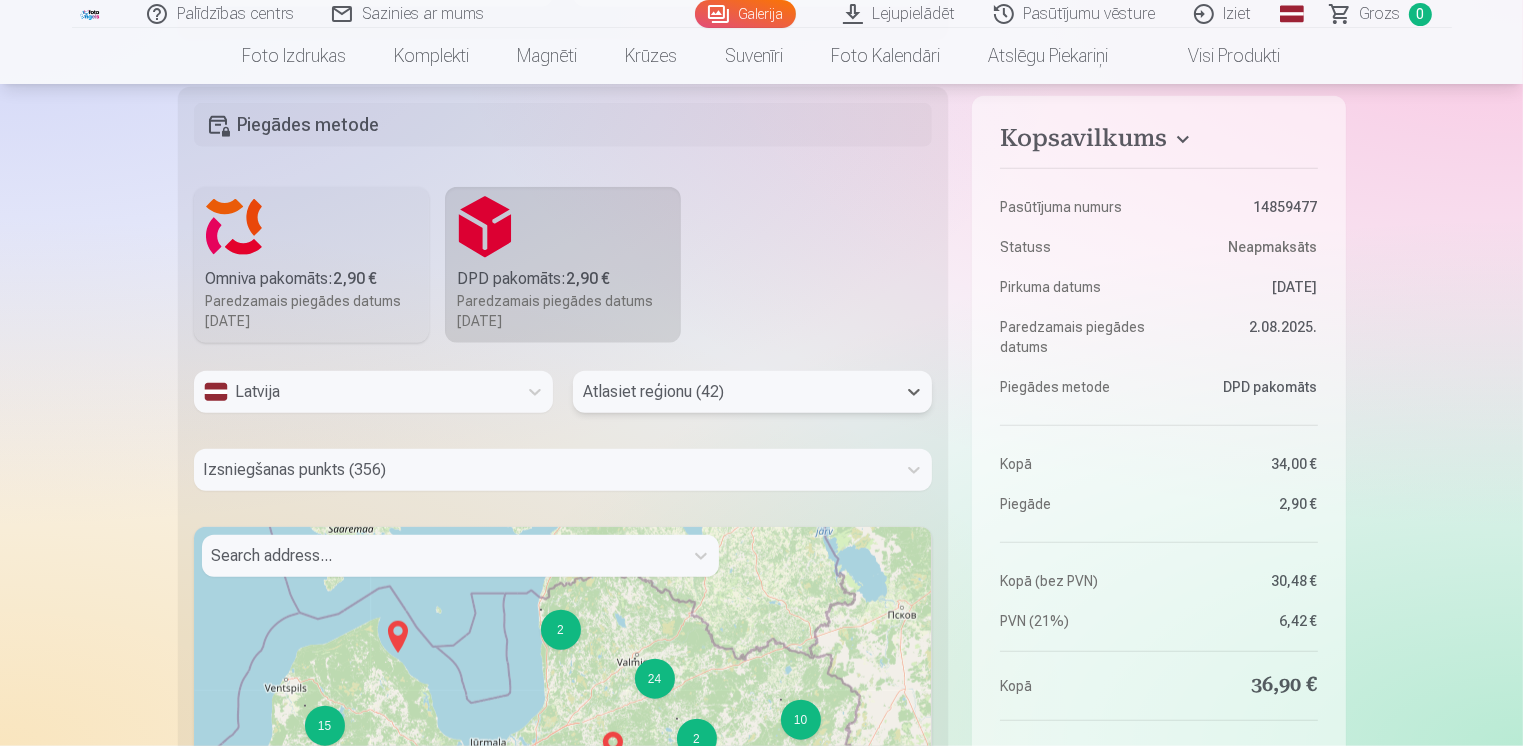 click at bounding box center (734, 392) 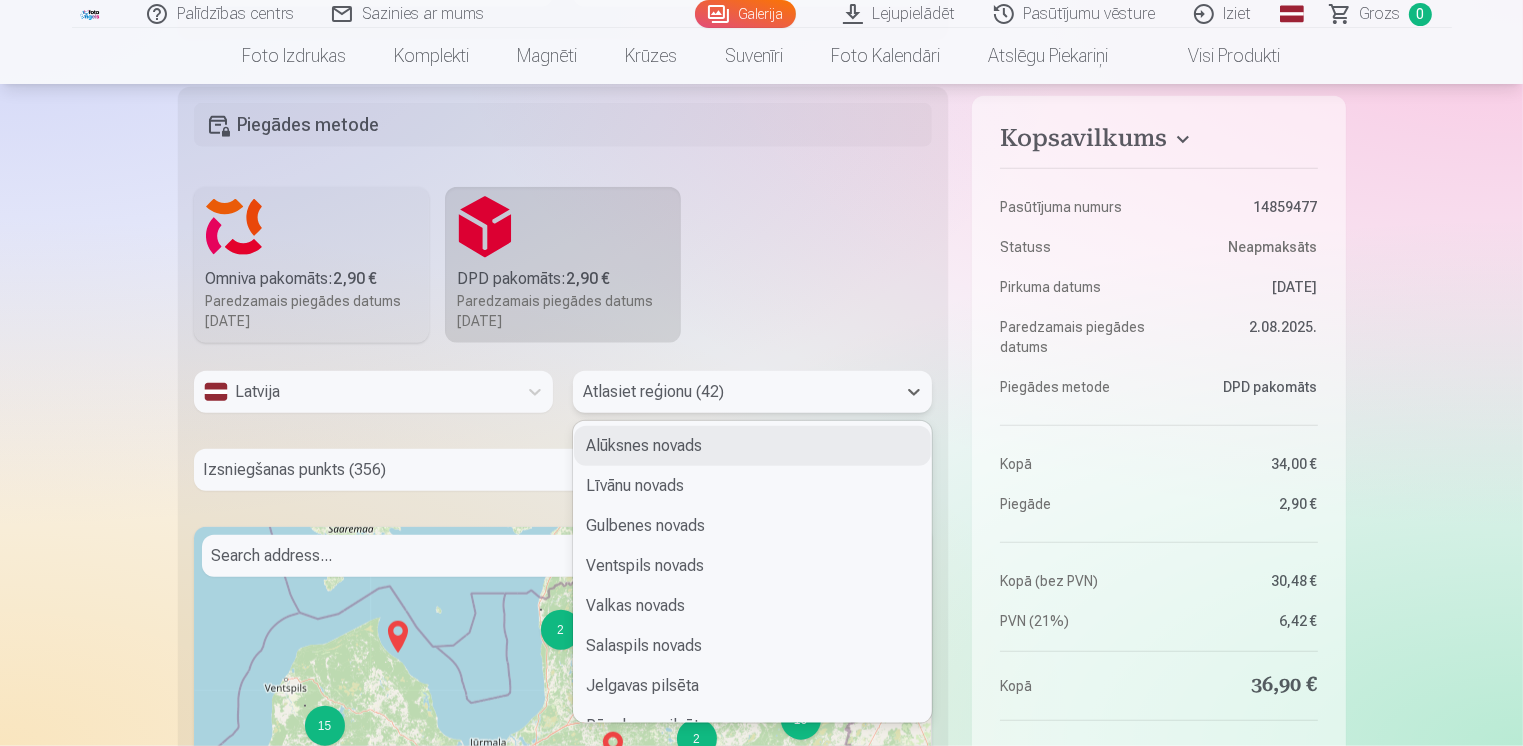 click at bounding box center (734, 392) 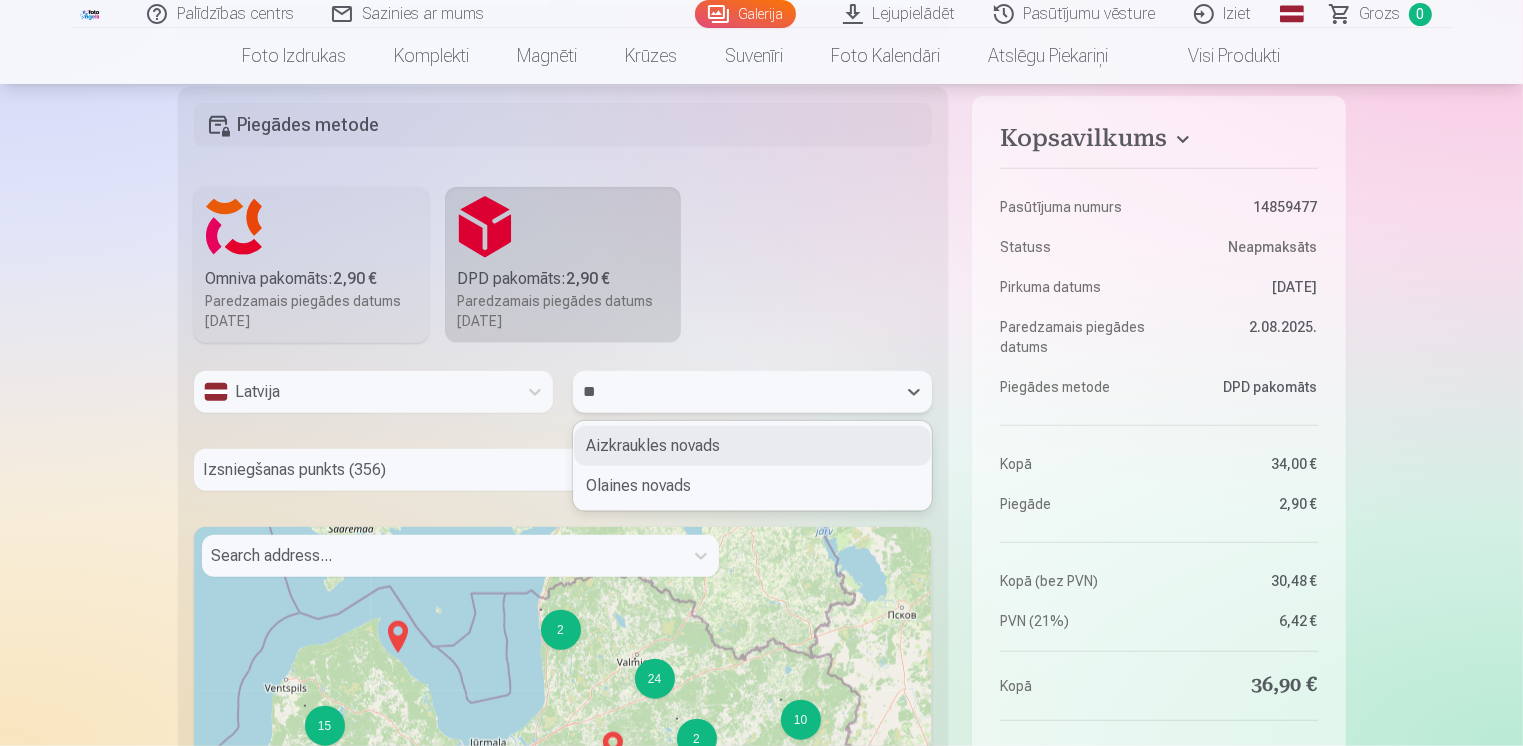 type on "***" 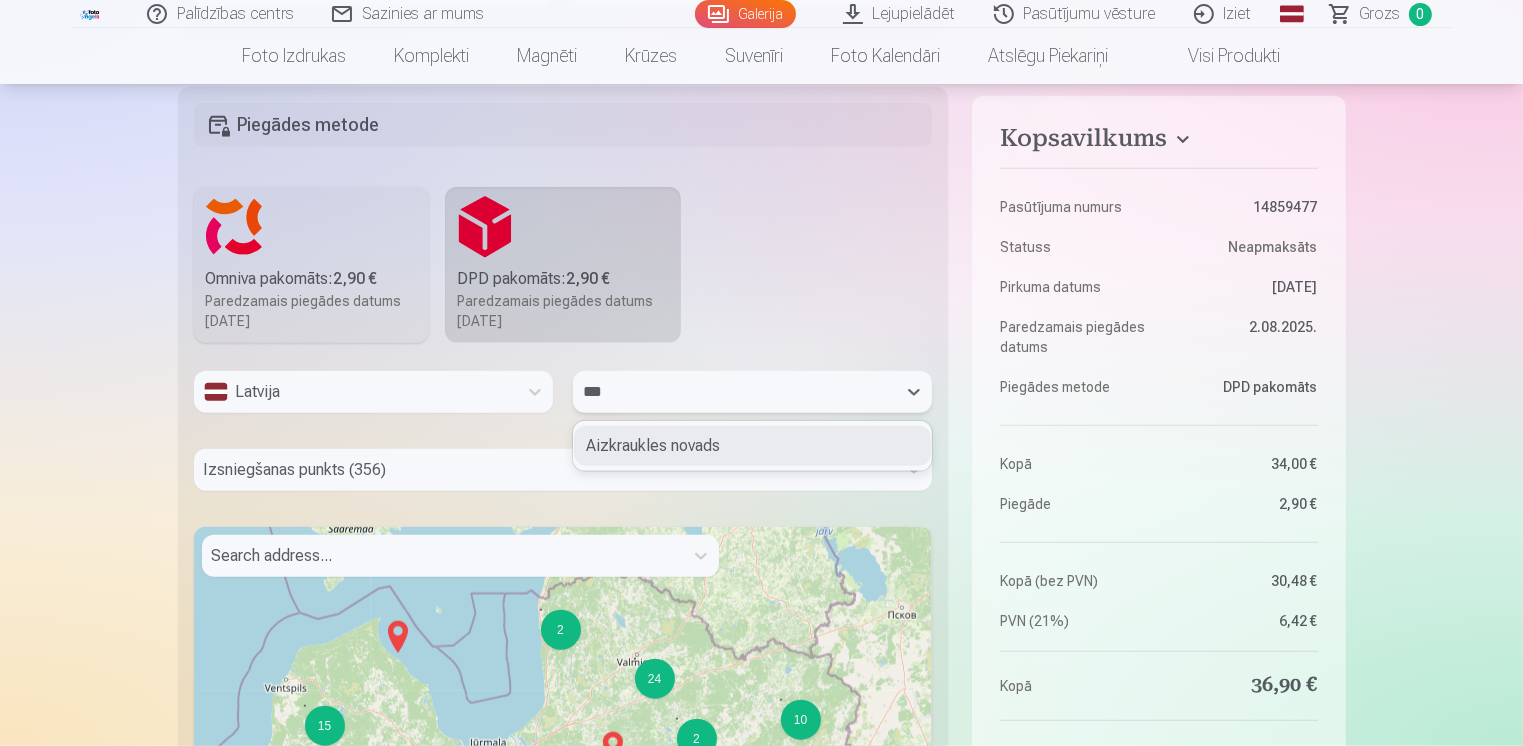 click on "Aizkraukles novads" at bounding box center [752, 446] 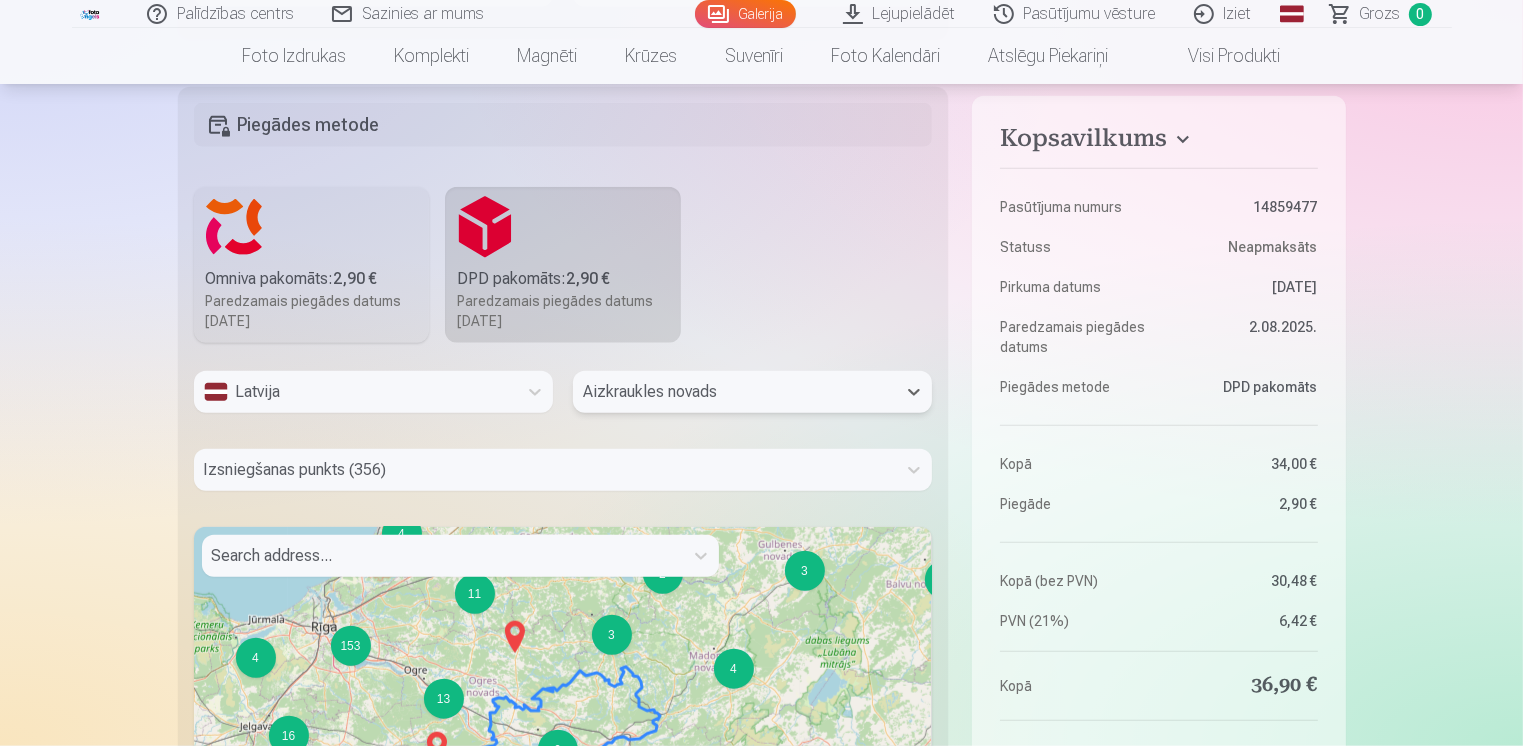click on "Izsniegšanas punkts (356)" at bounding box center (563, 470) 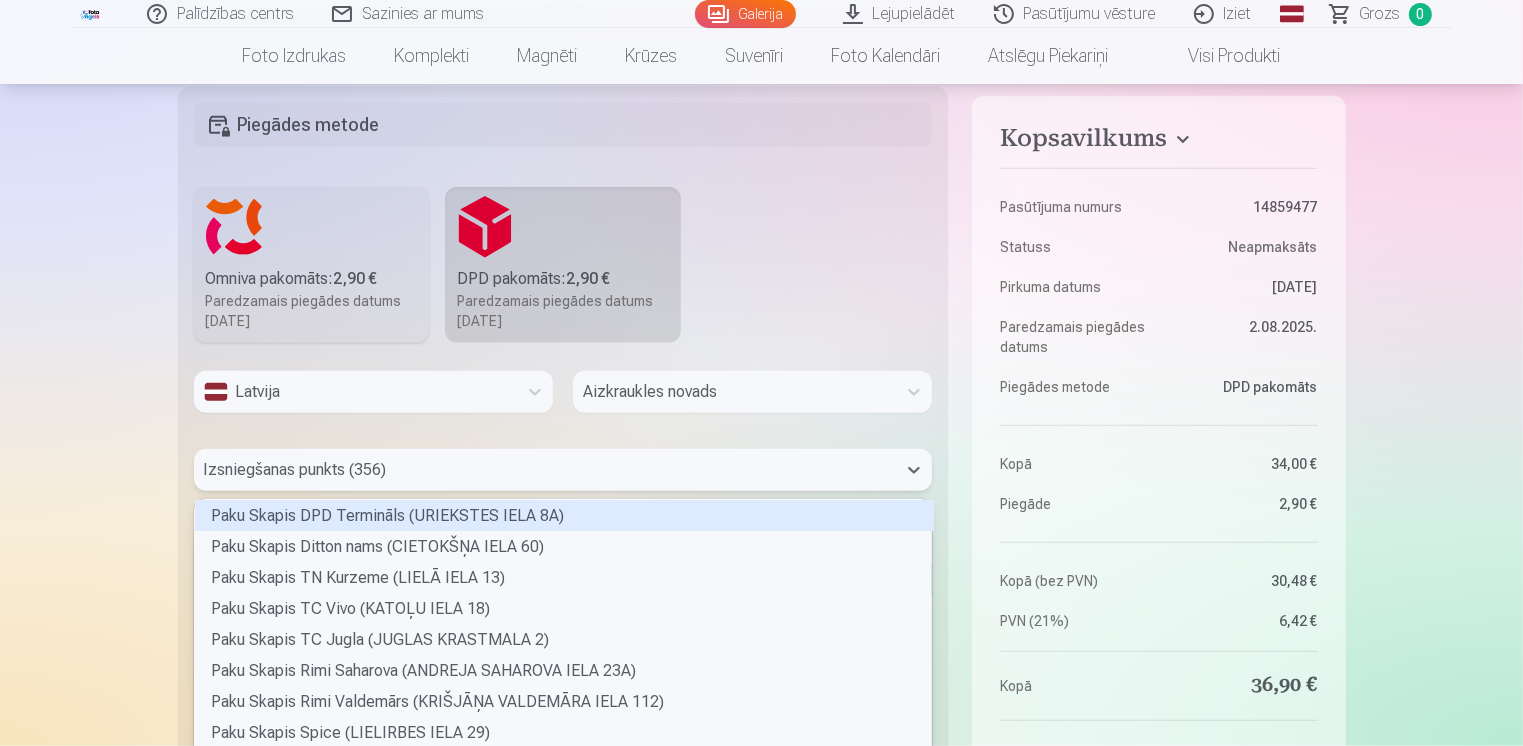 scroll, scrollTop: 2065, scrollLeft: 0, axis: vertical 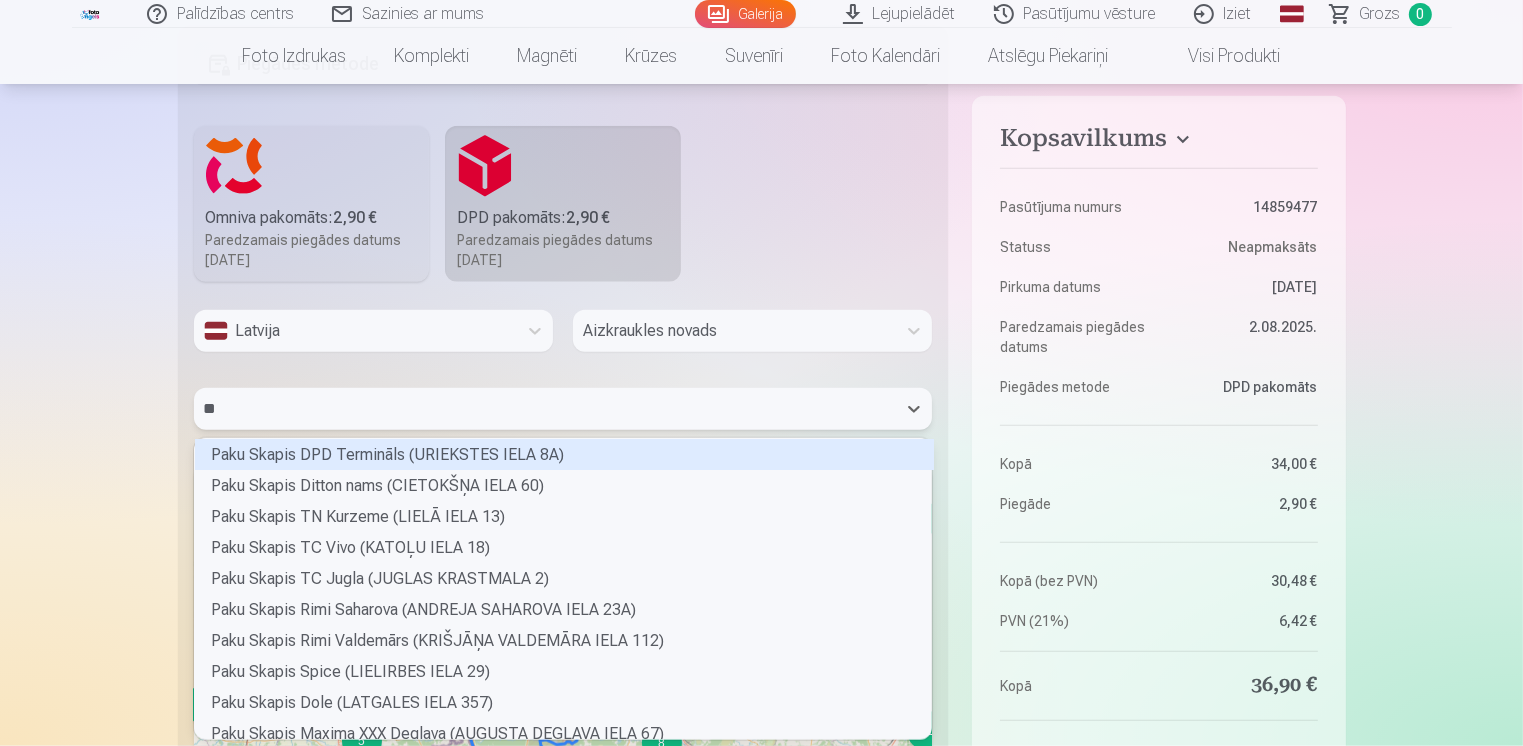 type on "***" 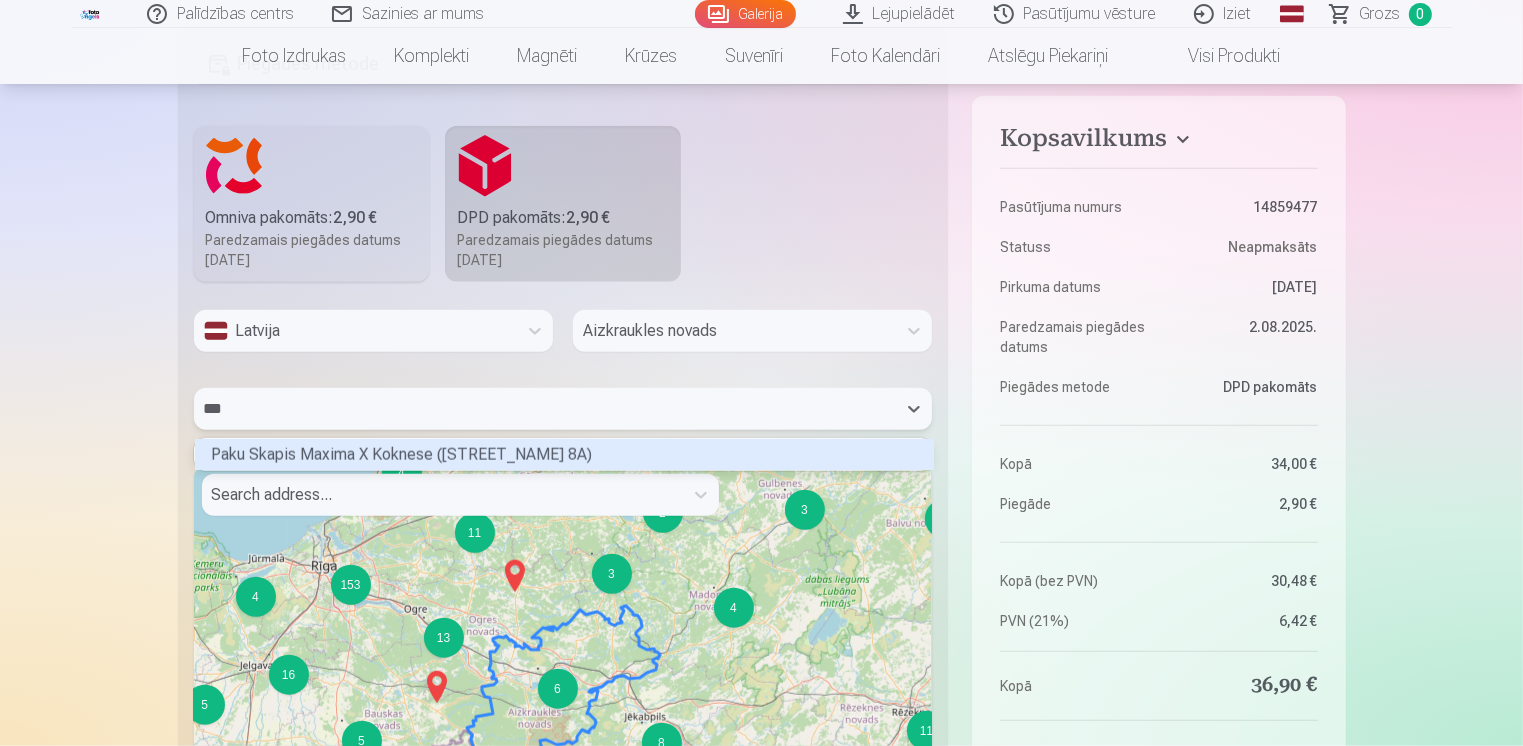 scroll, scrollTop: 26, scrollLeft: 732, axis: both 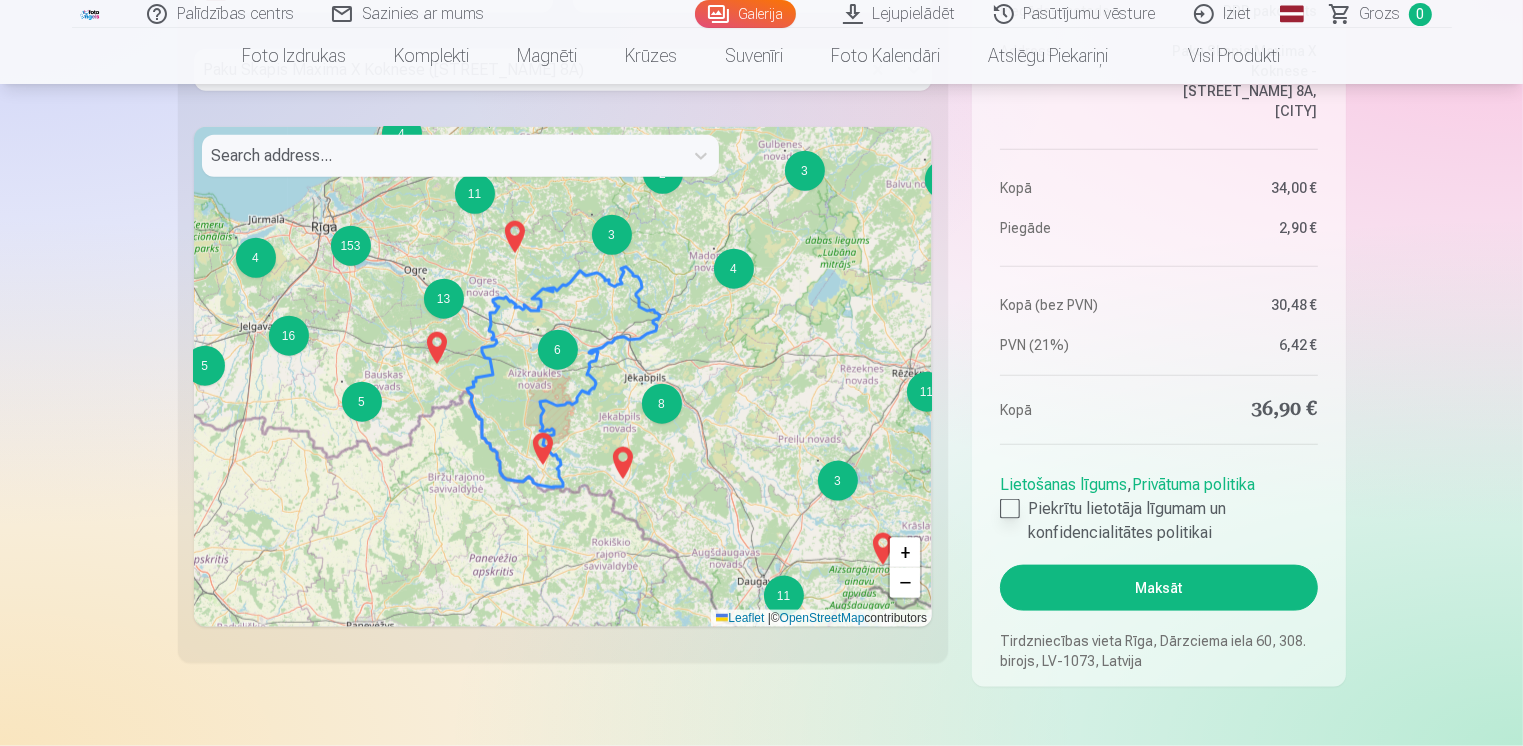 click at bounding box center (1010, 509) 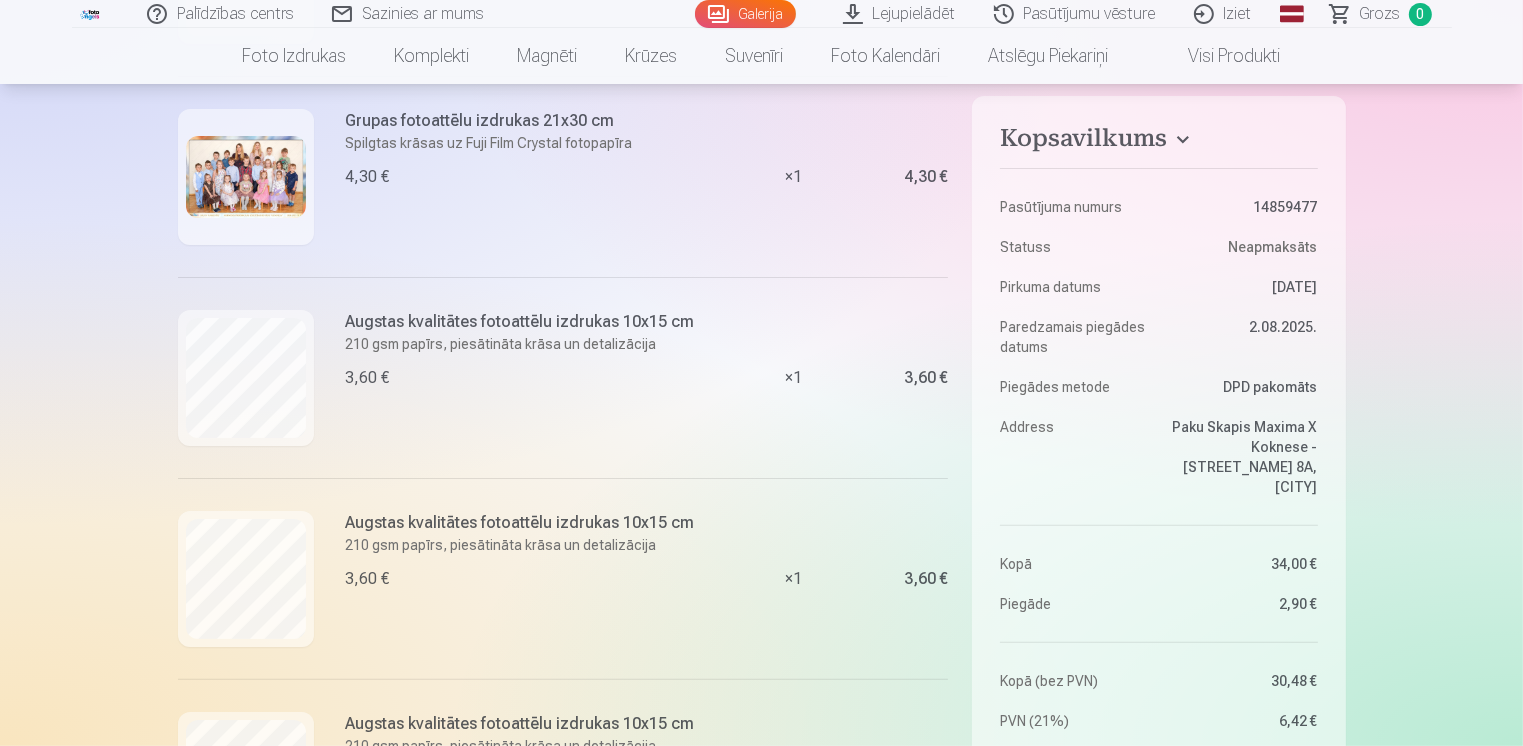 scroll, scrollTop: 0, scrollLeft: 0, axis: both 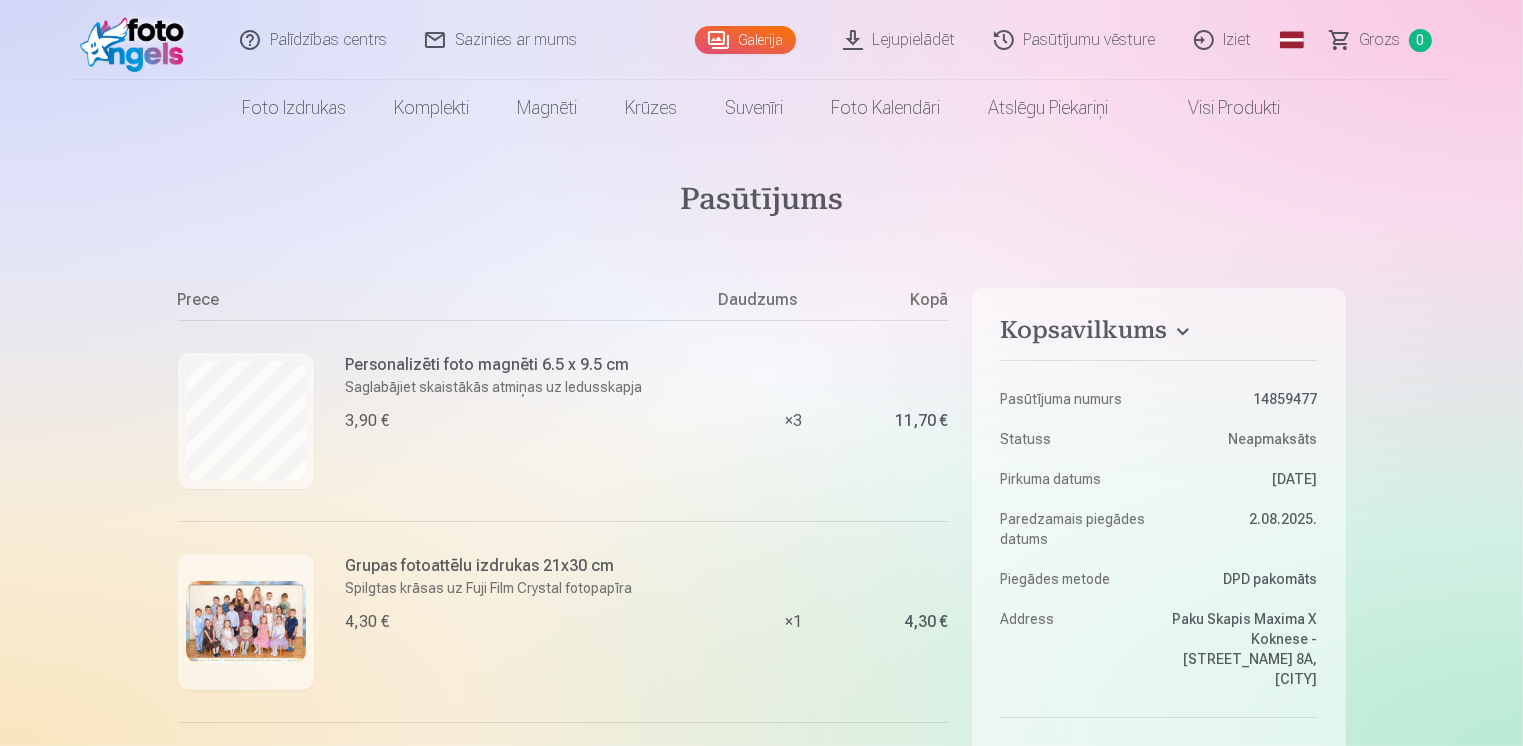 click on "Palīdzības centrs" at bounding box center [314, 40] 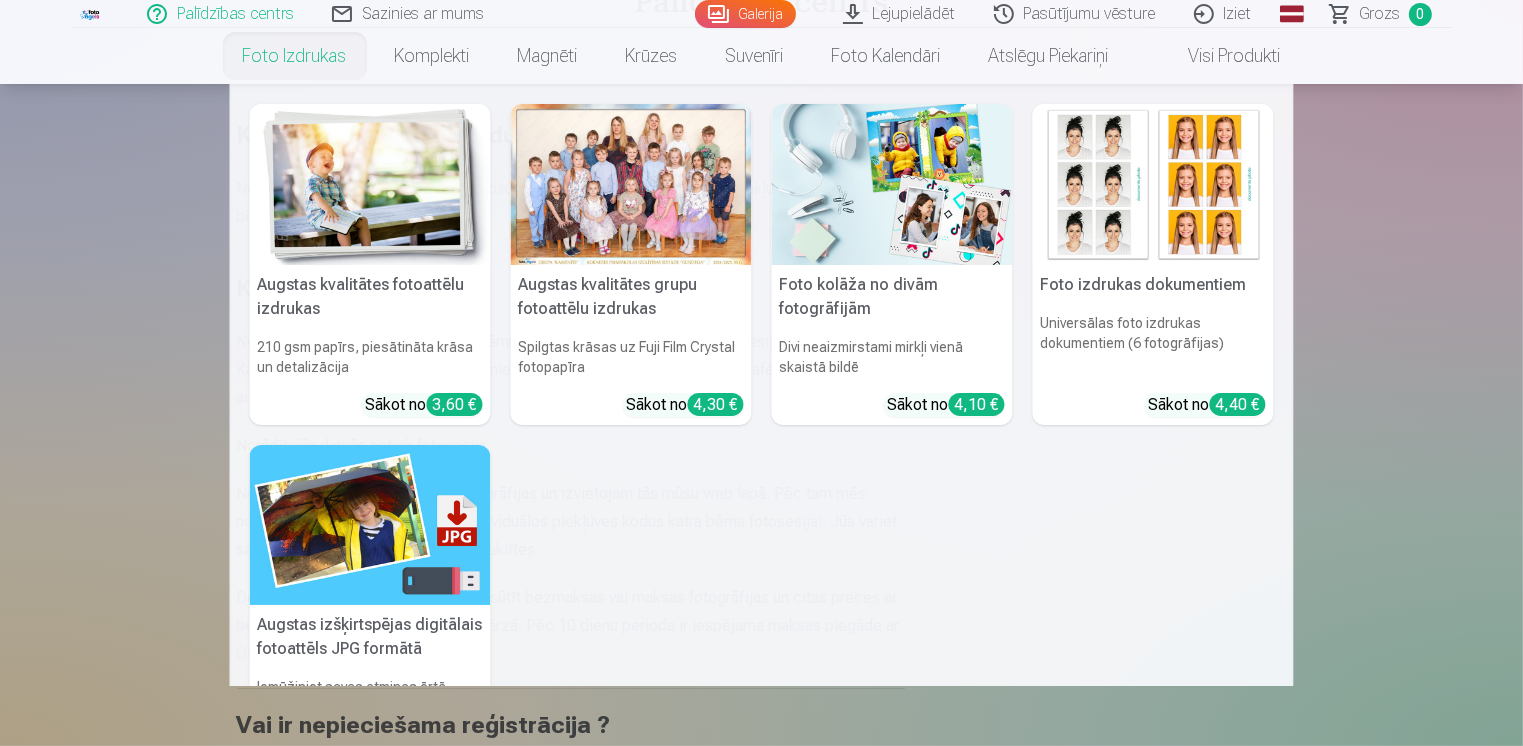 scroll, scrollTop: 200, scrollLeft: 0, axis: vertical 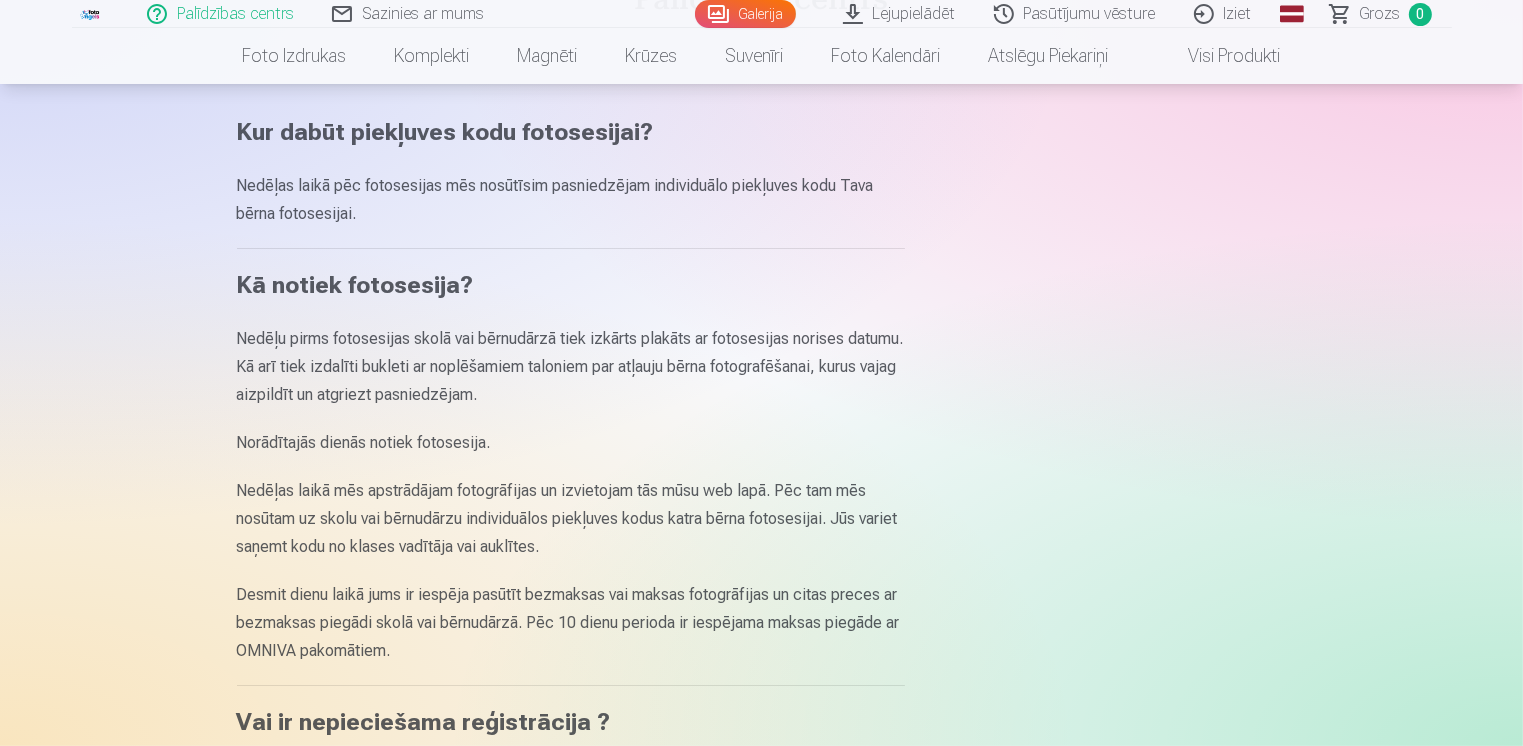 click on "Palīdzības centrs" at bounding box center (221, 14) 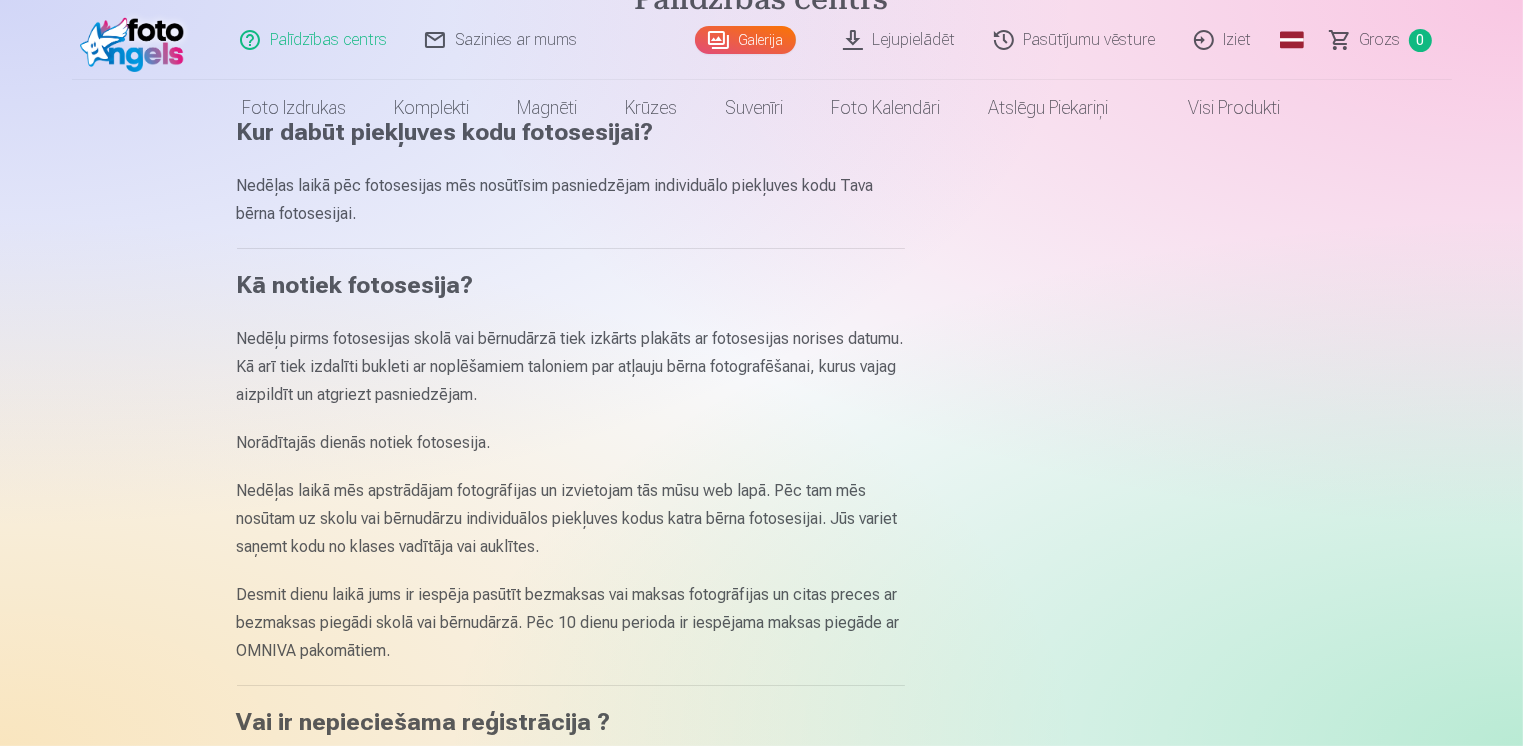 scroll, scrollTop: 0, scrollLeft: 0, axis: both 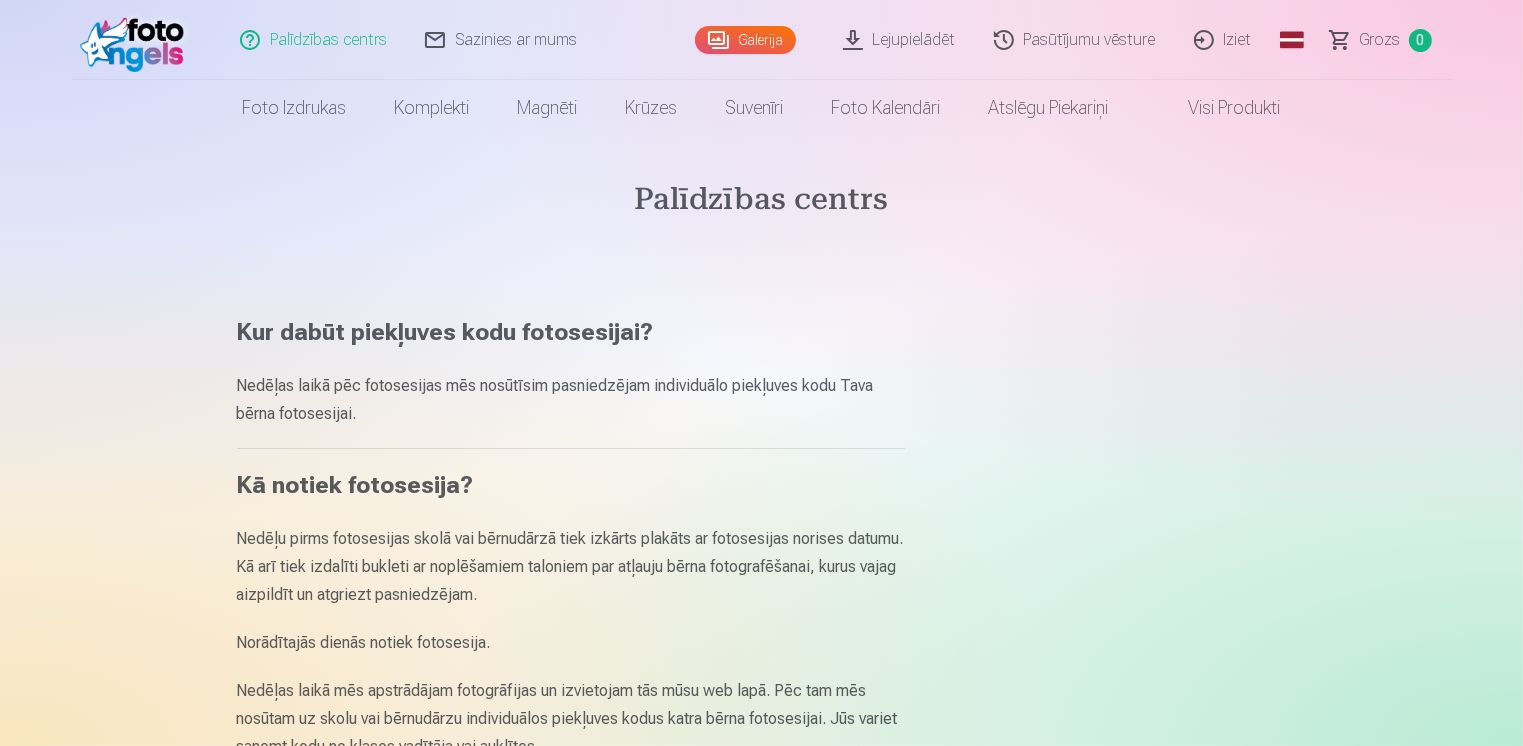 click on "Grozs" at bounding box center [1380, 40] 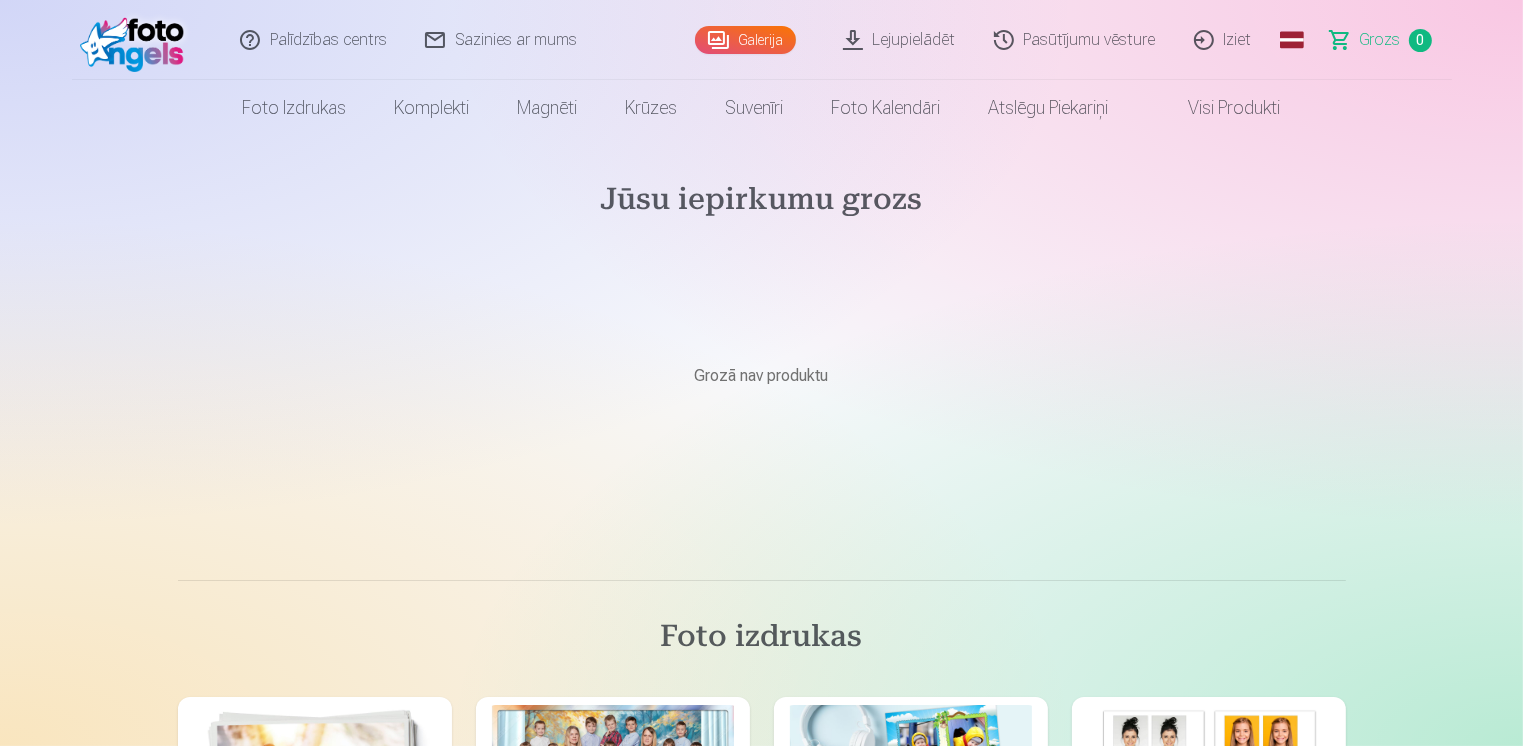 click on "Pasūtījumu vēsture" at bounding box center [1076, 40] 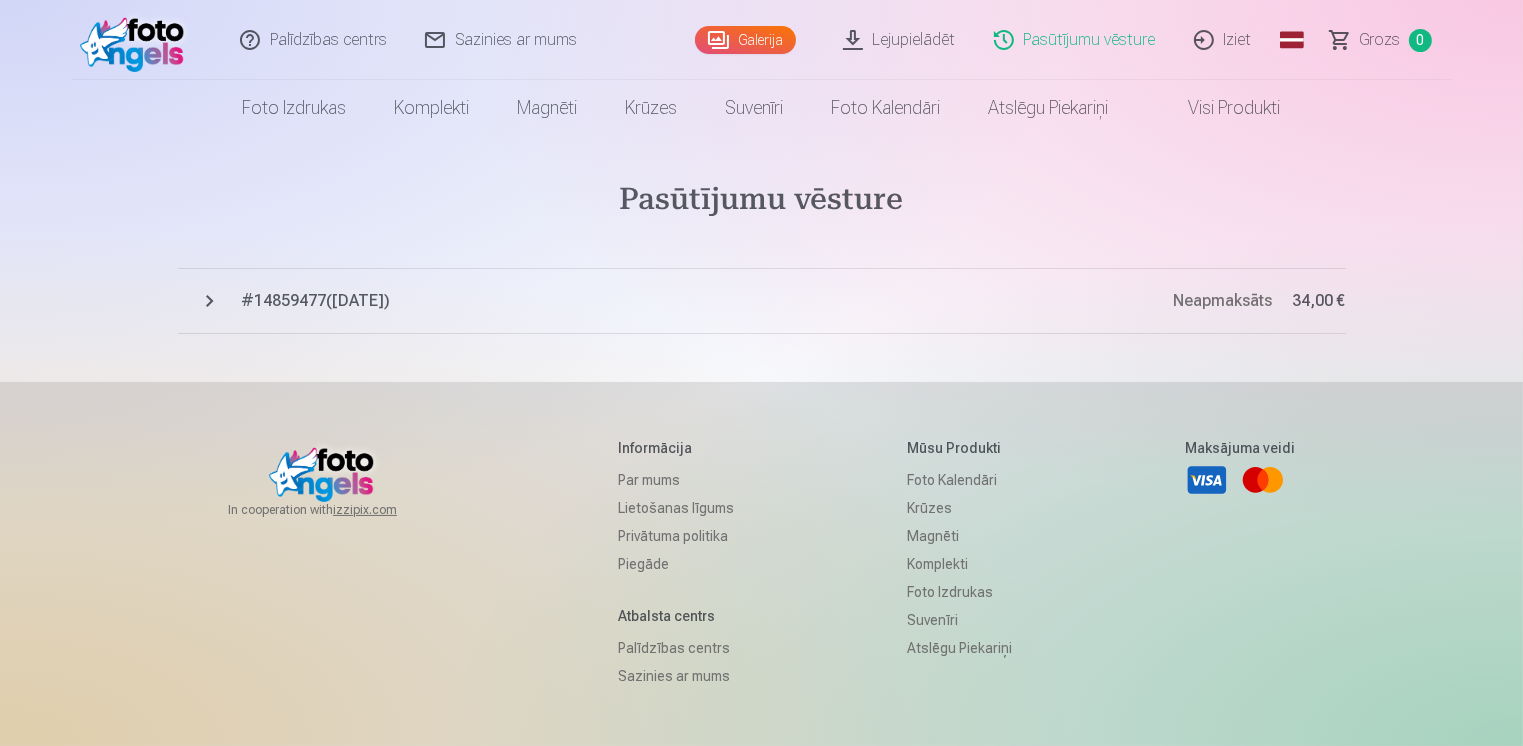 click on "Neapmaksāts" at bounding box center (1223, 300) 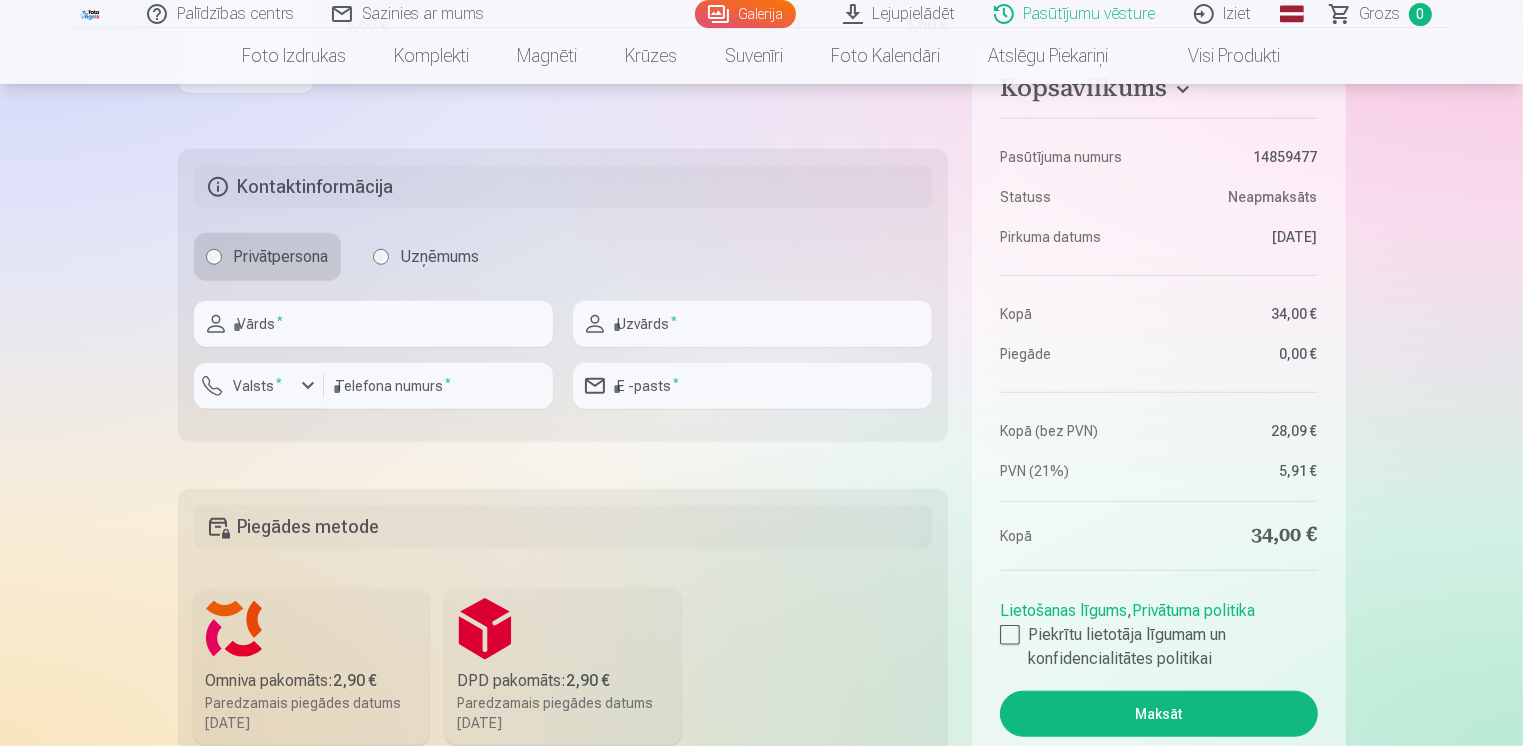 scroll, scrollTop: 1660, scrollLeft: 0, axis: vertical 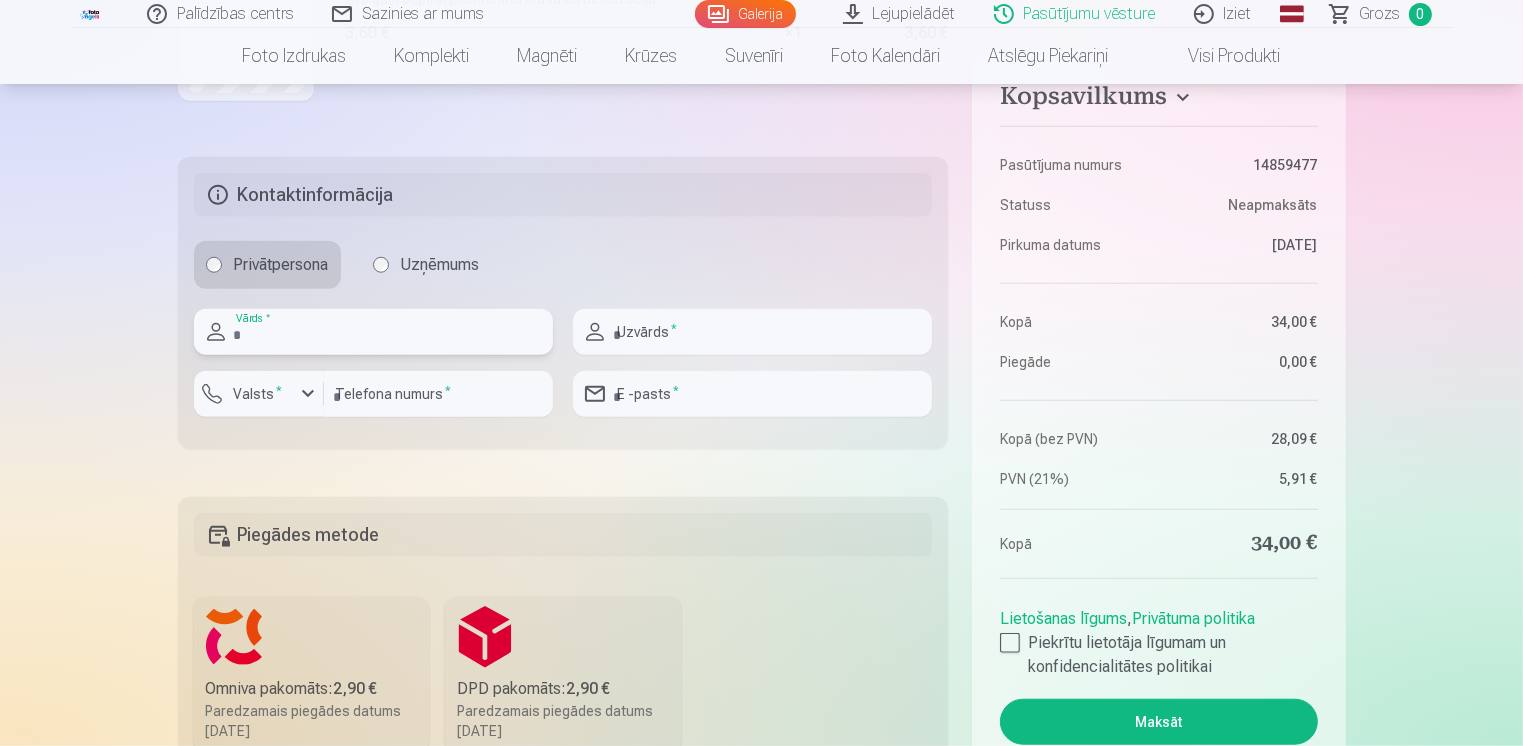 click at bounding box center [373, 332] 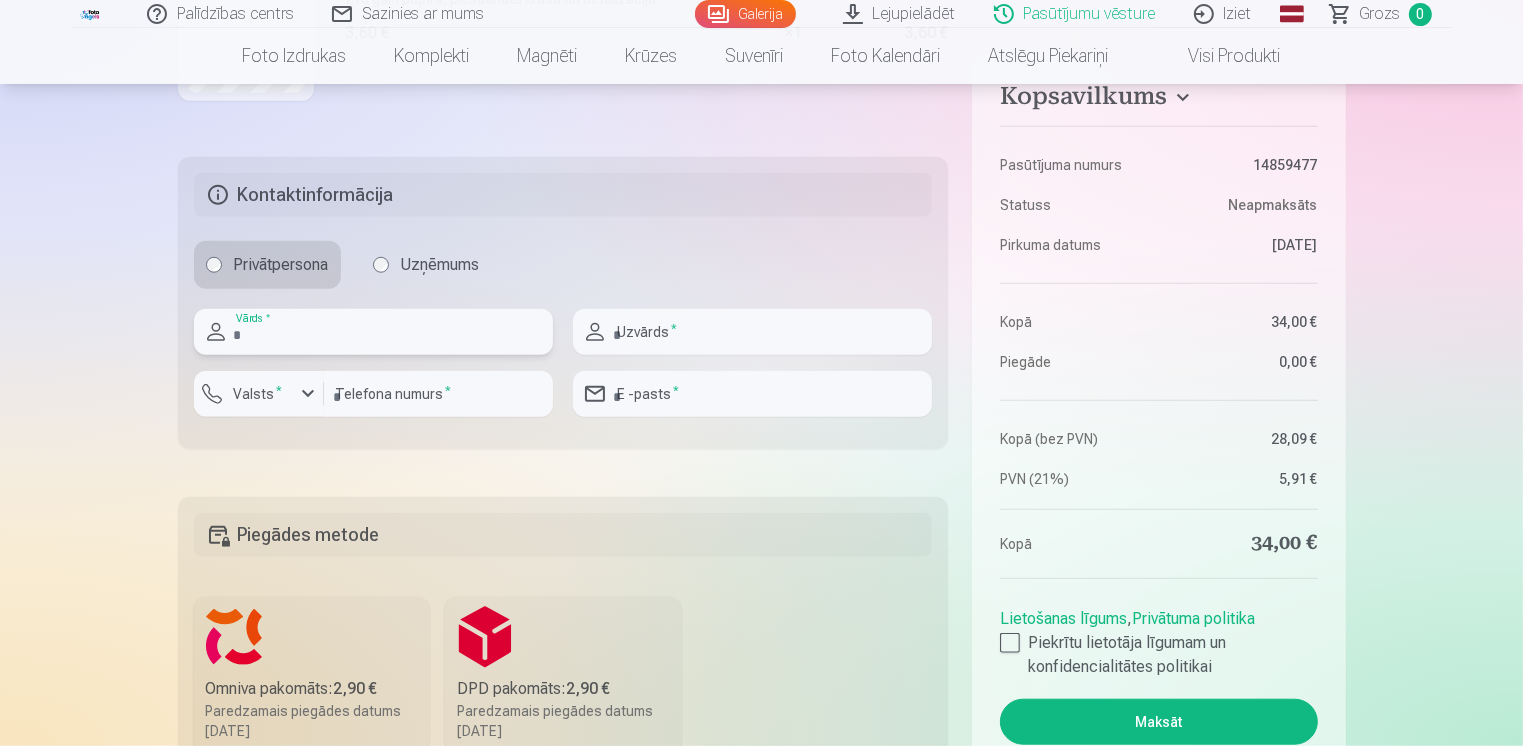 type on "****" 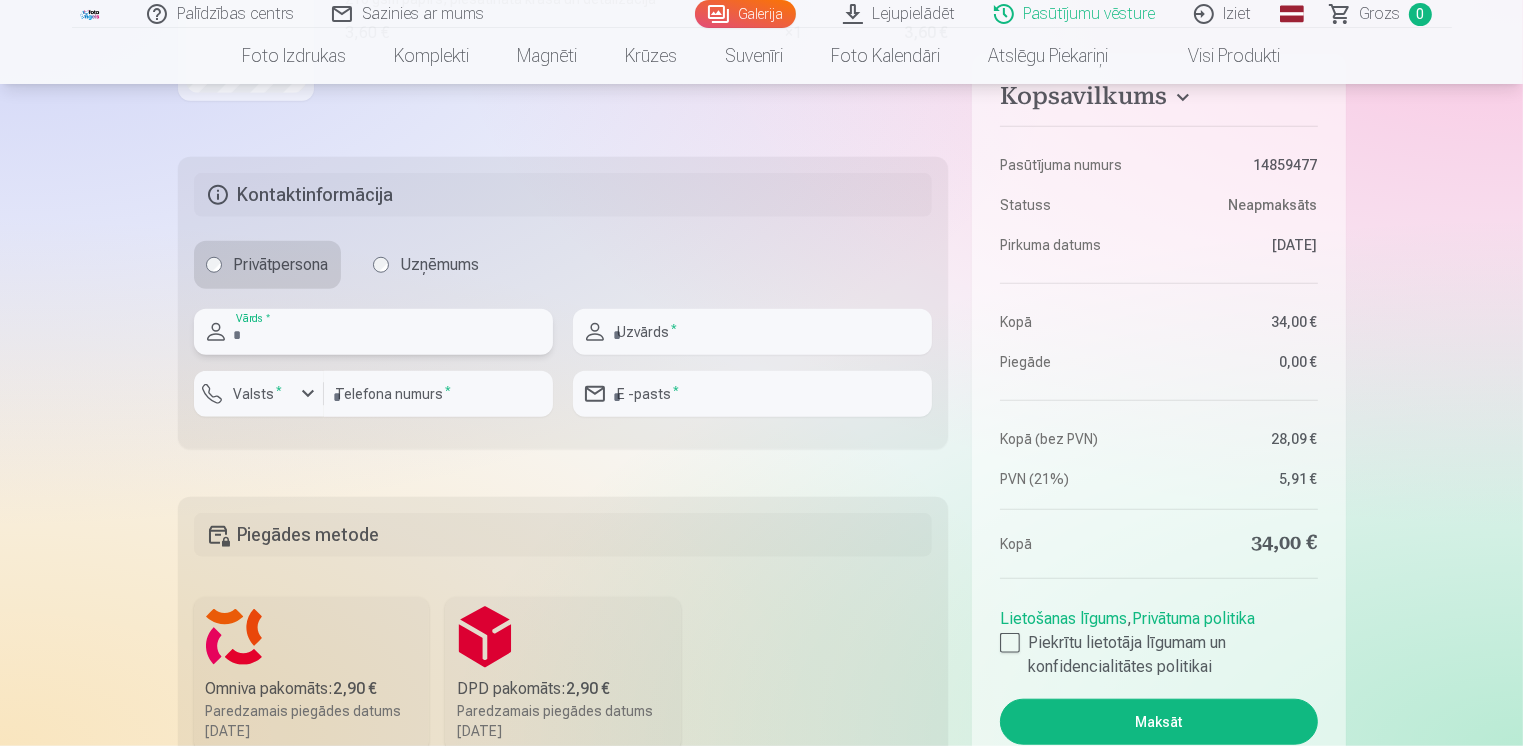 type on "*****" 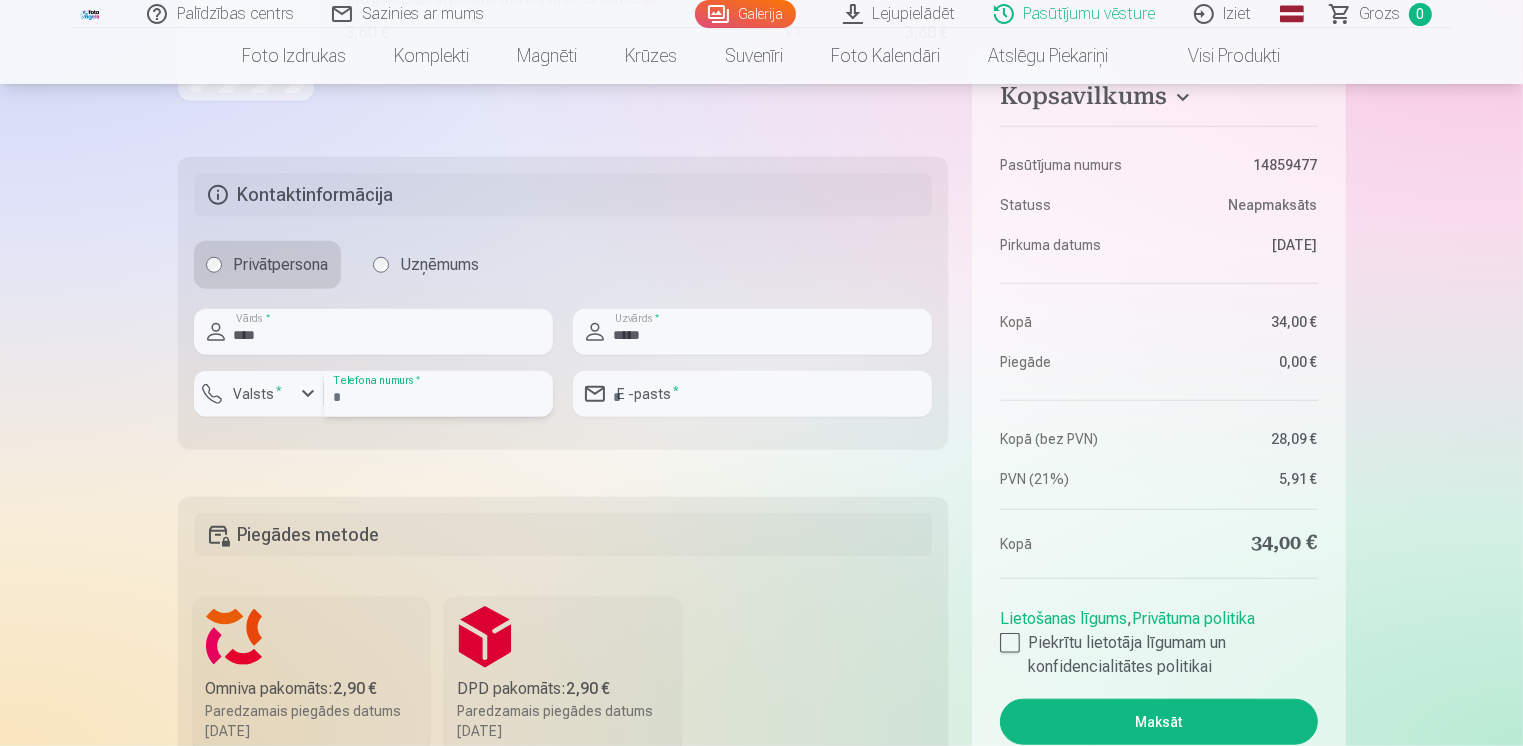 type on "********" 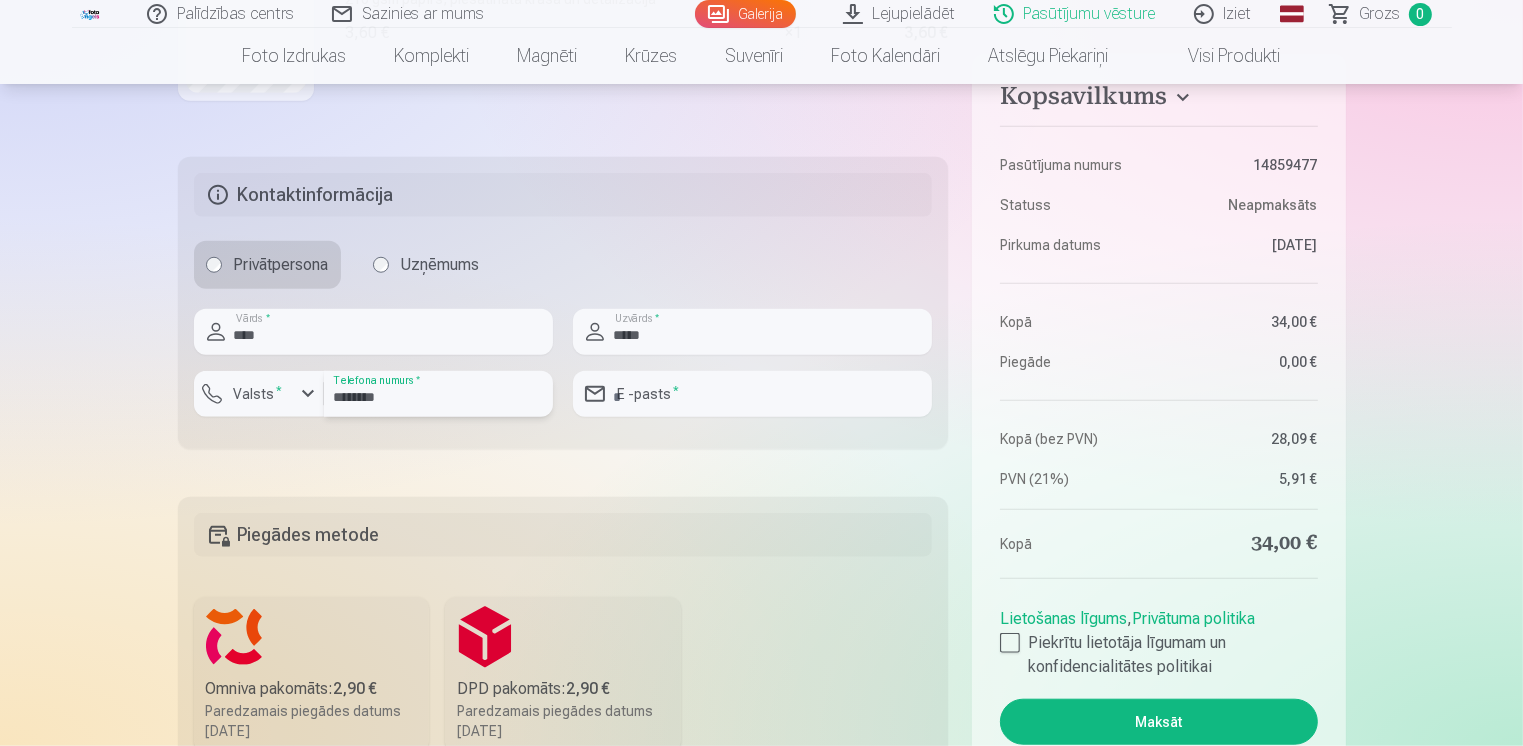 type on "**********" 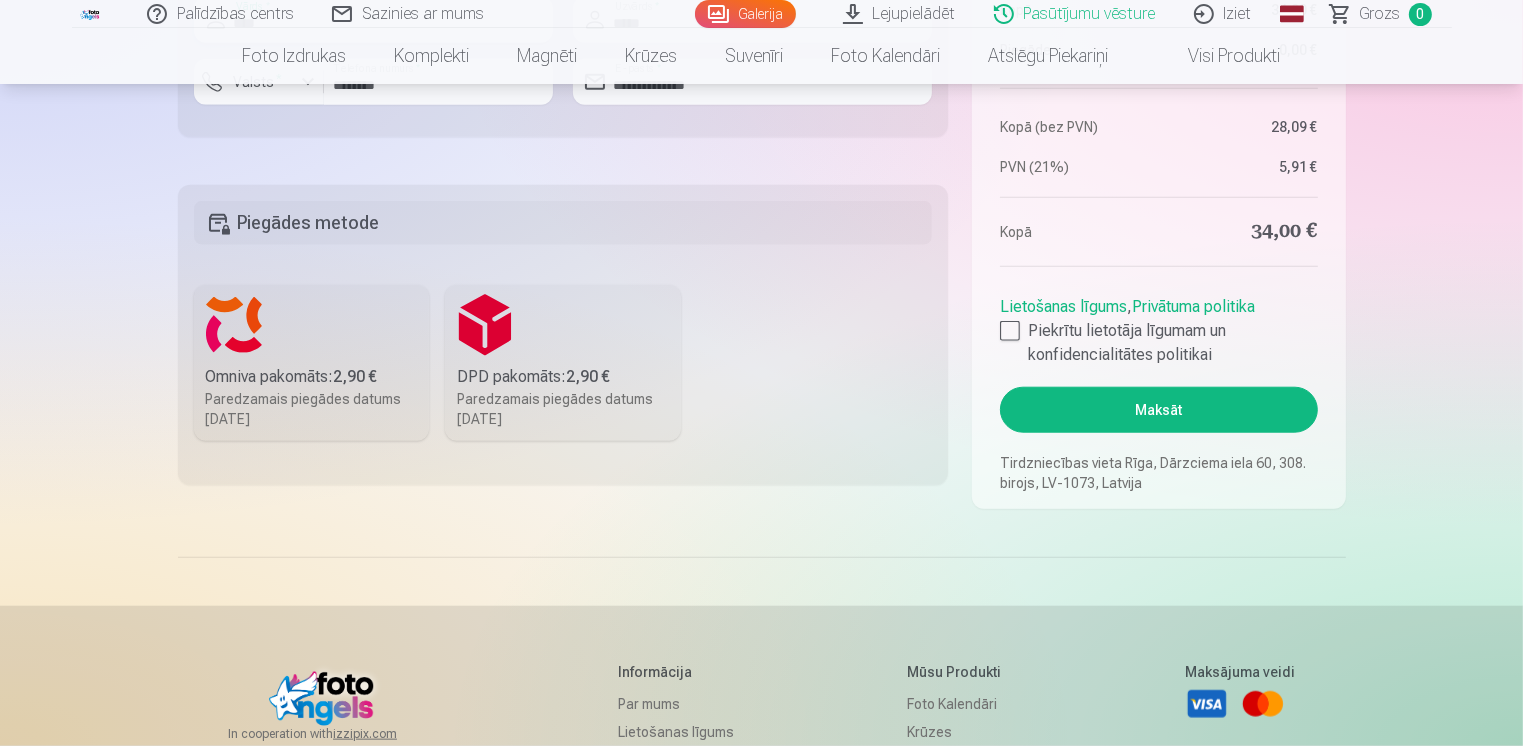 scroll, scrollTop: 2013, scrollLeft: 0, axis: vertical 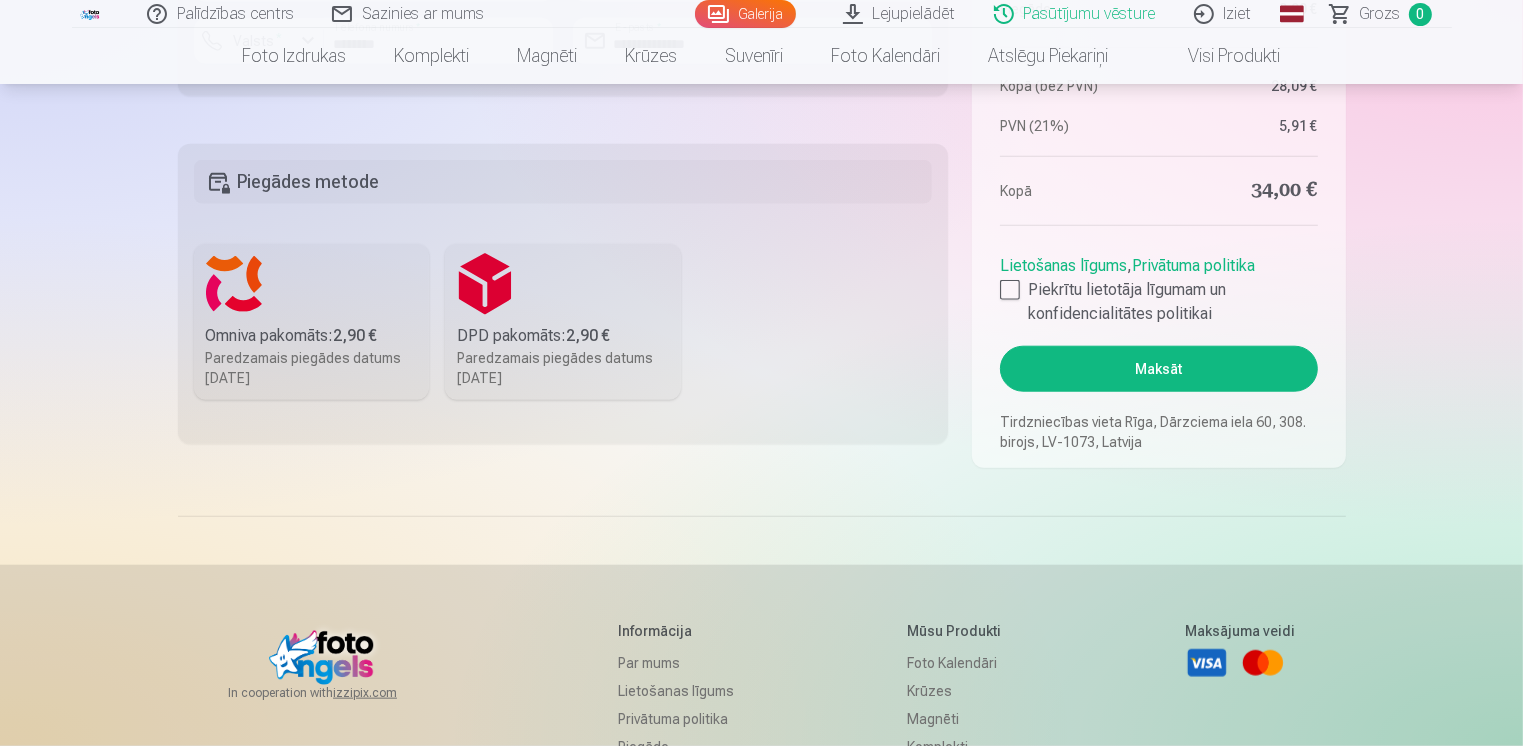 click on "Paredzamais piegādes datums [DATE]." at bounding box center (563, 368) 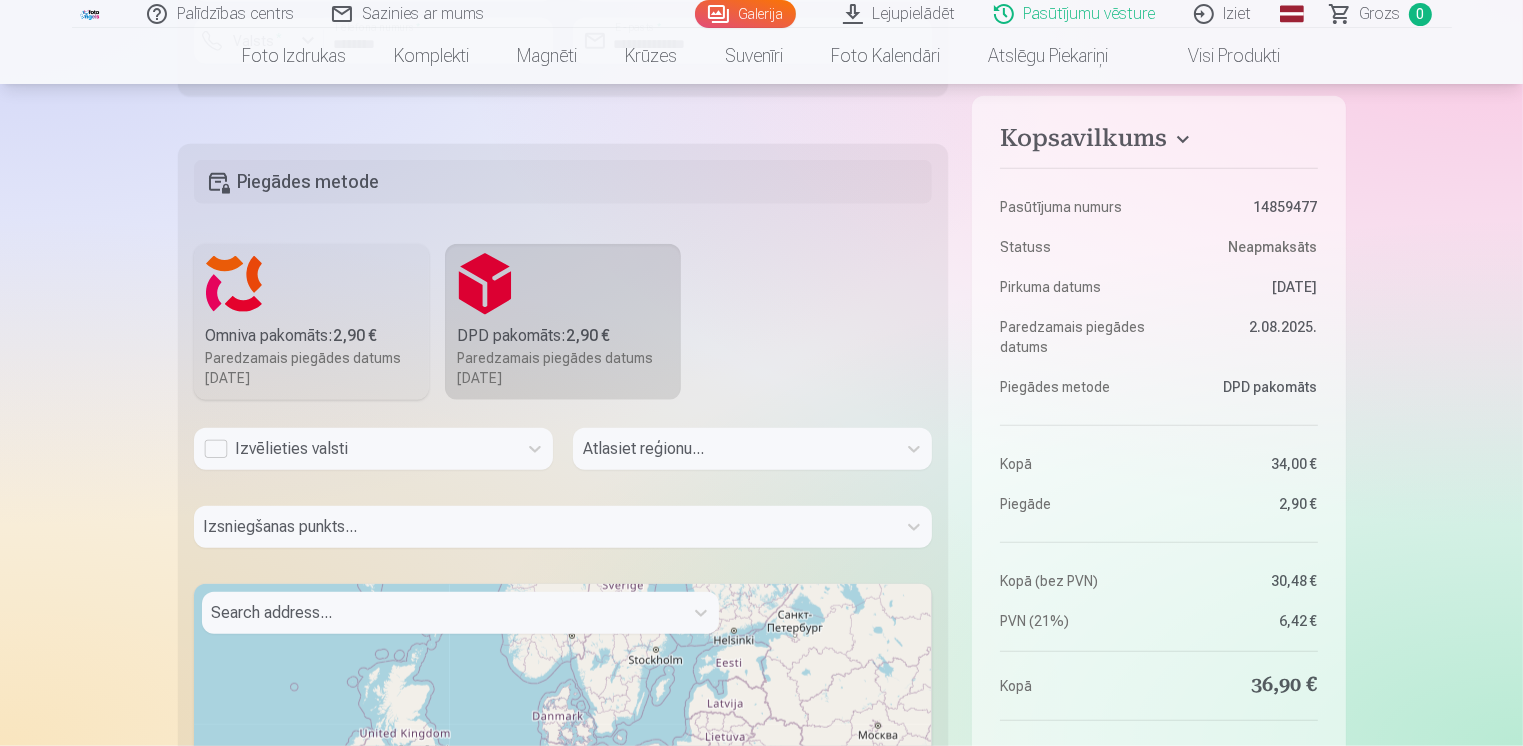 click on "Izvēlieties valsti" at bounding box center [355, 449] 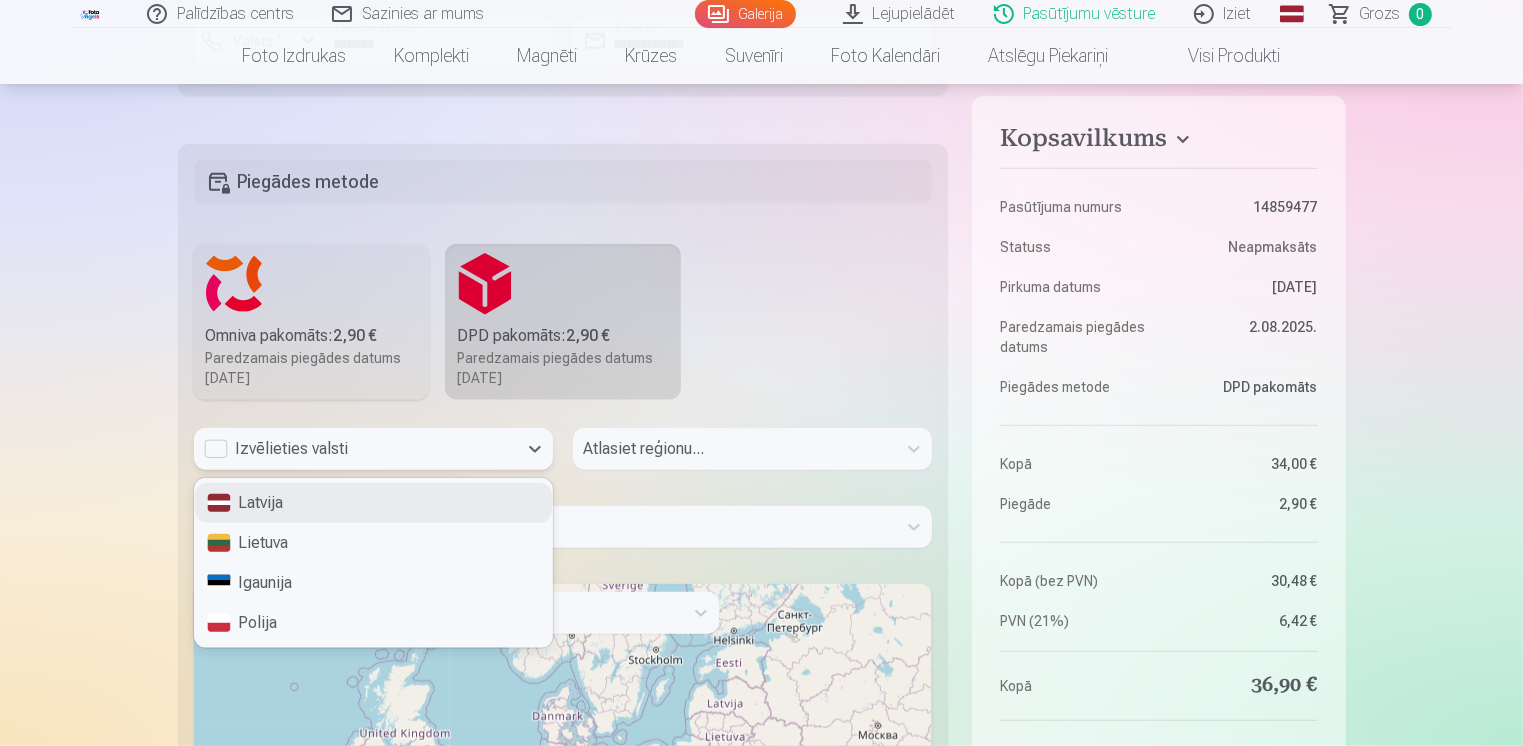 click on "Latvija" at bounding box center [373, 503] 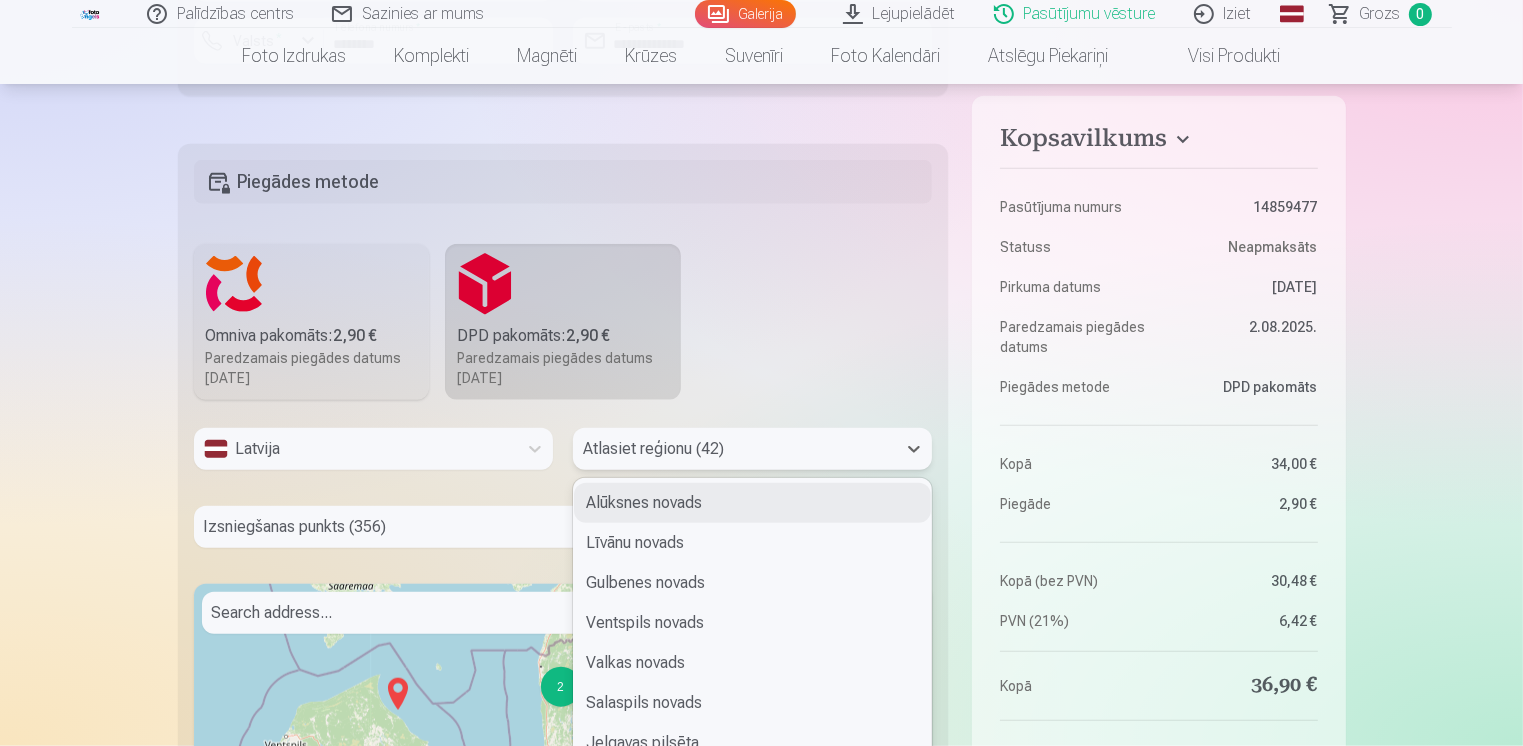 scroll, scrollTop: 2053, scrollLeft: 0, axis: vertical 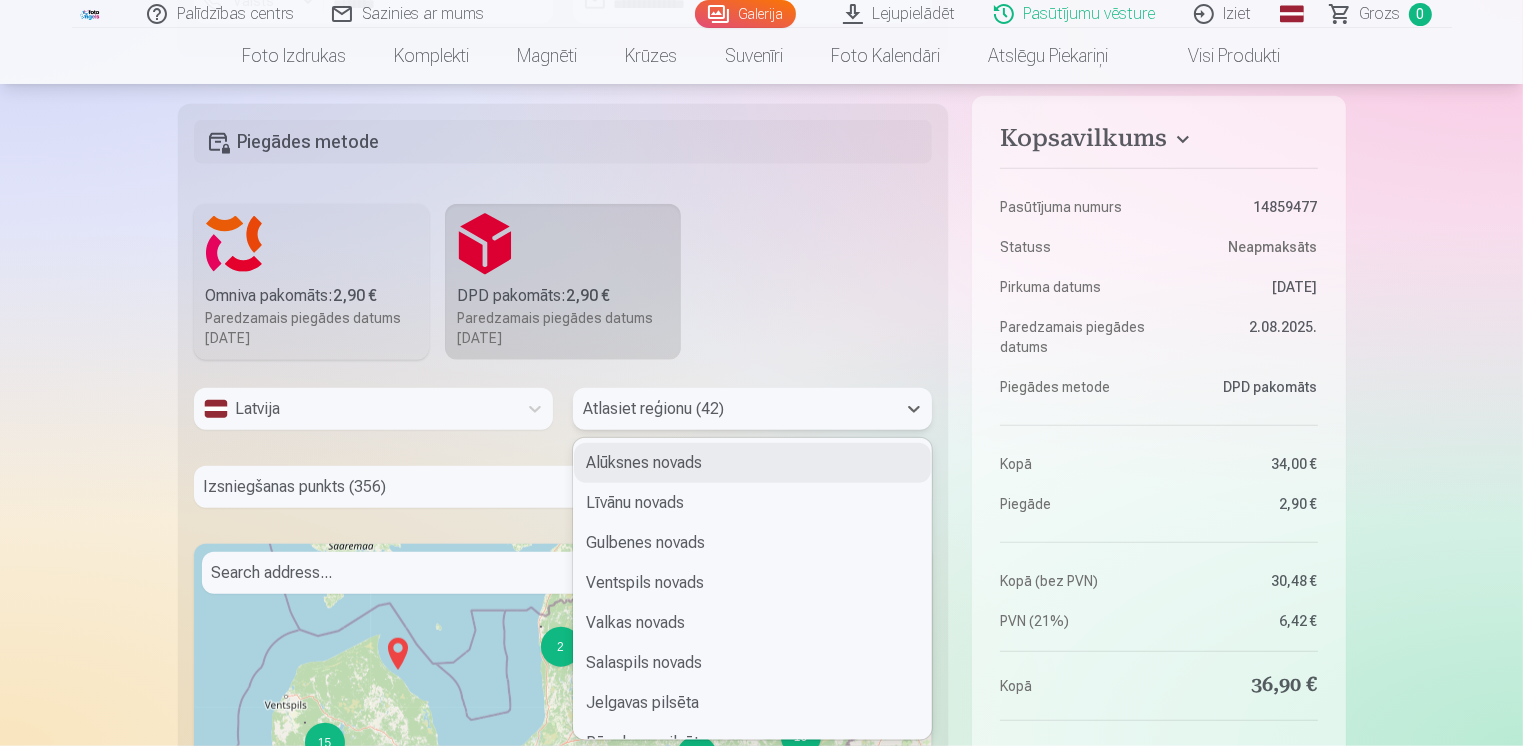 click on "42 results available. Use Up and Down to choose options, press Enter to select the currently focused option, press Escape to exit the menu, press Tab to select the option and exit the menu. Atlasiet reģionu (42) Alūksnes novads Līvānu novads Gulbenes novads Ventspils novads Valkas novads Salaspils novads Jelgavas pilsēta Rēzeknes pilsēta Jūrmalas pilsēta Ventspils pilsēta Rīgas pilsēta Liepājas pilsēta Dienvidkurzemes novads Kuldīgas novads Saldus novads Talsu novads Tukuma novads Dobeles novads Jelgavas novads Mārupes novads Bauskas novads Ogres novads Aizkraukles novads Jēkabpils novads Ludzas novads Rēzeknes novads Balvu novads Madonas novads Smiltenes novads Cēsu novads Valmieras novads Ādažu novads Ropažu novads Siguldas novads Preiļu novads Krāslavas novads Ķekavas novads Olaines novads Saulkrastu novads Limbažu novads Augšdaugavas novads Varakļānu novads" at bounding box center (752, 409) 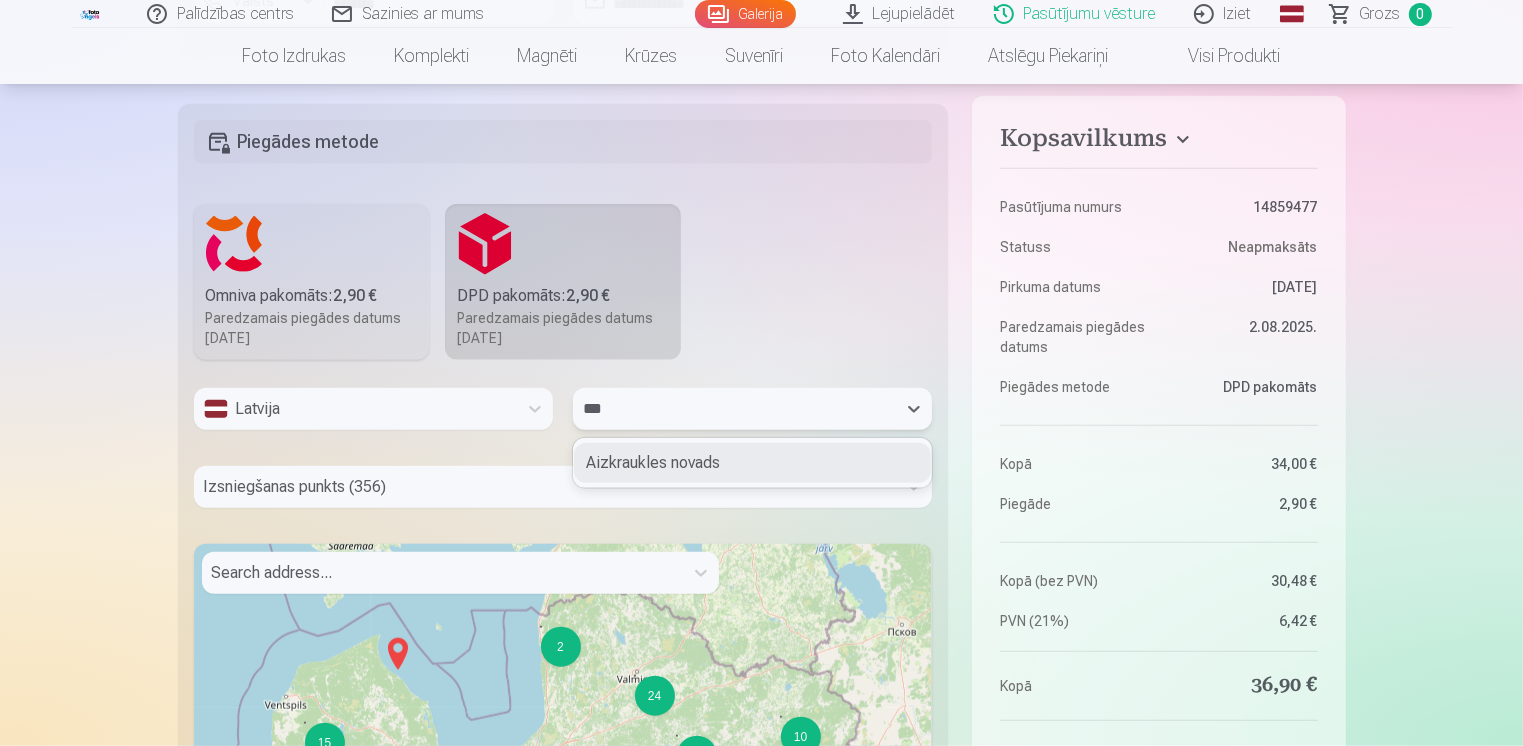 type on "****" 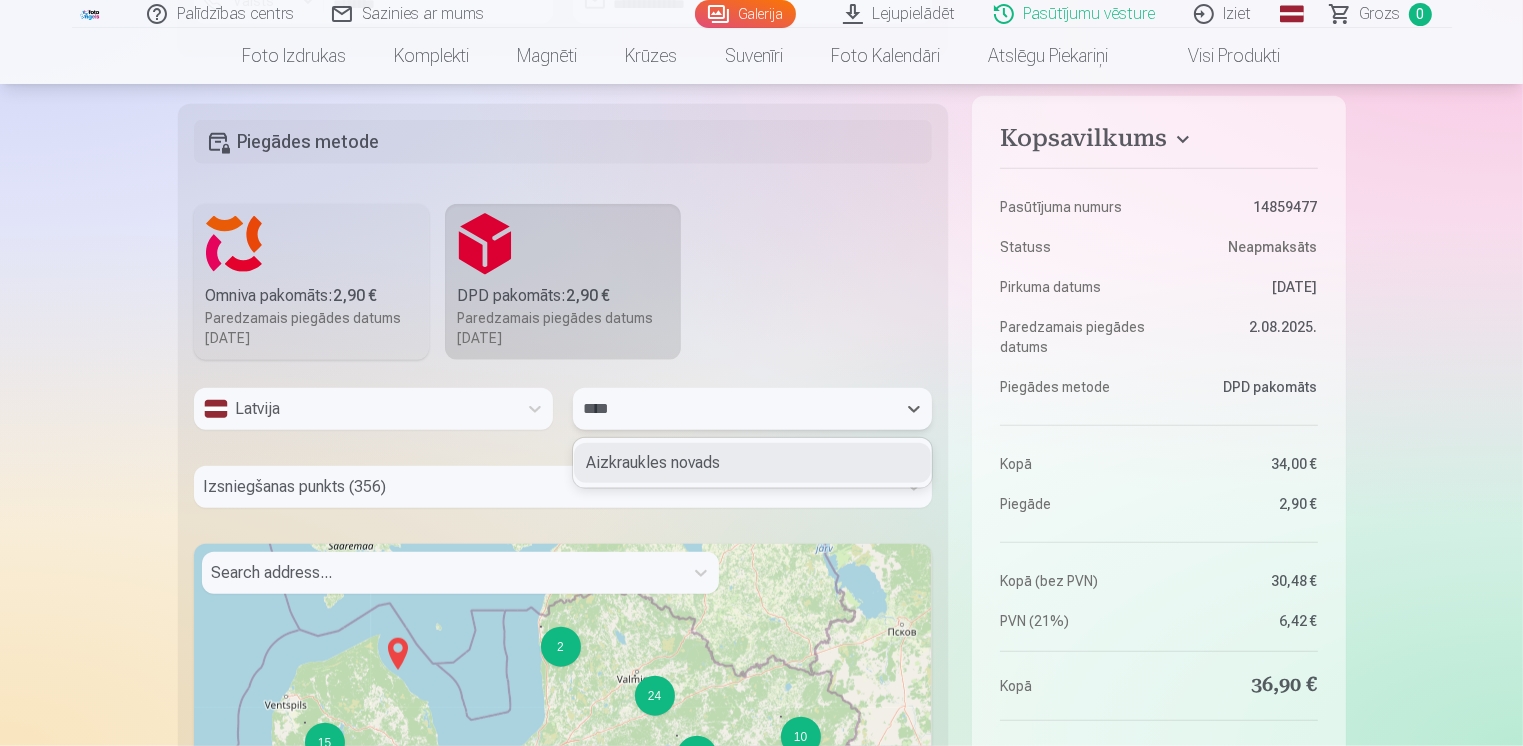 click on "Aizkraukles novads" at bounding box center (752, 463) 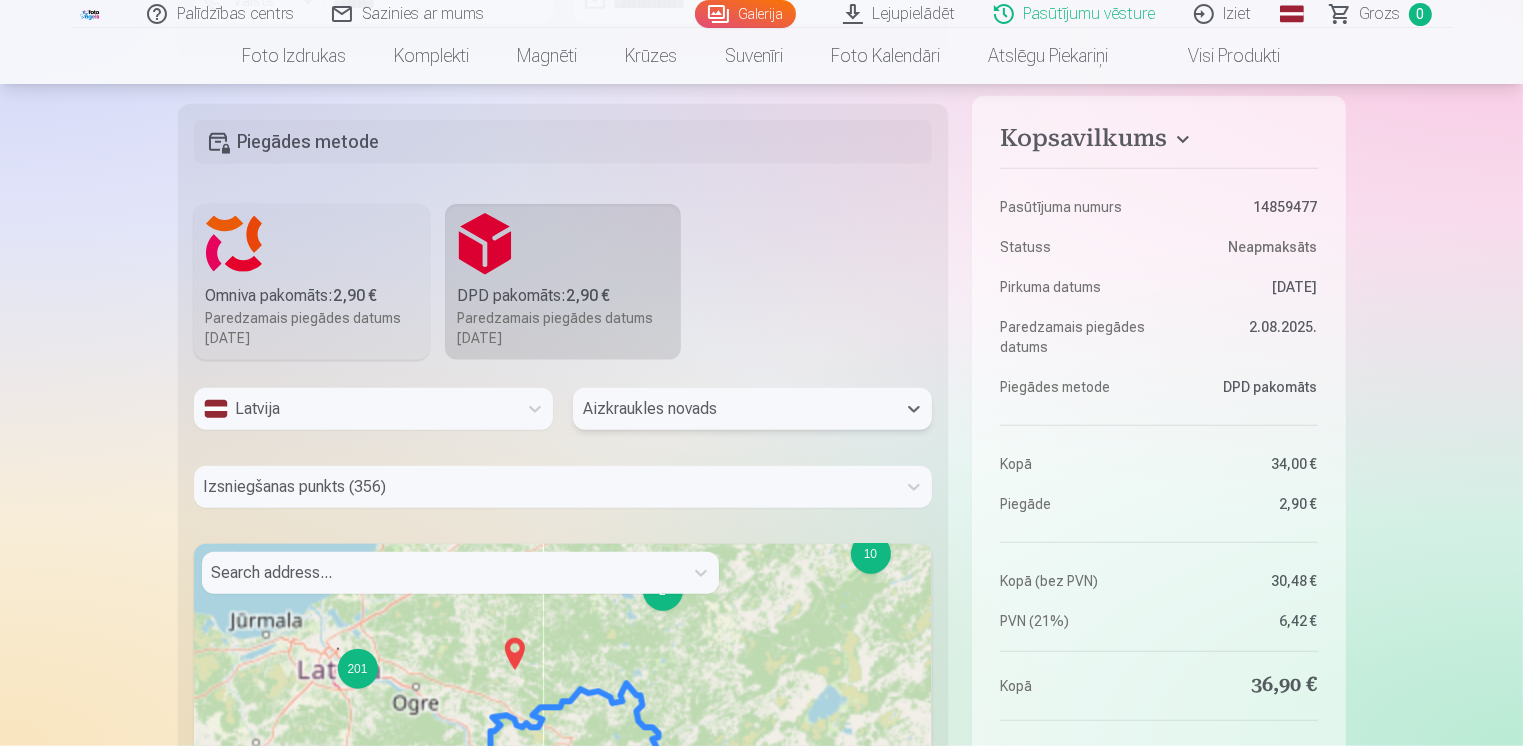 type 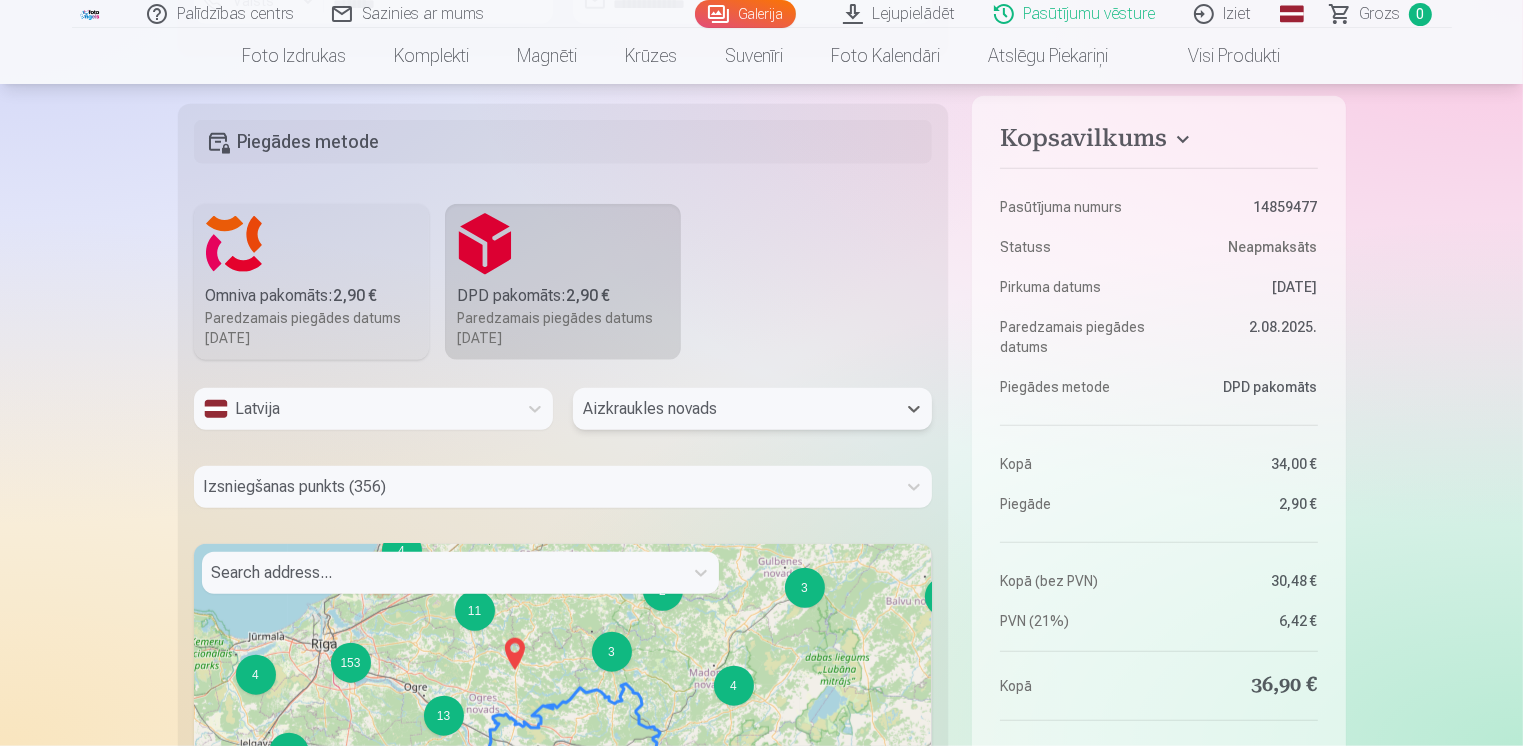 click on "Izsniegšanas punkts (356)" at bounding box center [563, 487] 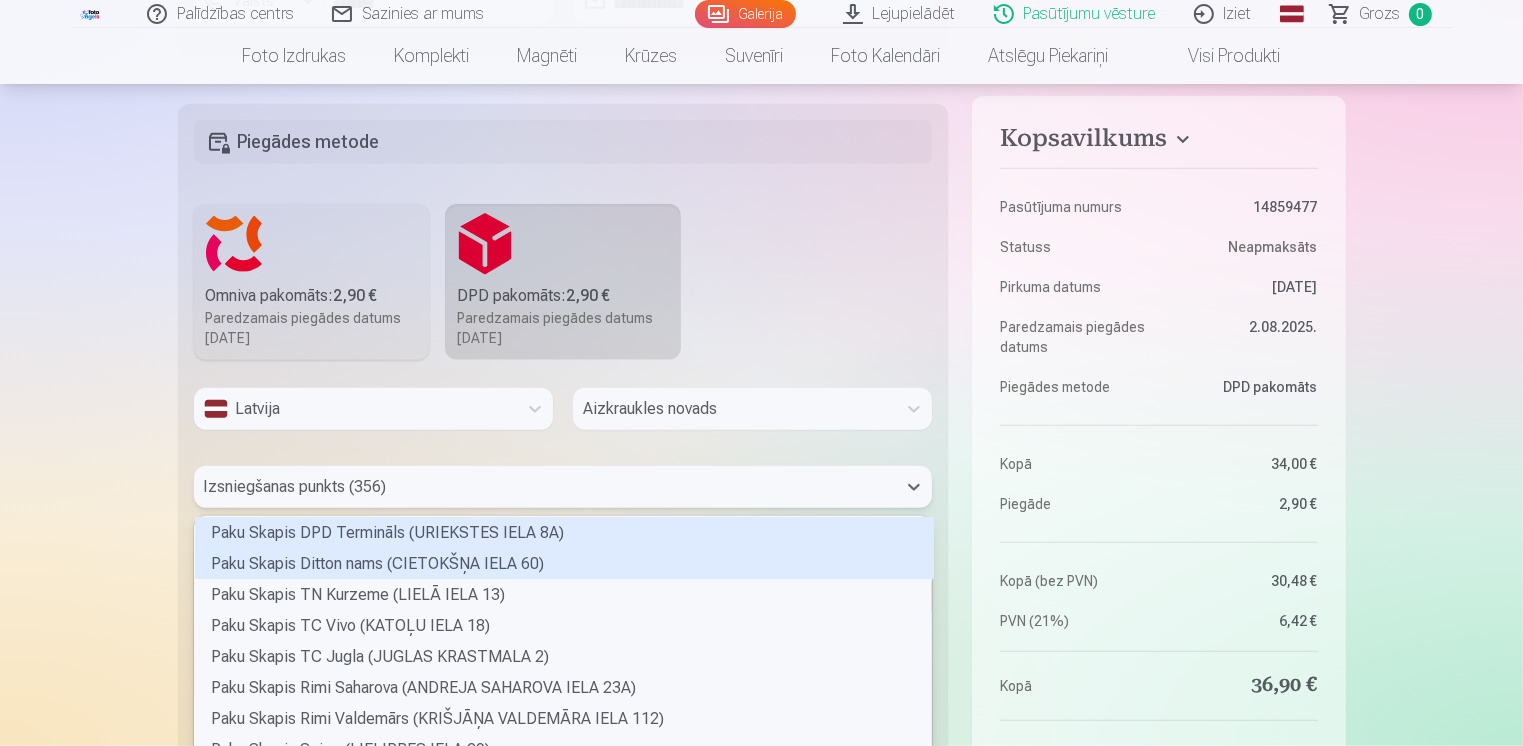 scroll, scrollTop: 2131, scrollLeft: 0, axis: vertical 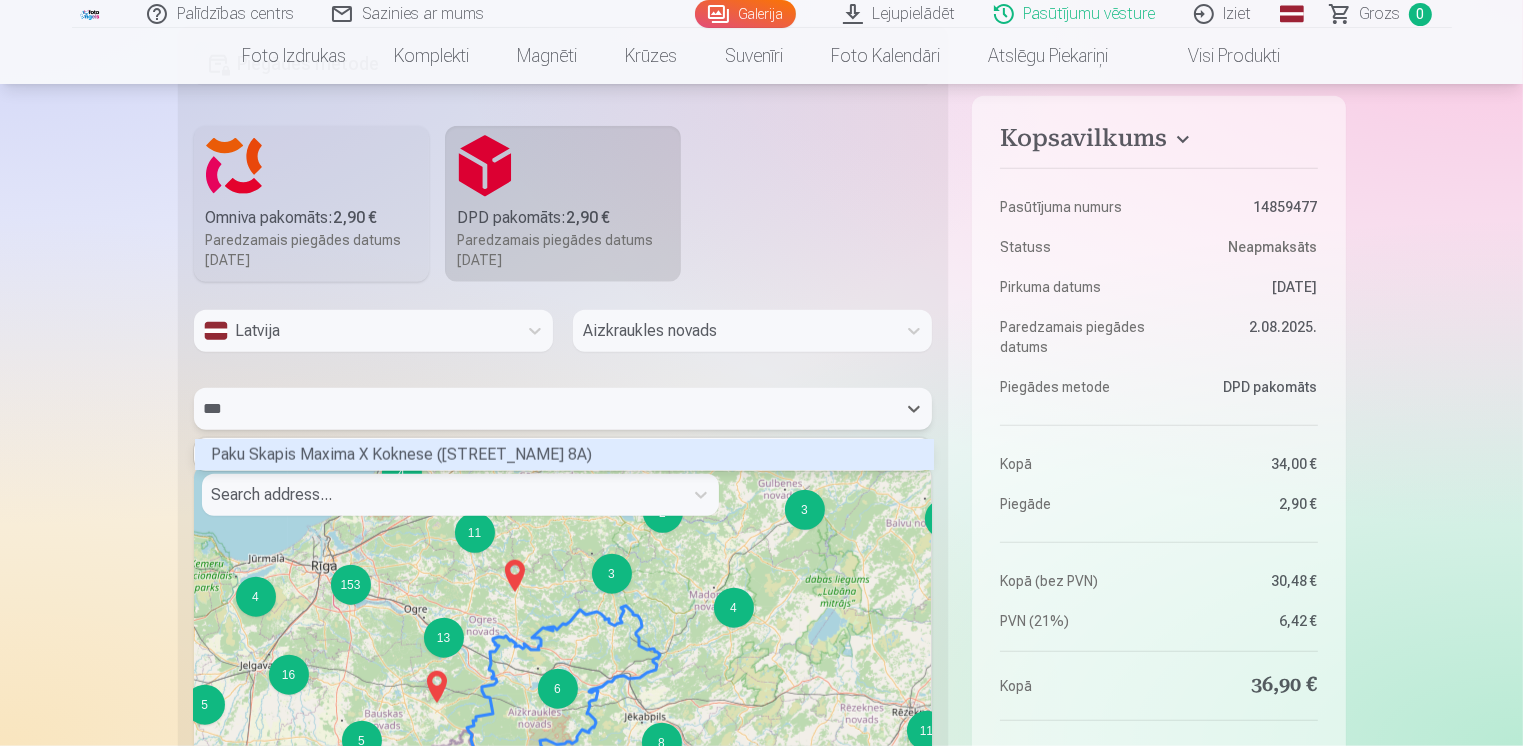 type on "****" 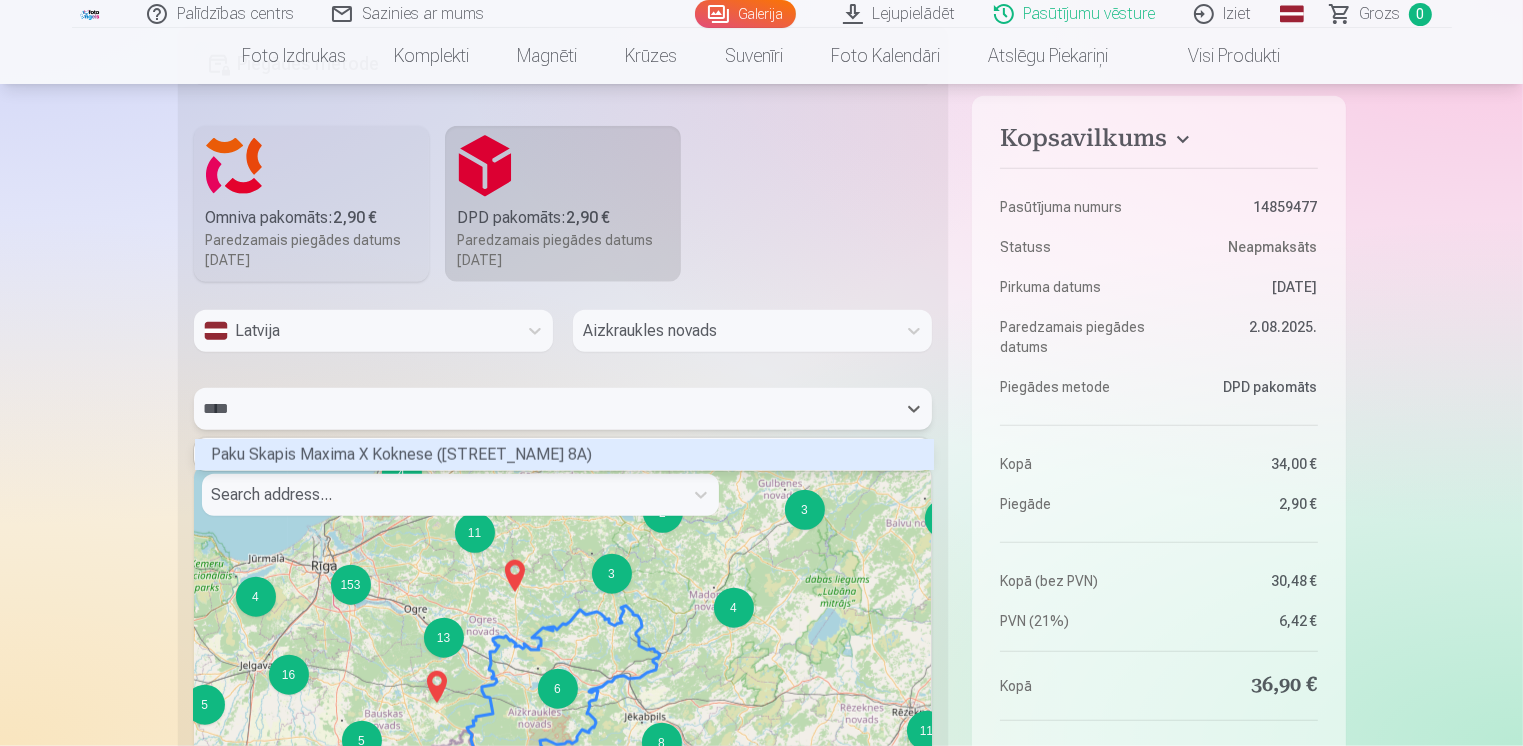 click on "Paku Skapis Maxima X Koknese ([NUMBER])" at bounding box center (564, 454) 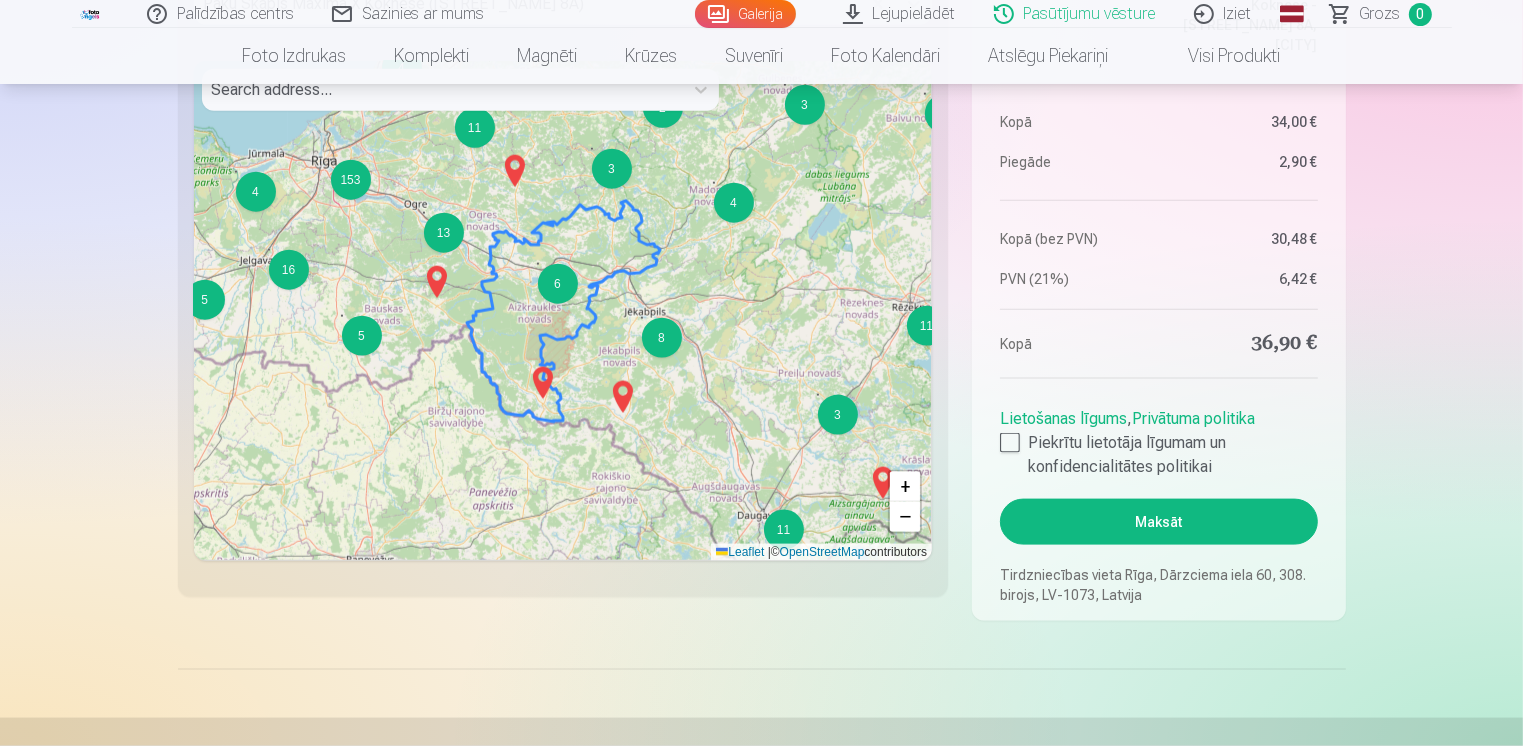 scroll, scrollTop: 2556, scrollLeft: 0, axis: vertical 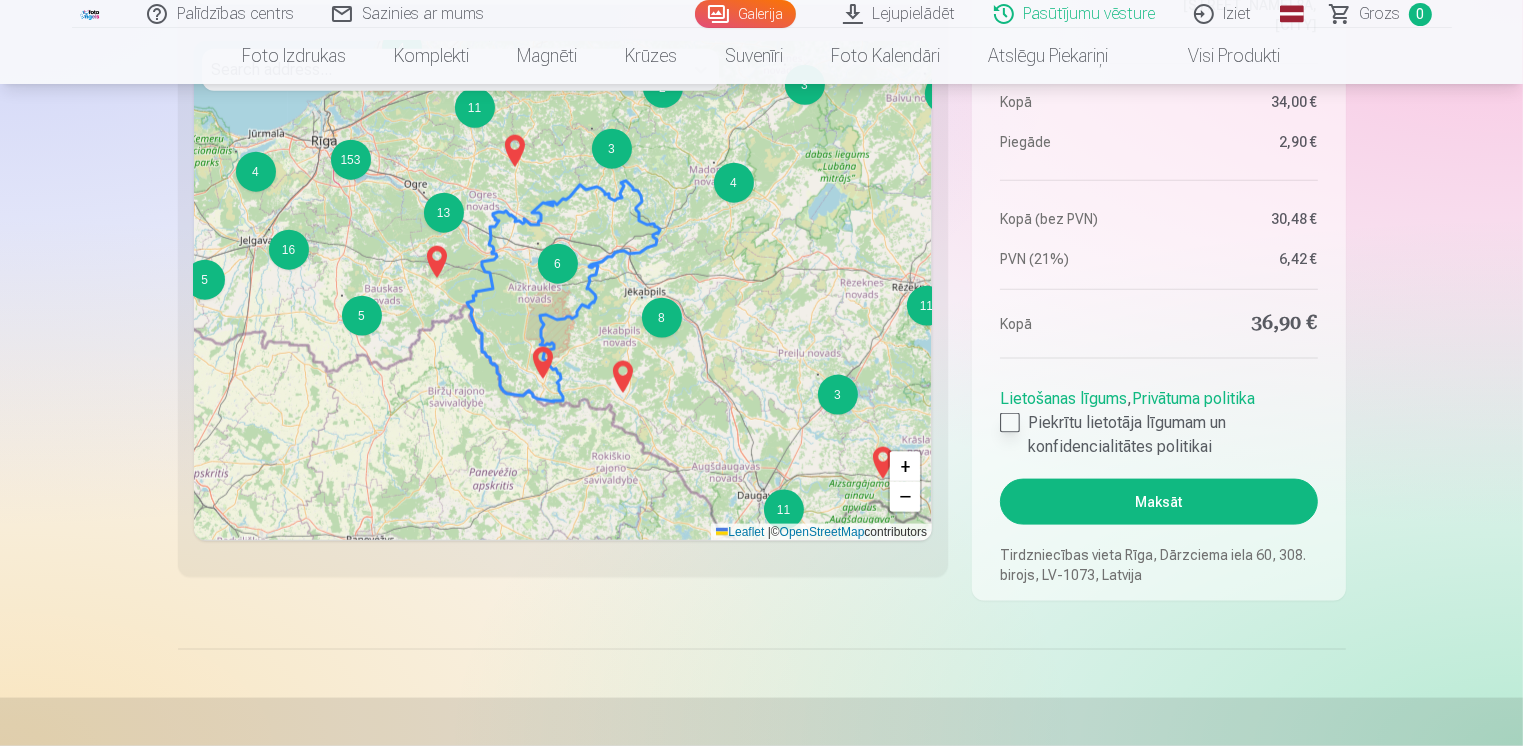 click at bounding box center [1010, 423] 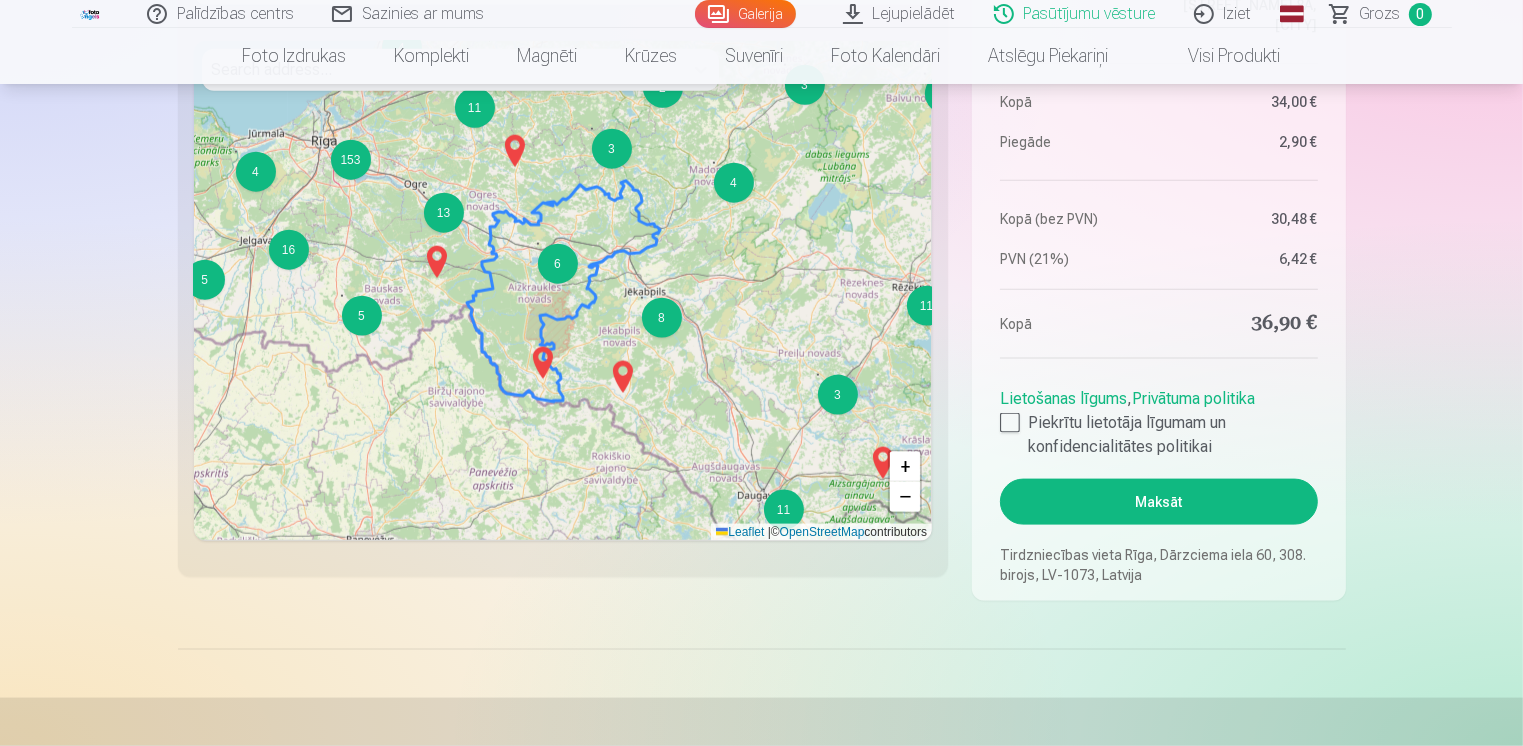 click on "Maksāt" at bounding box center (1158, 502) 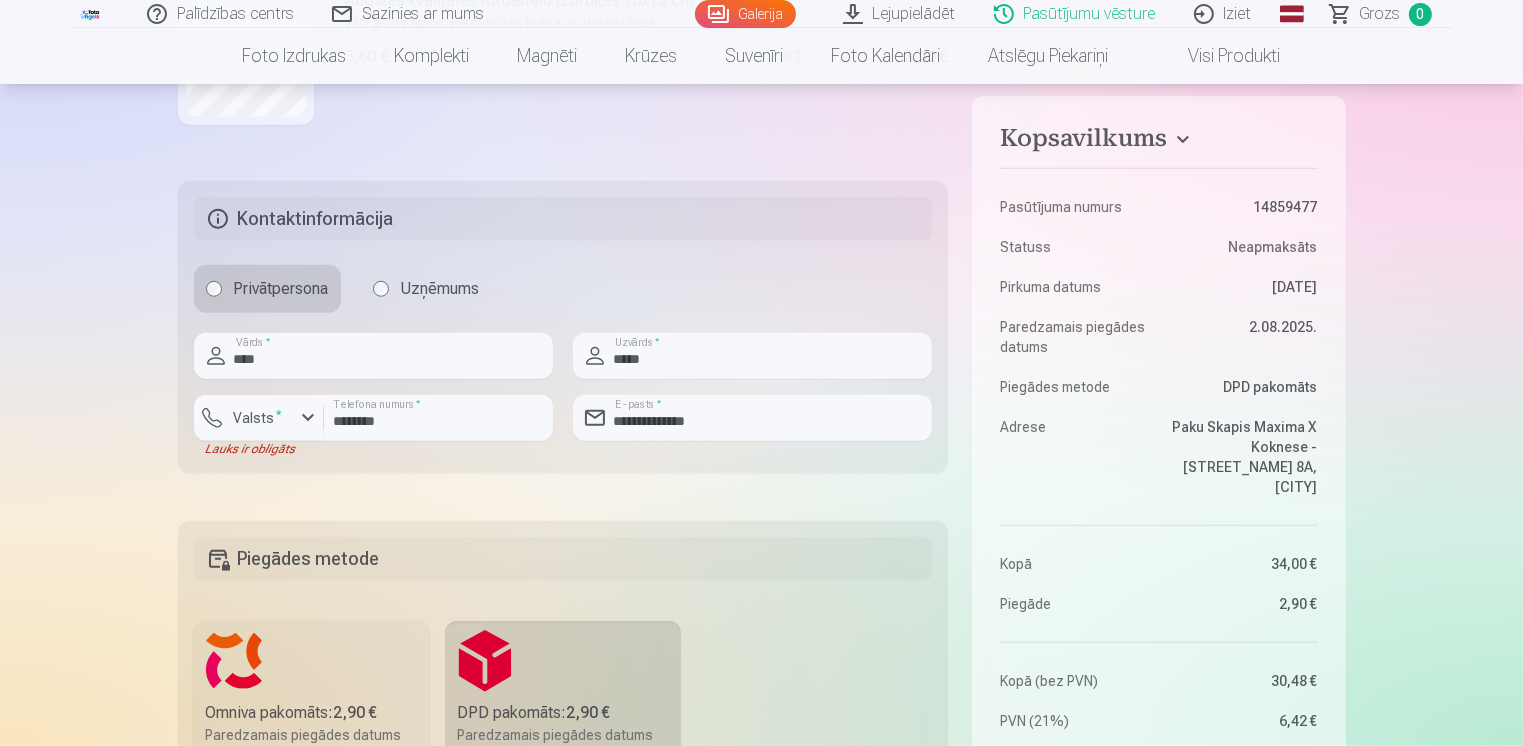 scroll, scrollTop: 1640, scrollLeft: 0, axis: vertical 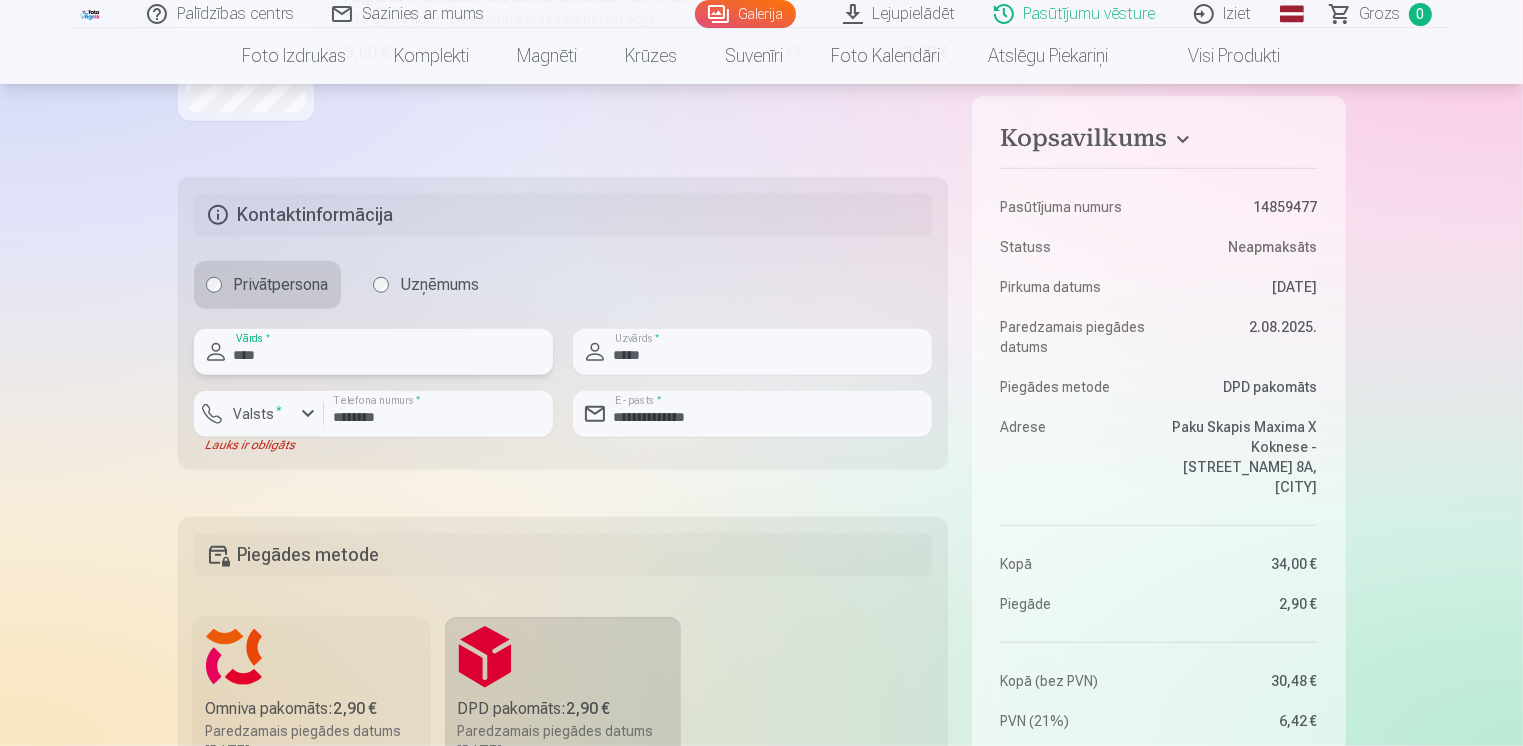 click on "****" at bounding box center [373, 352] 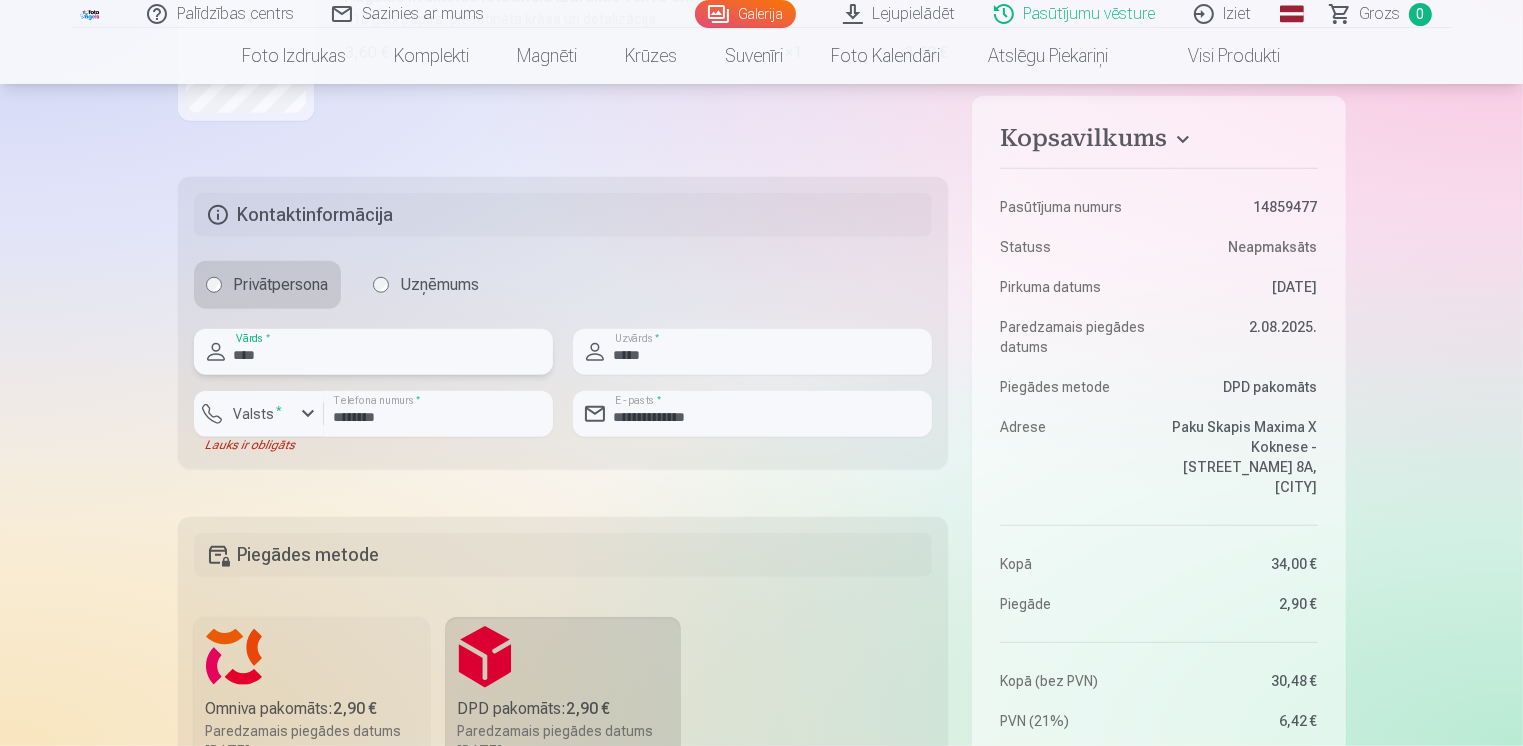 click on "****" at bounding box center [373, 352] 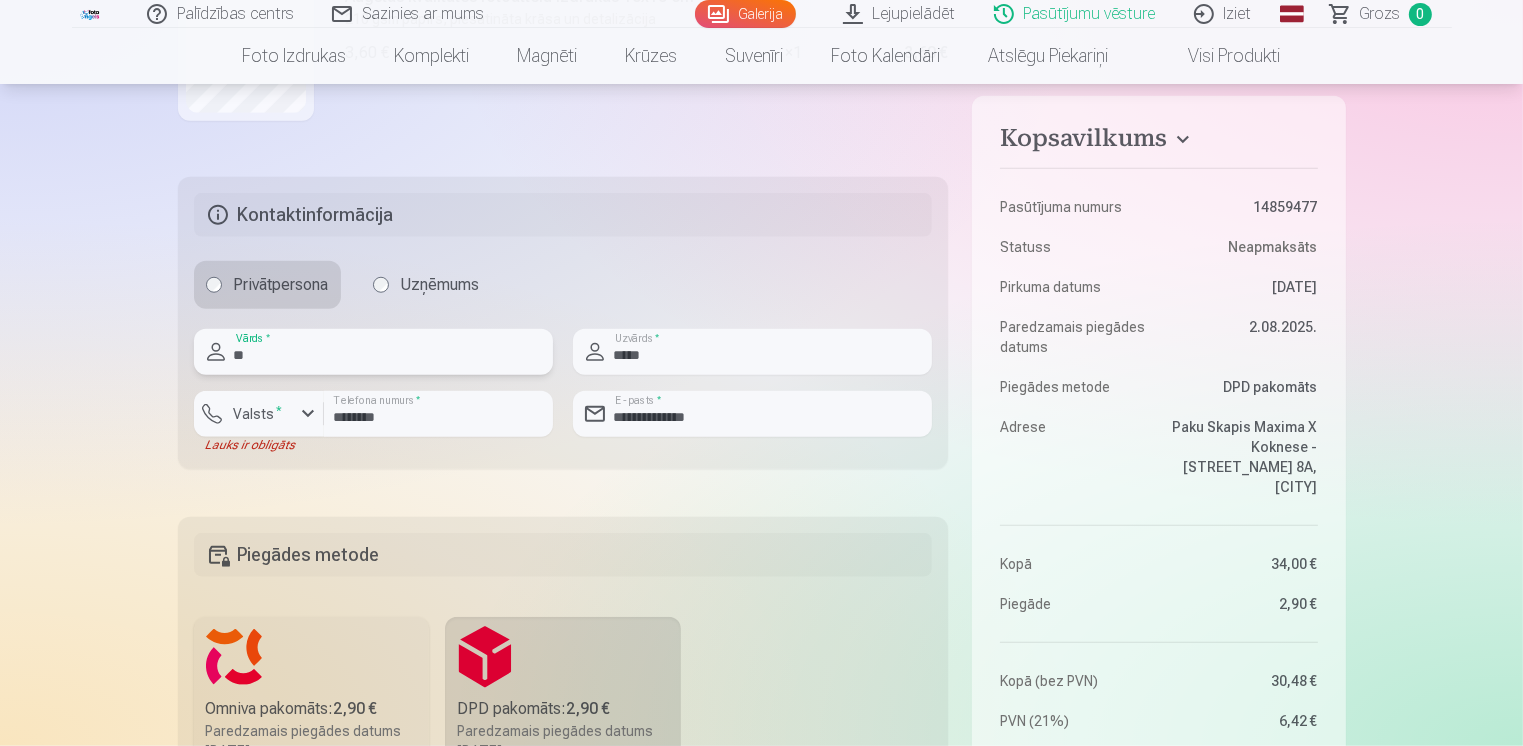type on "*" 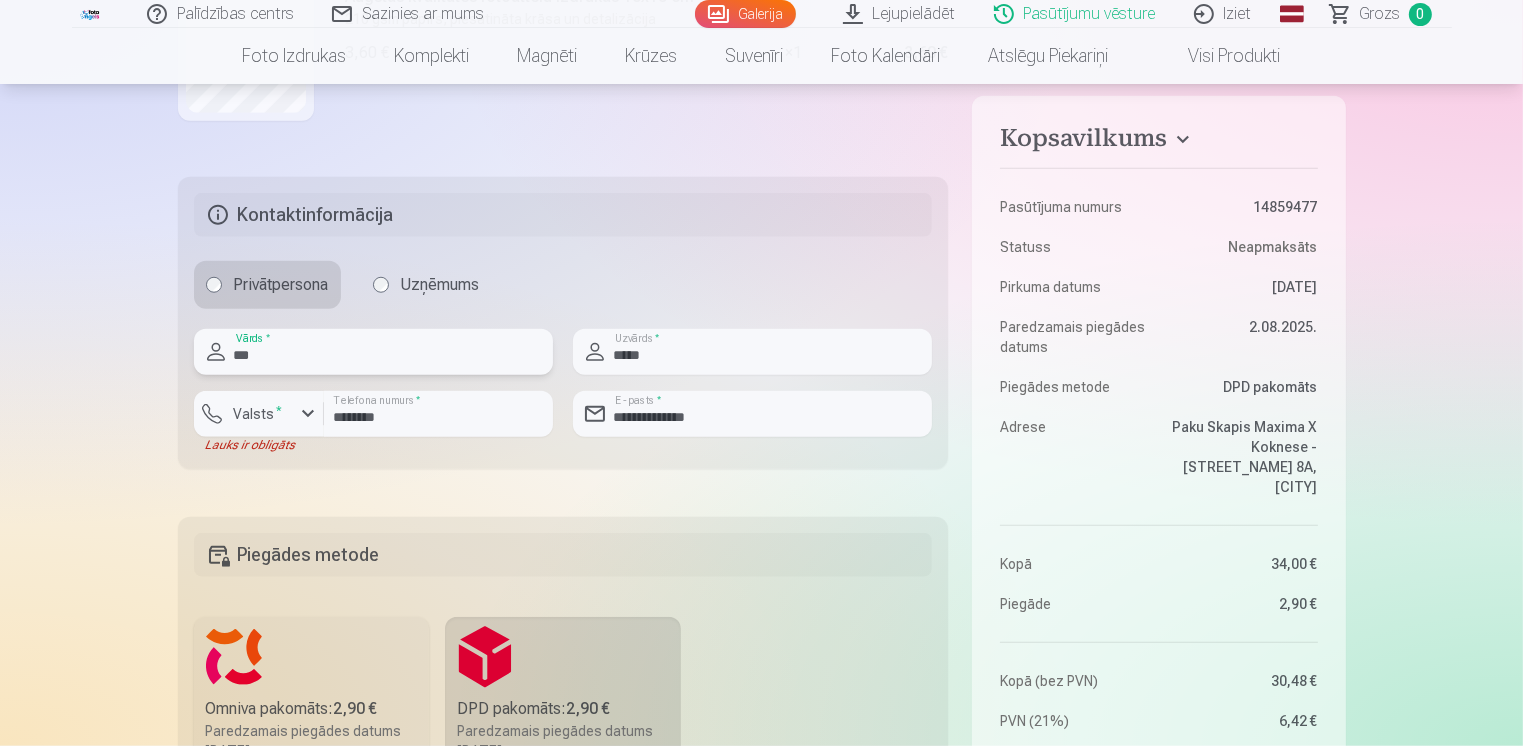 type on "****" 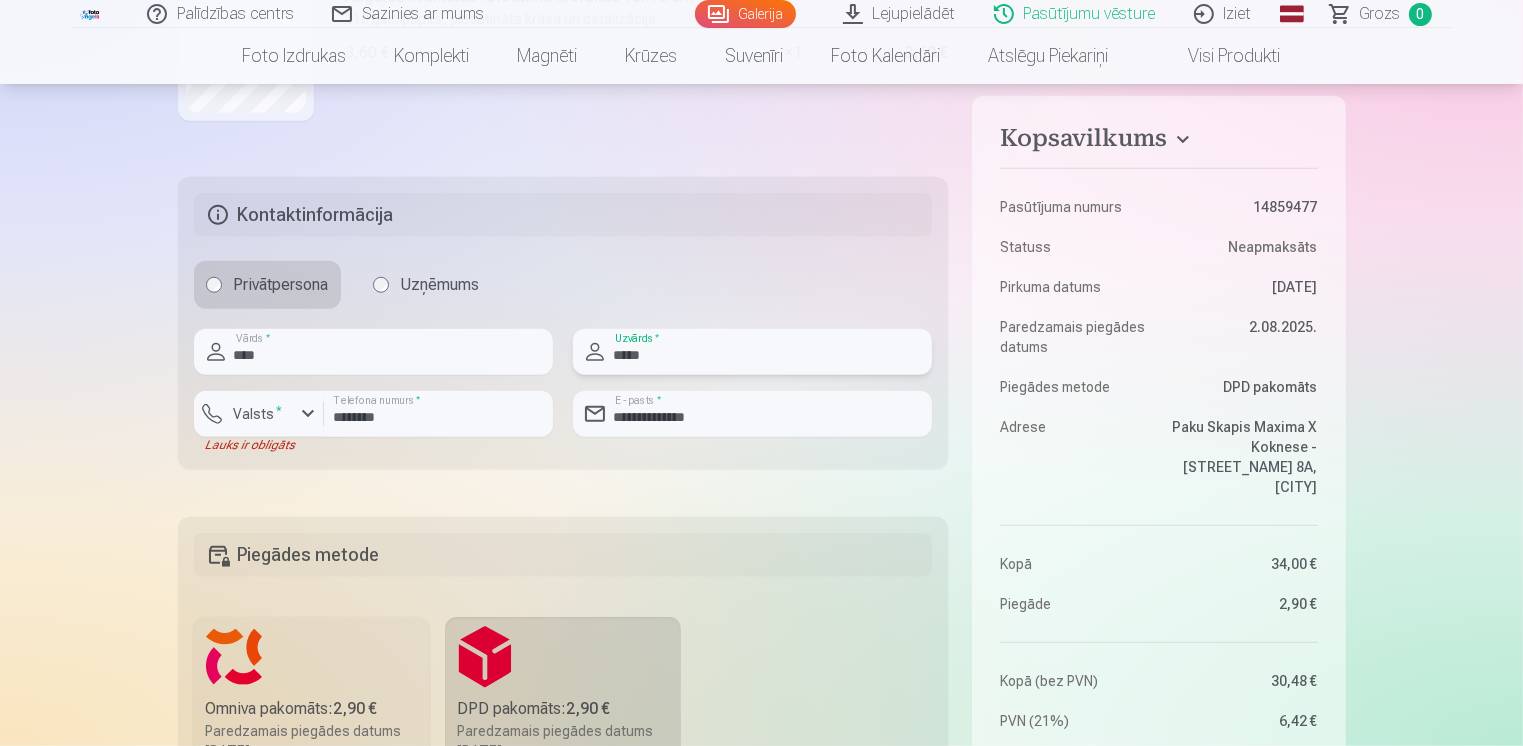 click on "*****" at bounding box center (752, 352) 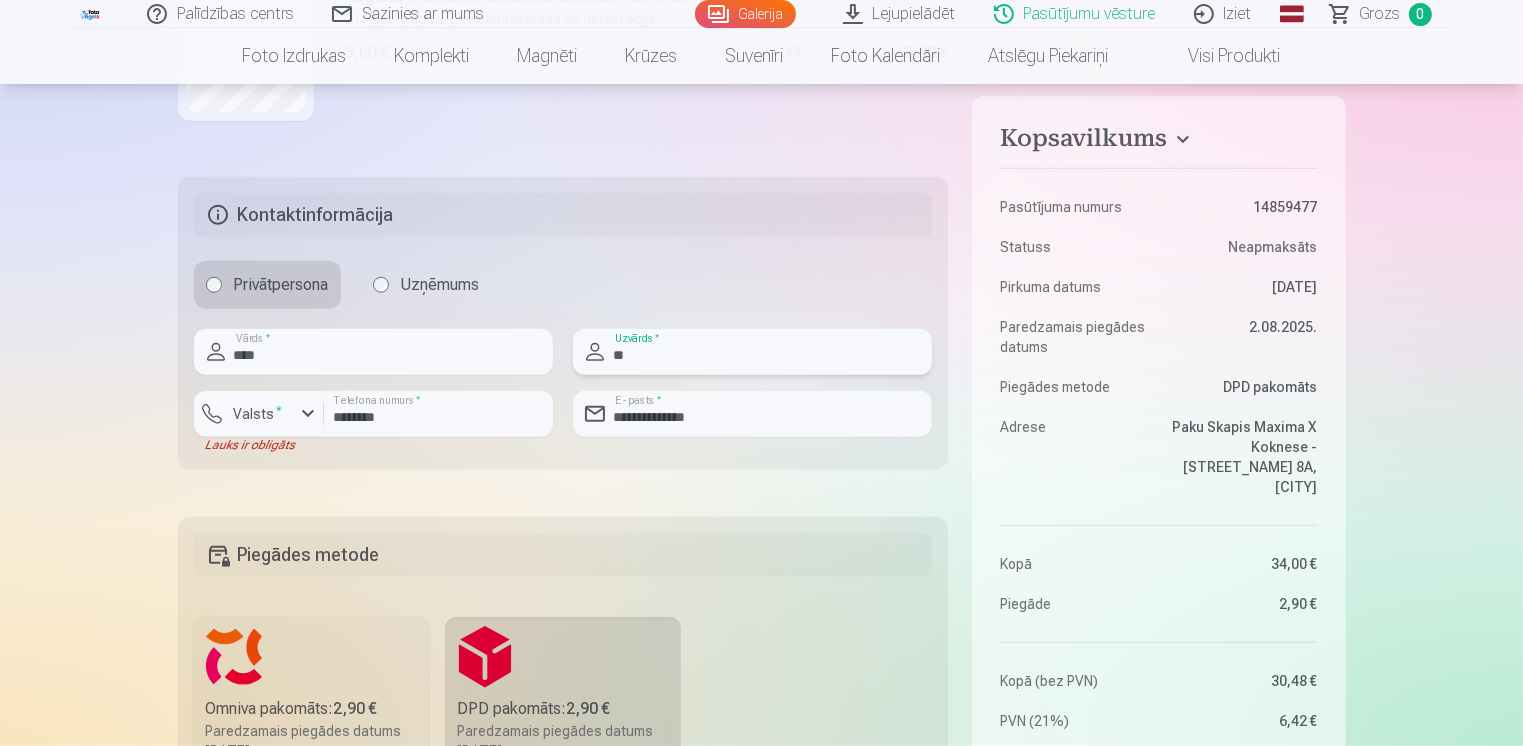 type on "*" 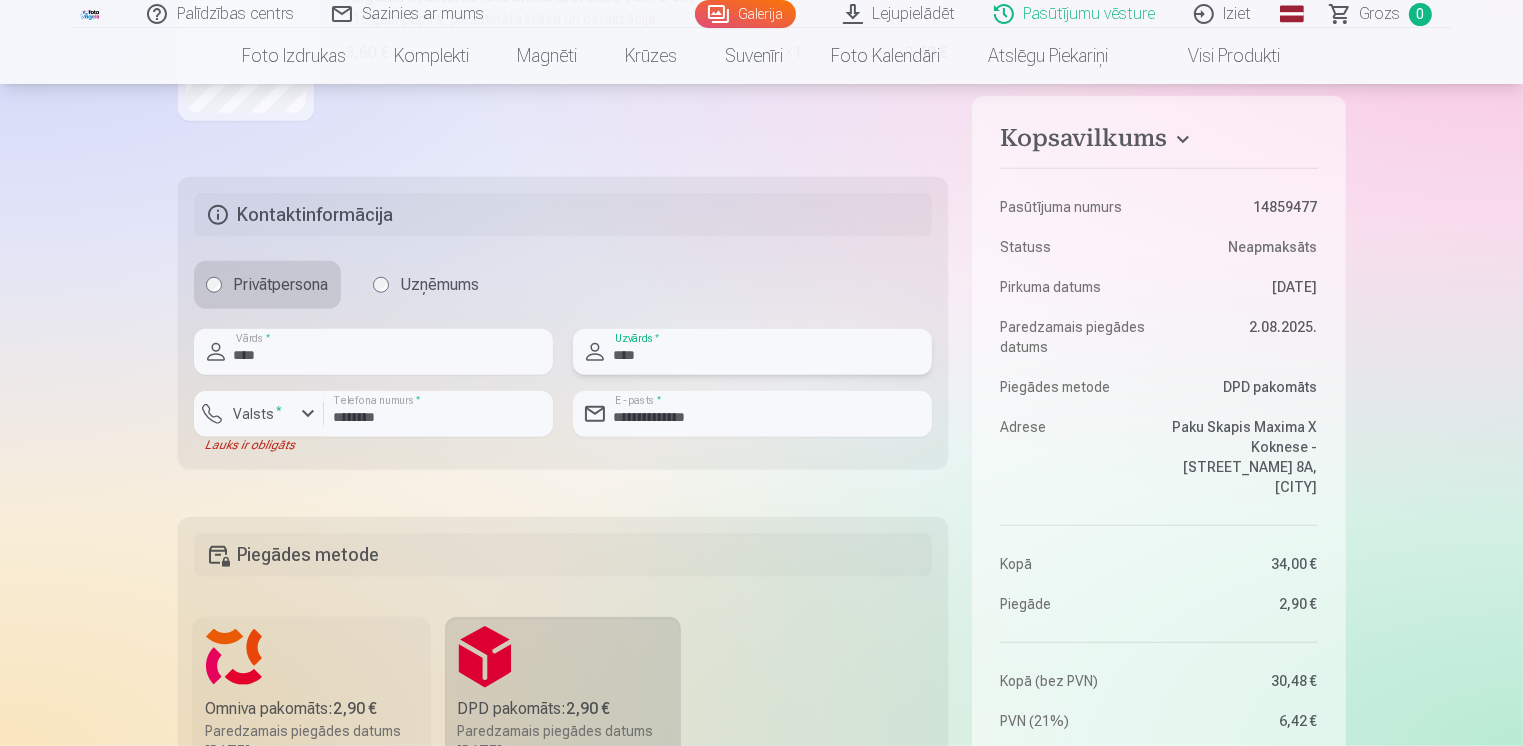 type on "*****" 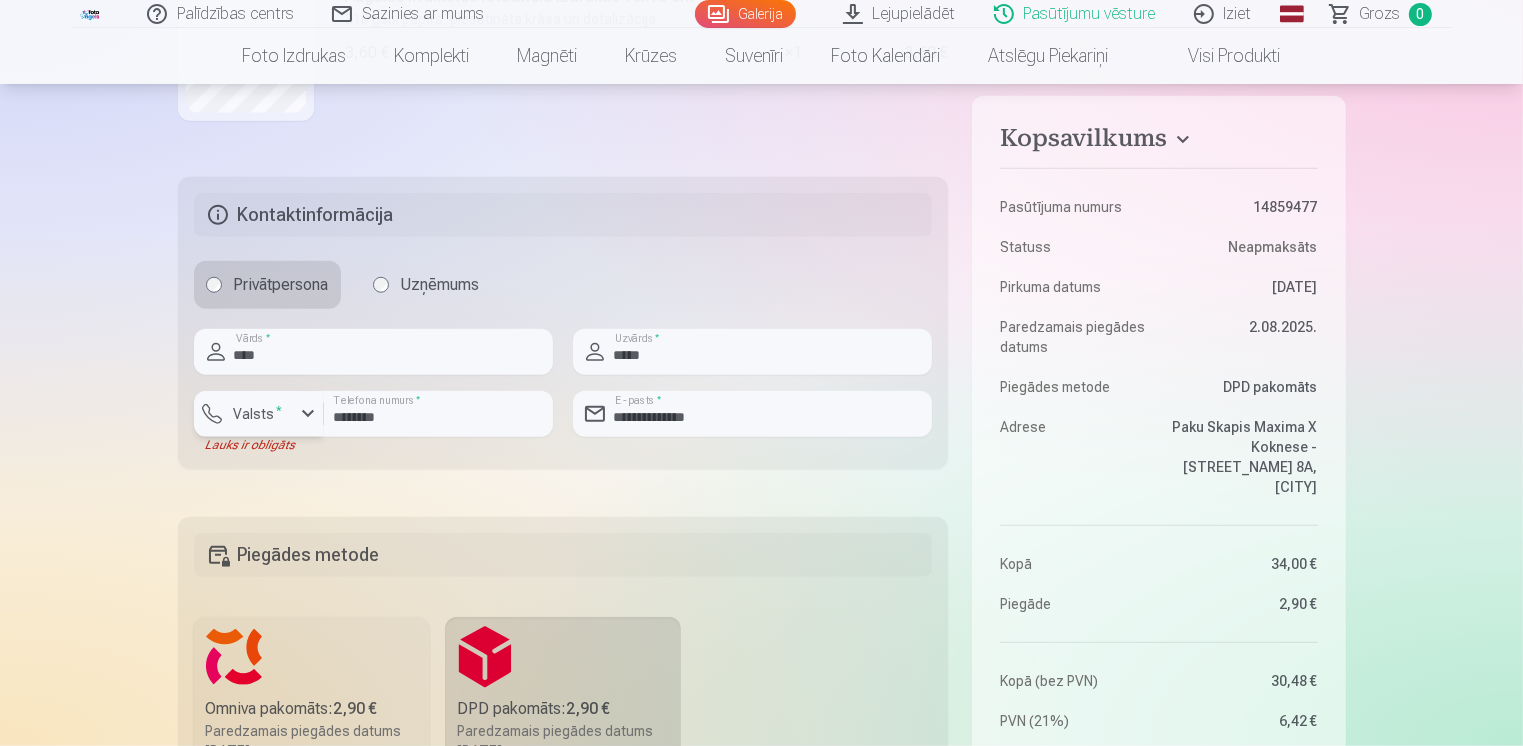 click on "Valsts *" at bounding box center (258, 414) 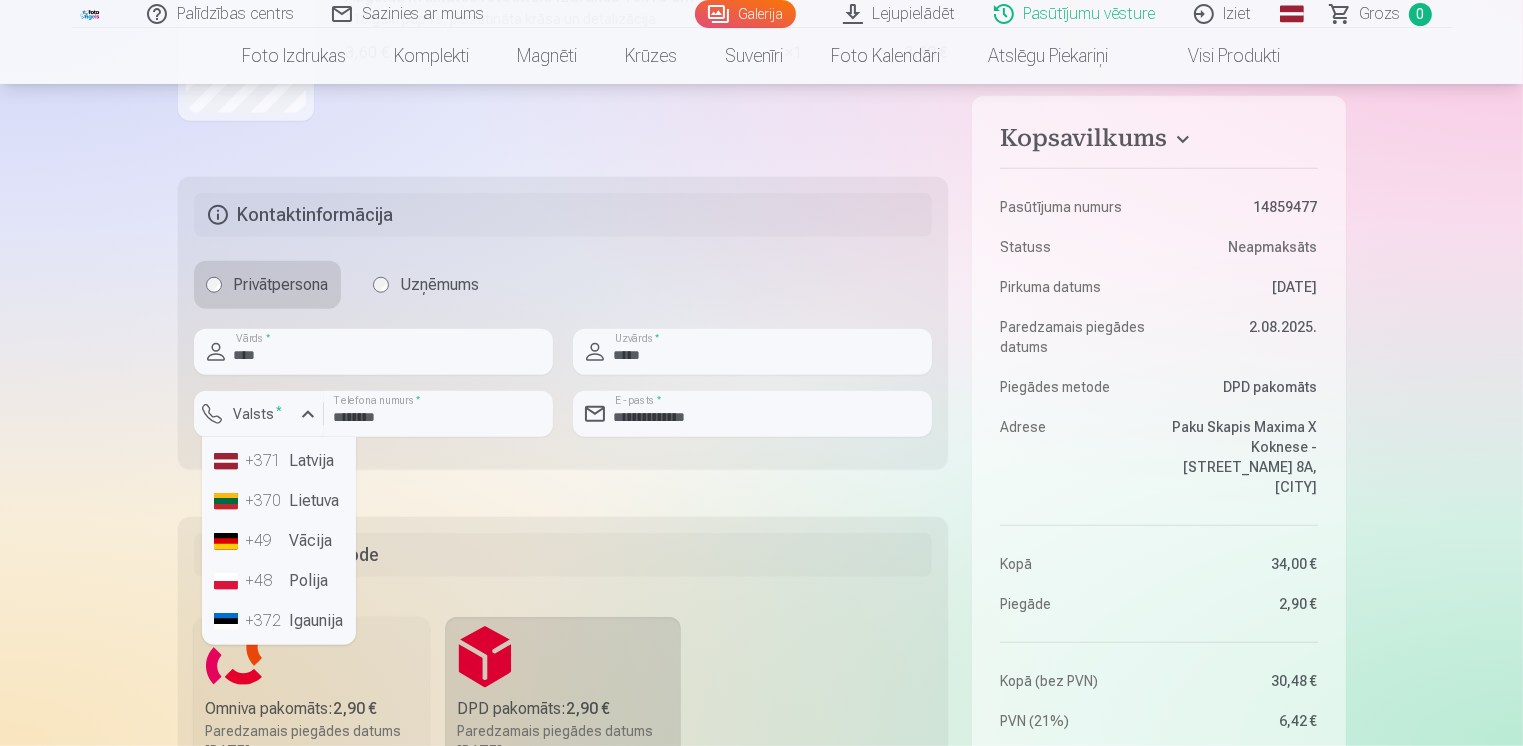 click on "+371" at bounding box center (266, 461) 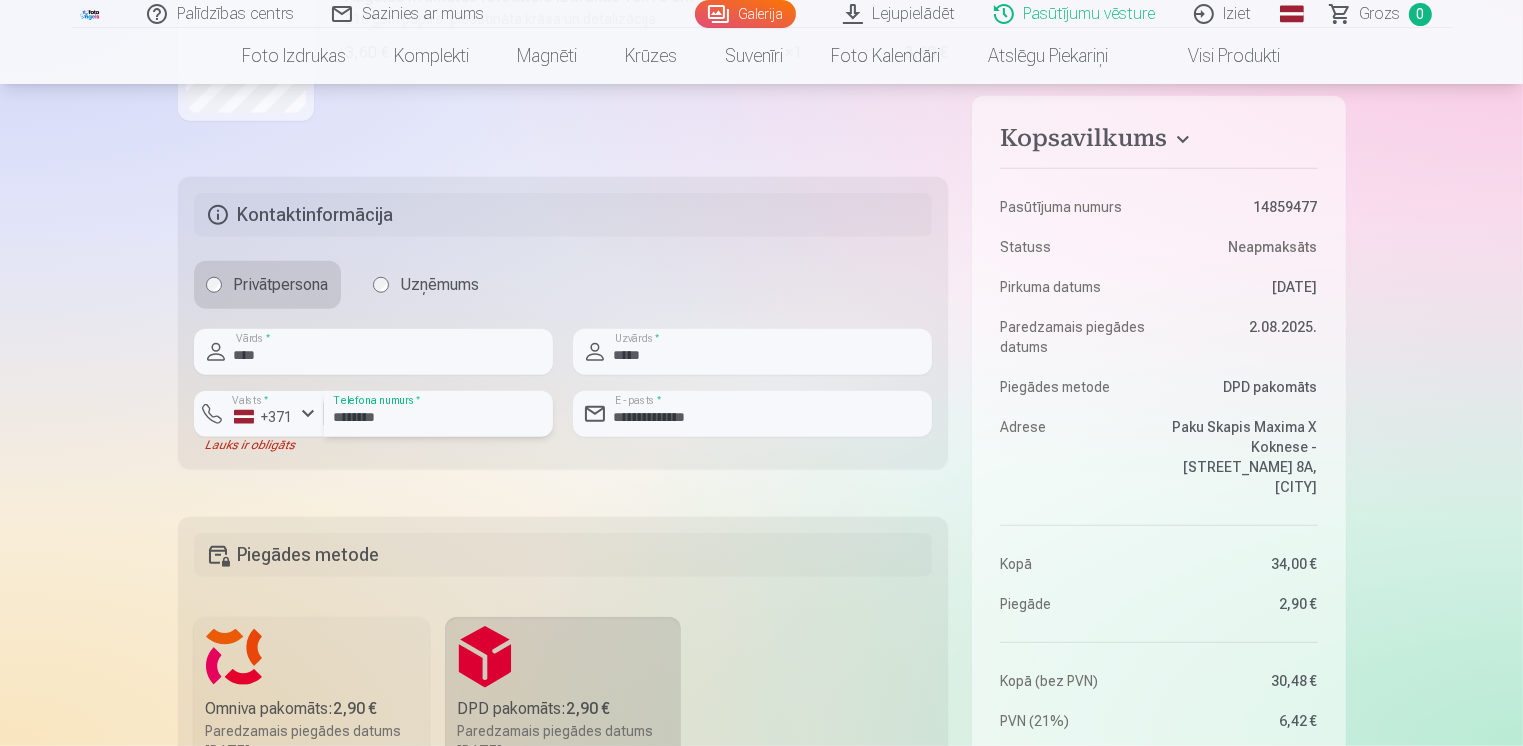 click on "********" at bounding box center [438, 414] 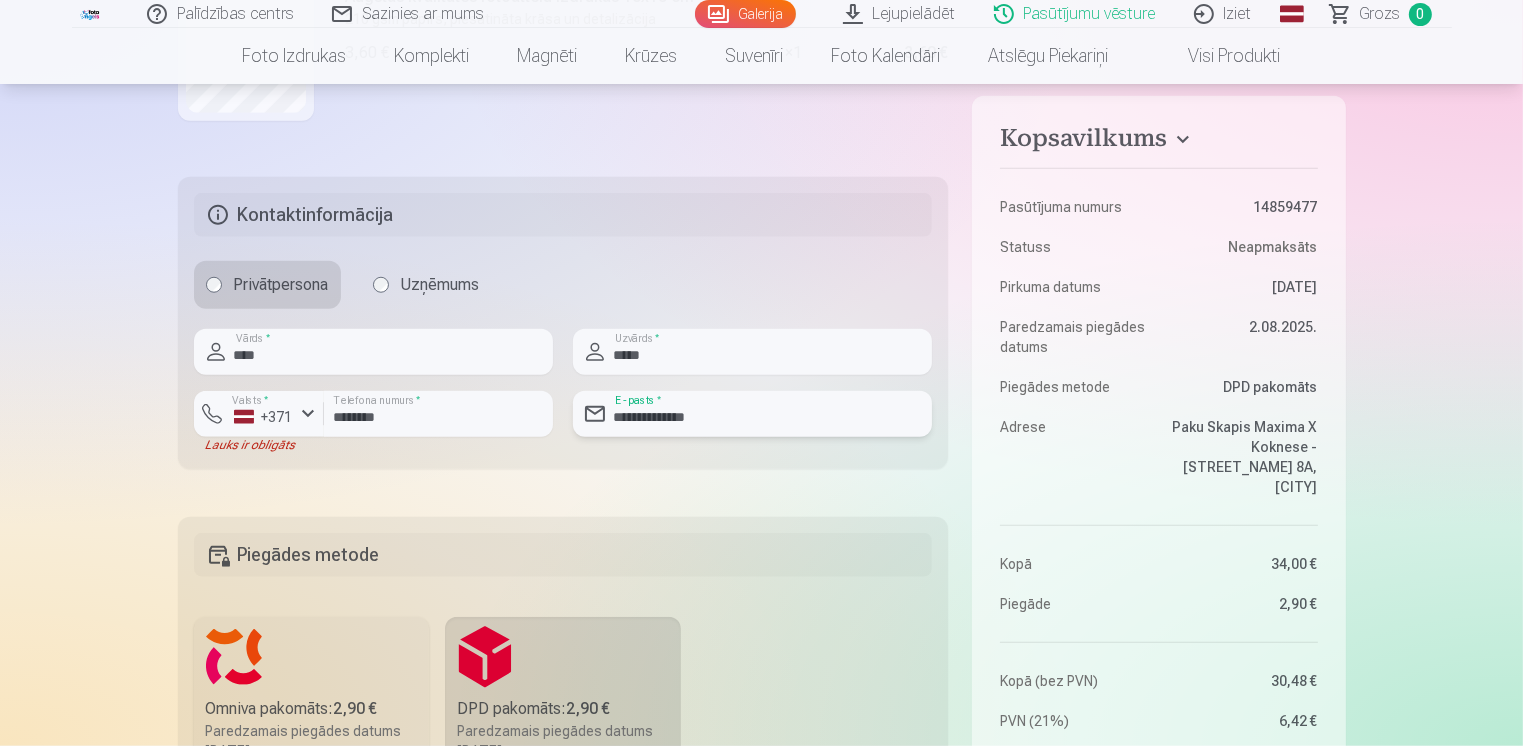 click on "**********" at bounding box center [752, 414] 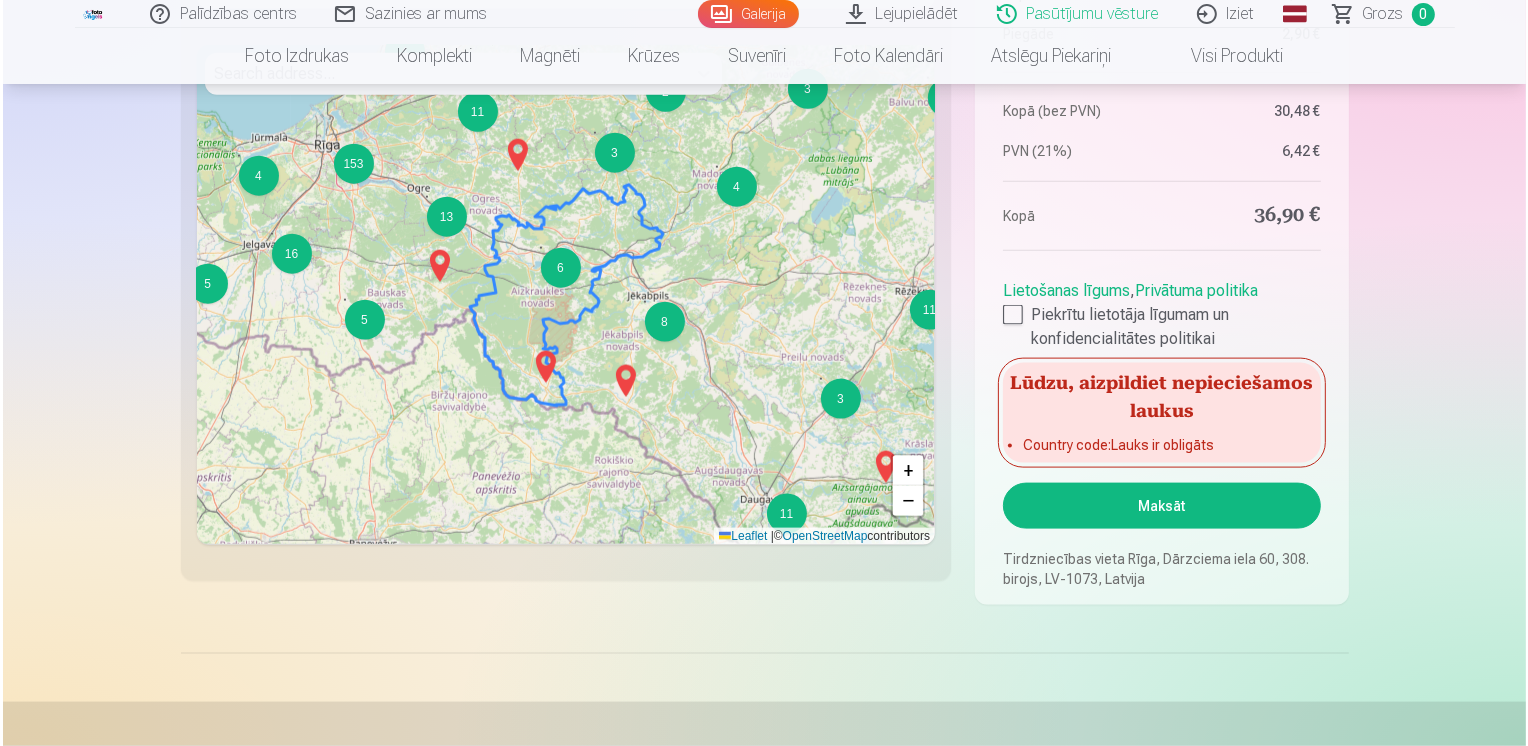 scroll, scrollTop: 2589, scrollLeft: 0, axis: vertical 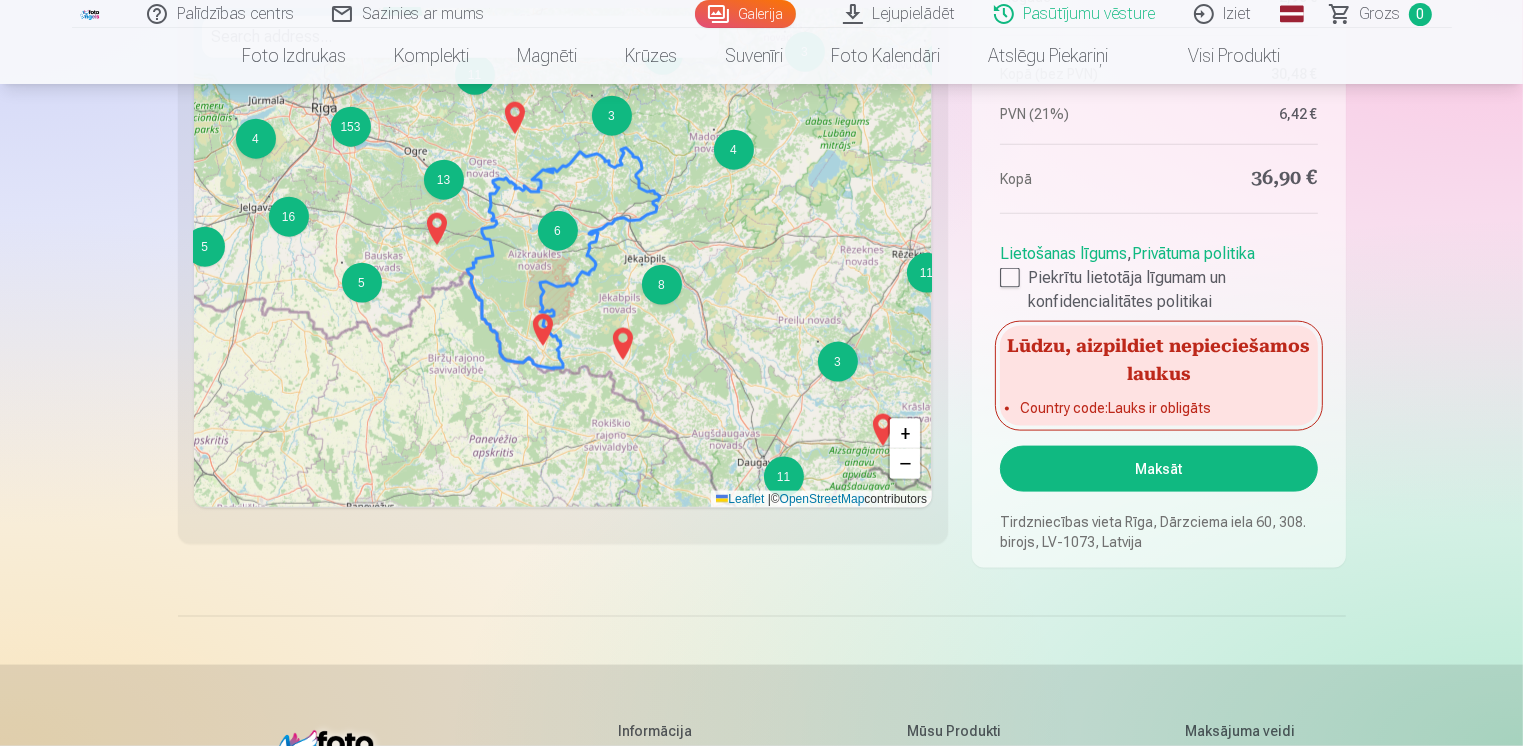 click on "Maksāt" at bounding box center [1158, 469] 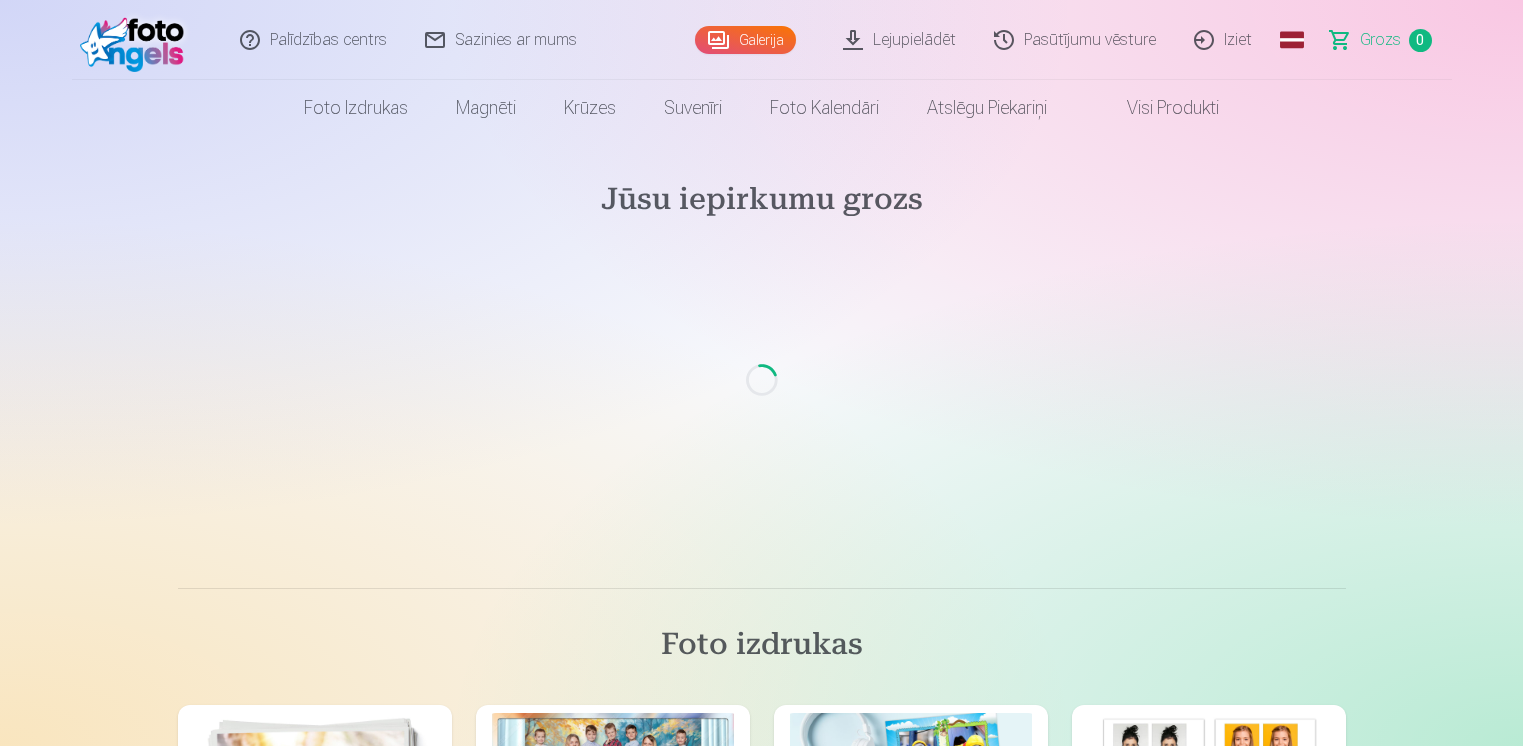 scroll, scrollTop: 0, scrollLeft: 0, axis: both 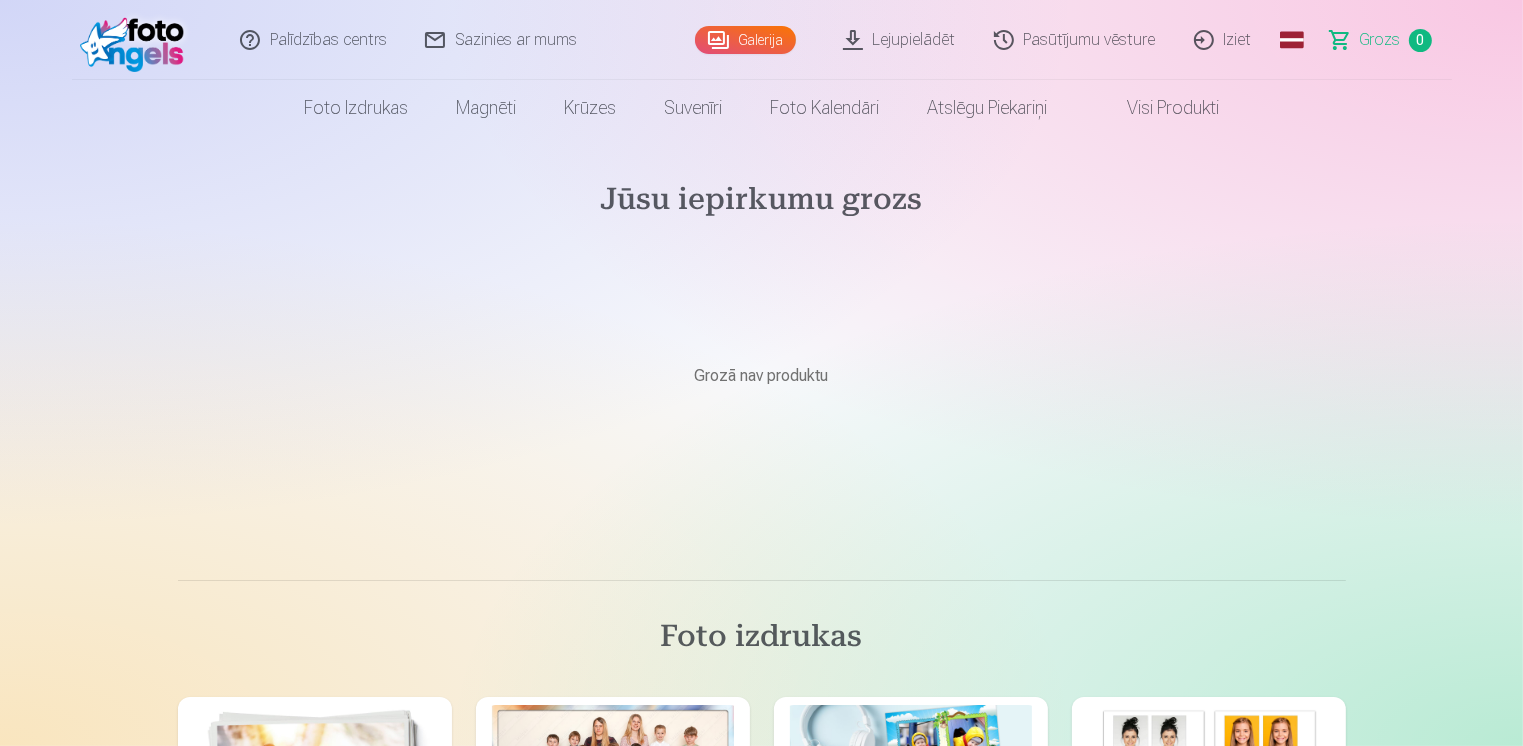 click on "Pasūtījumu vēsture" at bounding box center [1076, 40] 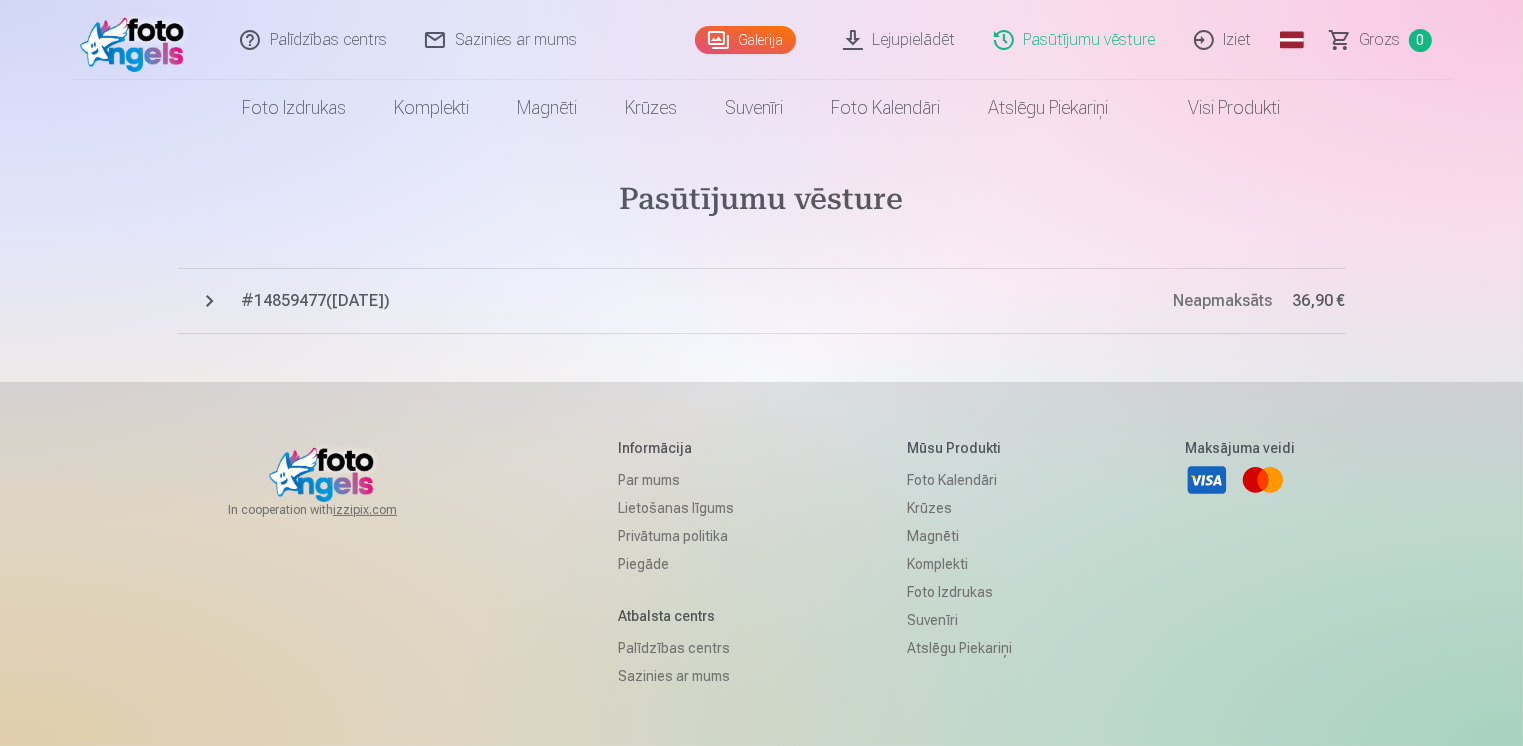 click on "# [NUMBER] ( [DATE] ) Neapmaksāts [PRICE]" at bounding box center (762, 301) 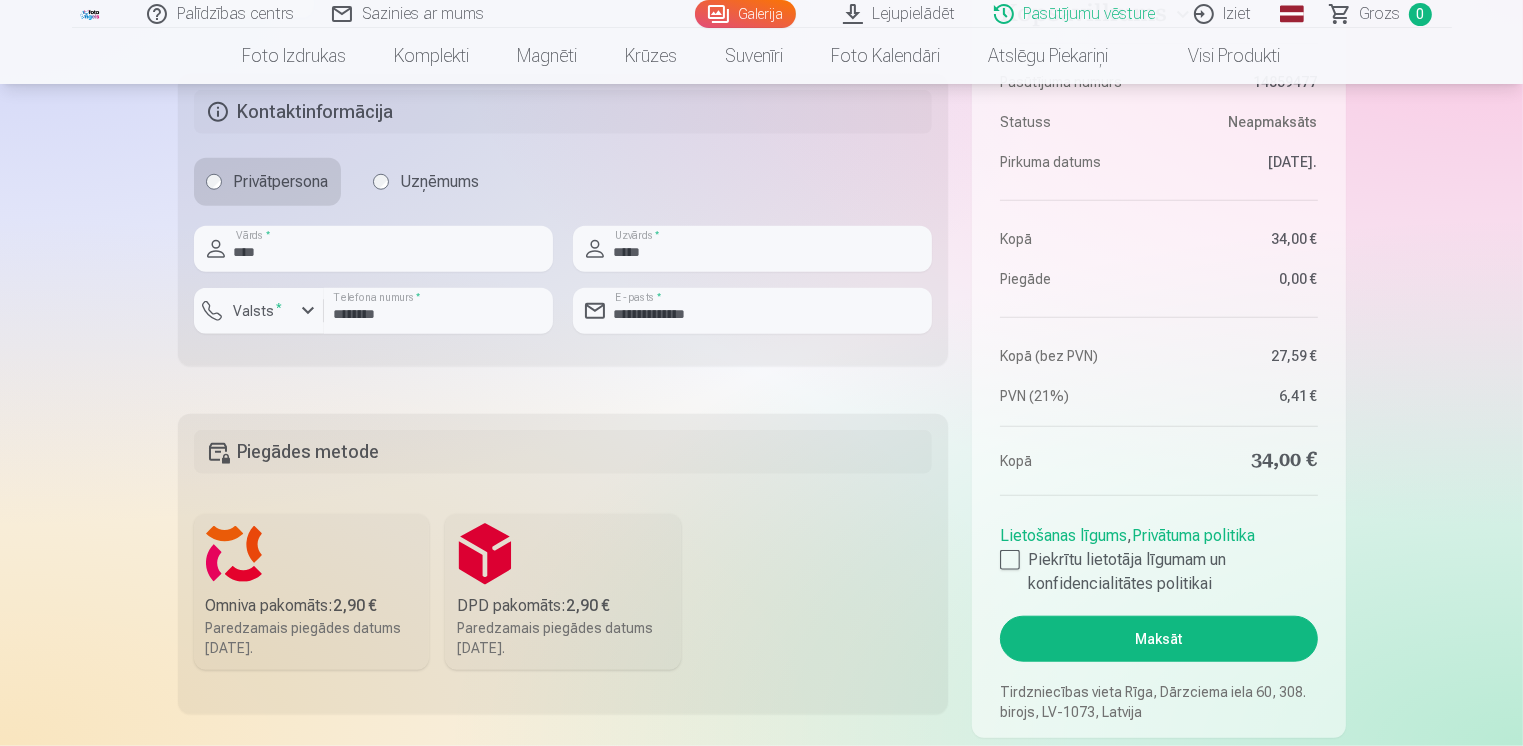 scroll, scrollTop: 1729, scrollLeft: 0, axis: vertical 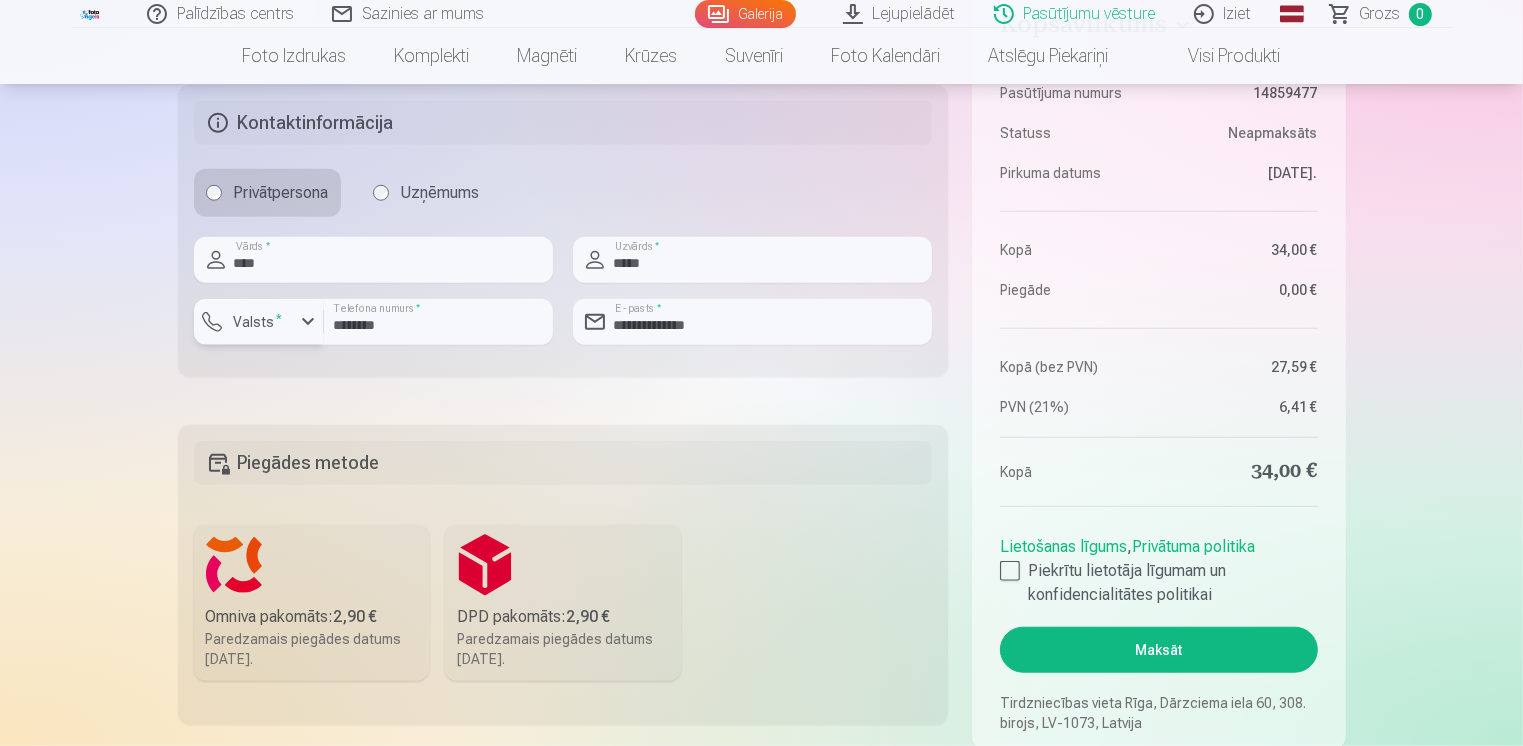 click on "Valsts *" at bounding box center (258, 322) 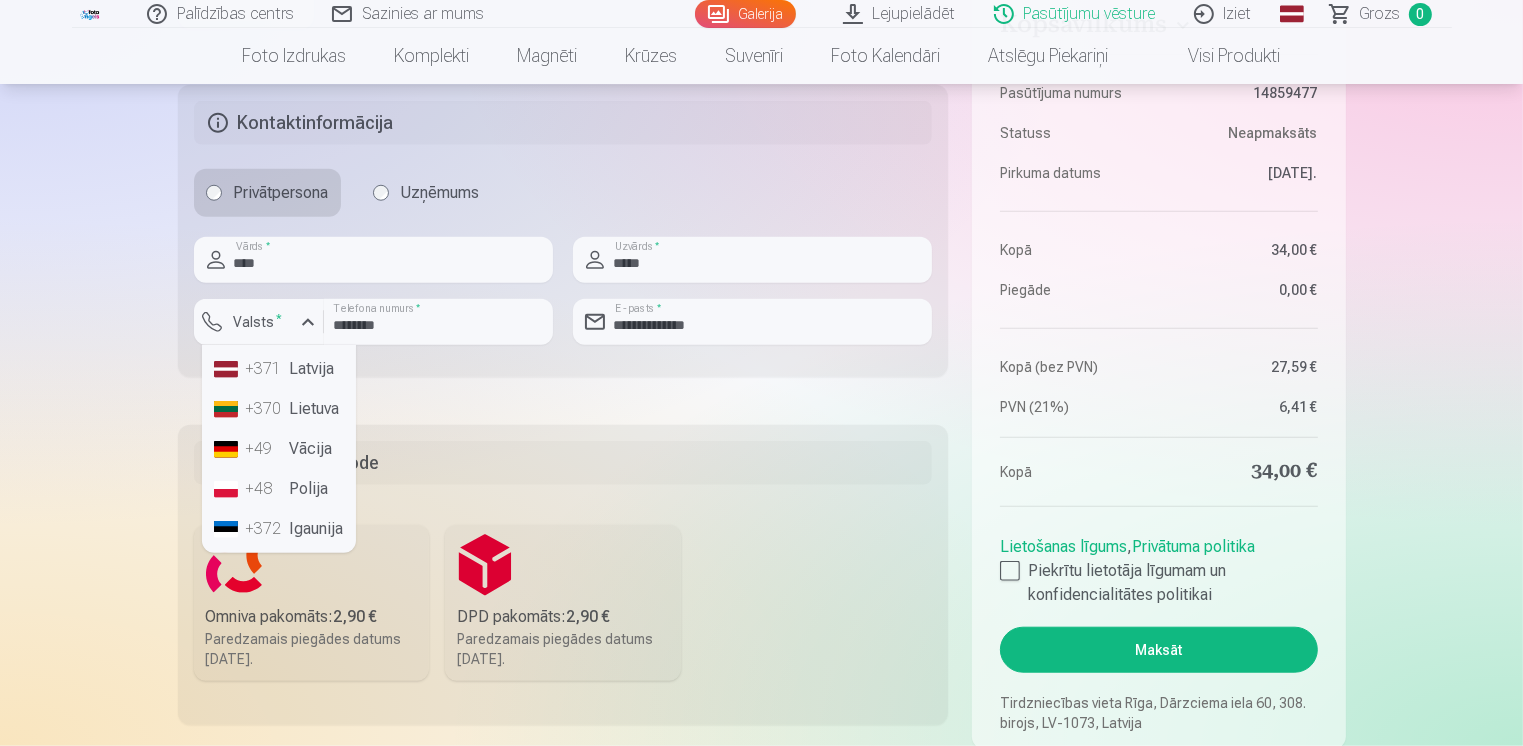 click on "+[COUNTRY_CODE] [COUNTRY]" at bounding box center (279, 369) 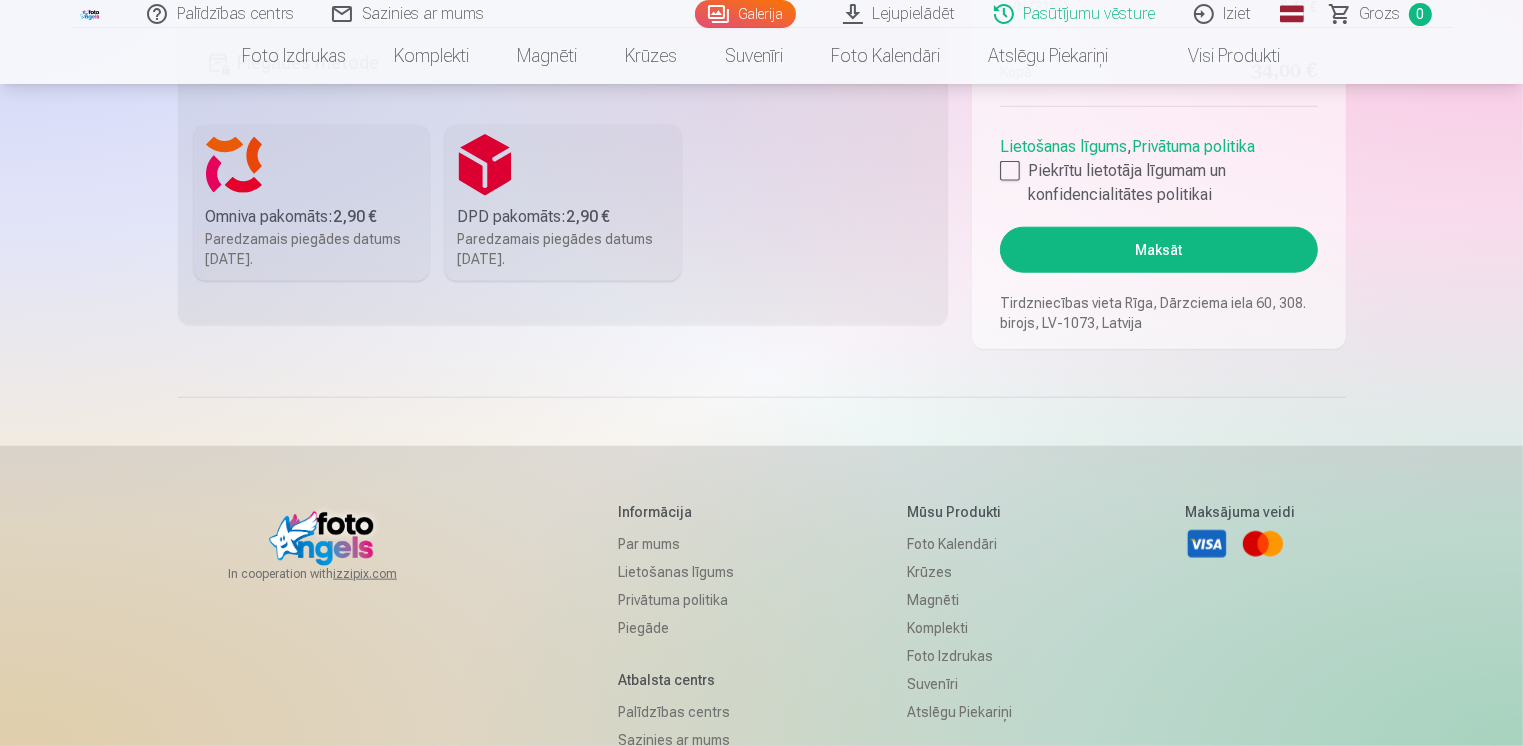 scroll, scrollTop: 2123, scrollLeft: 0, axis: vertical 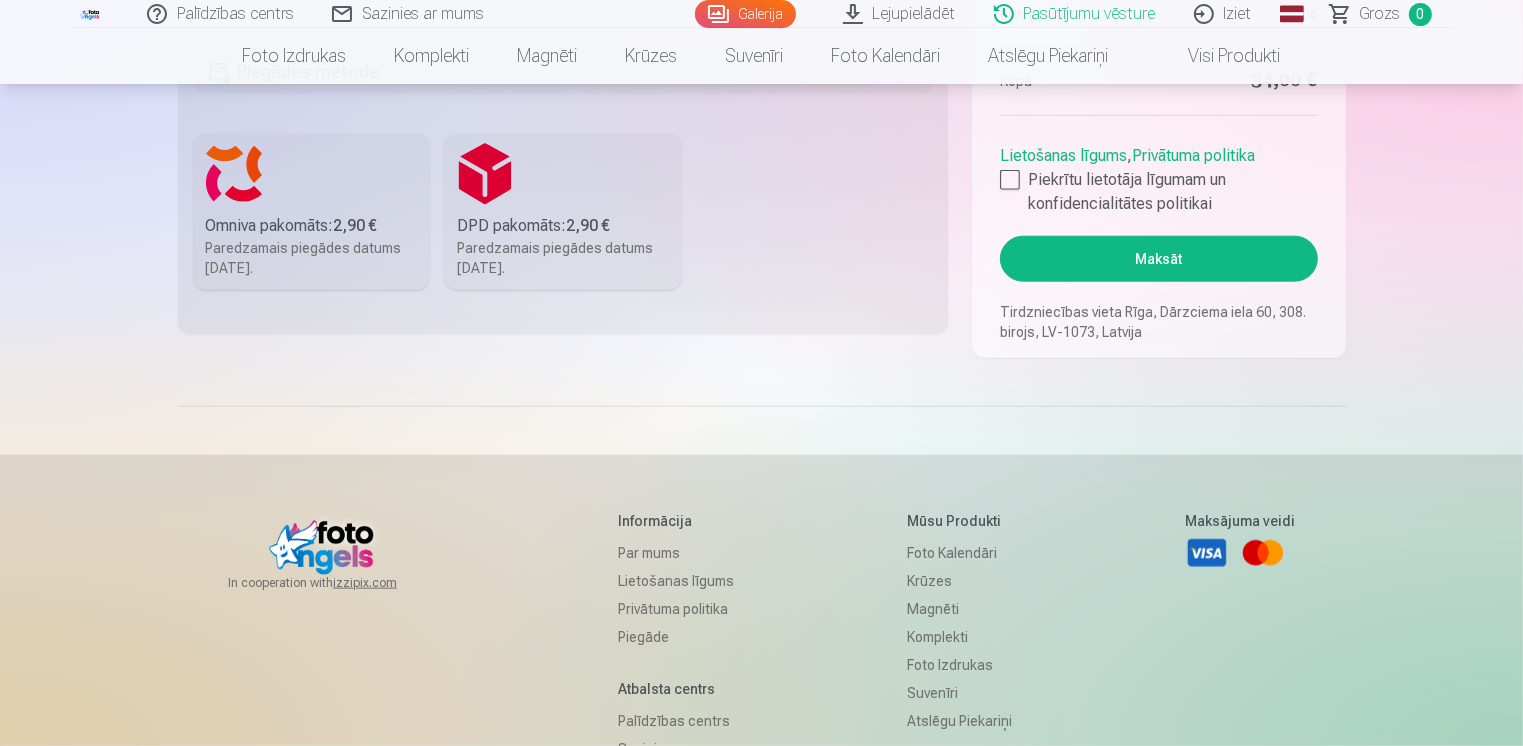 click on "Paredzamais piegādes datums [DATE]." at bounding box center (563, 258) 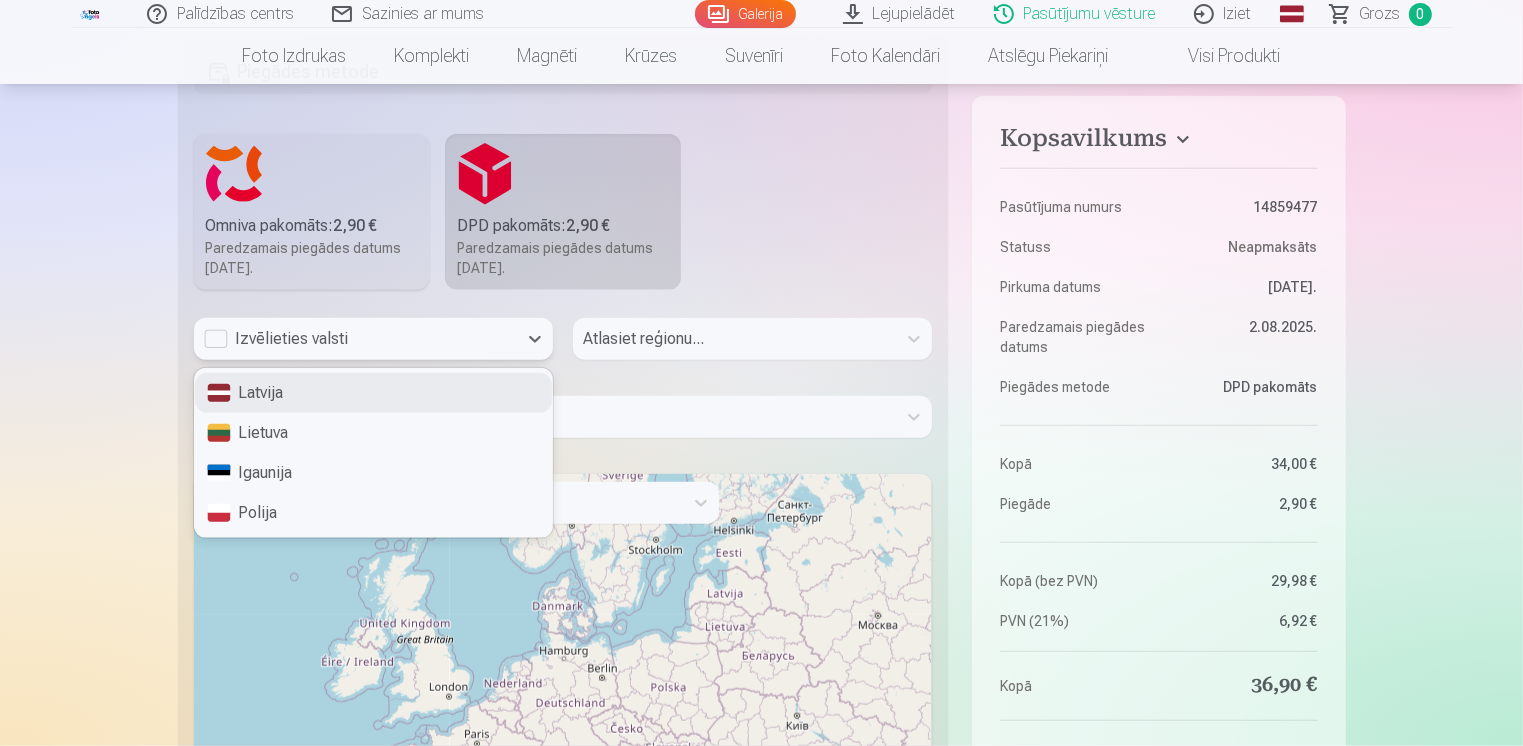 click on "Izvēlieties valsti" at bounding box center [355, 339] 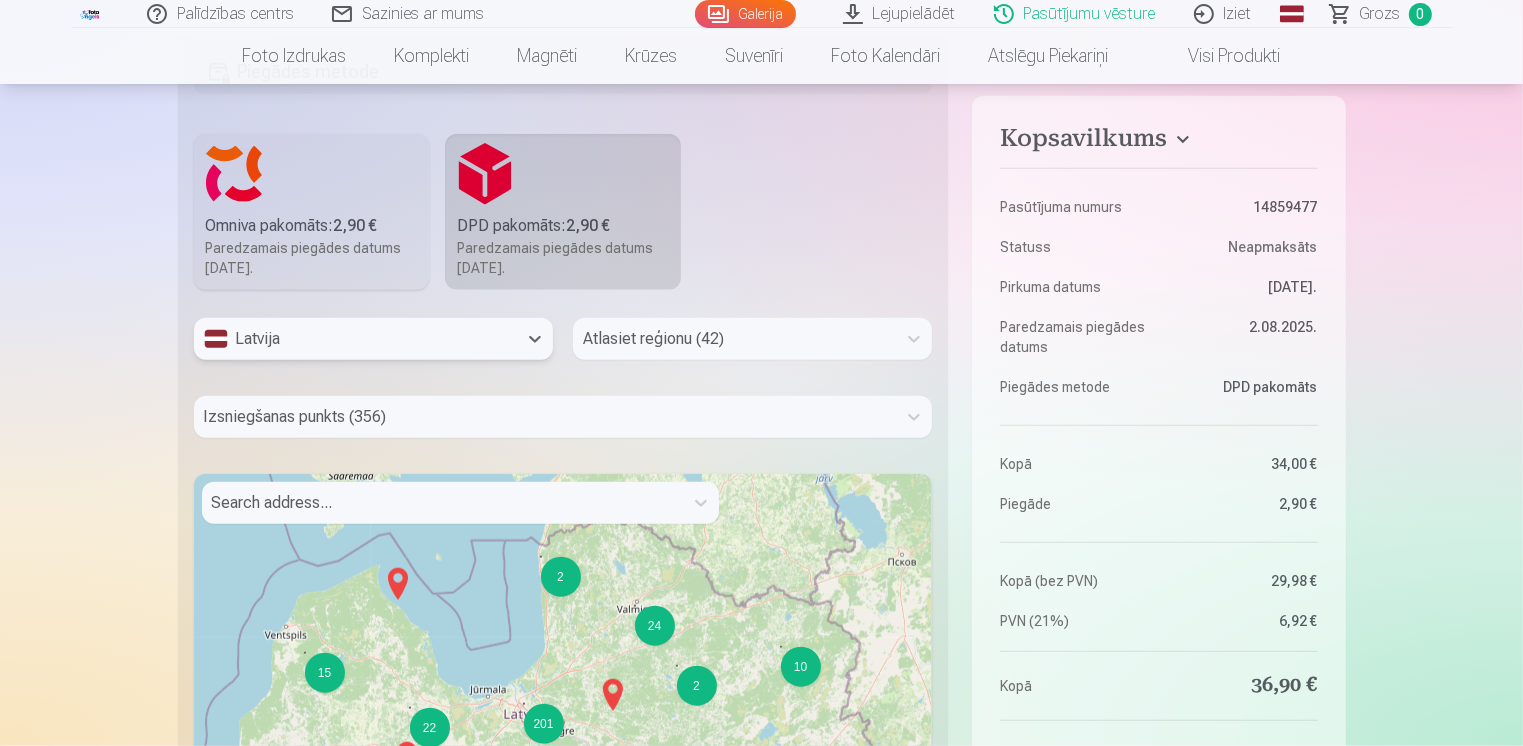 click at bounding box center (734, 339) 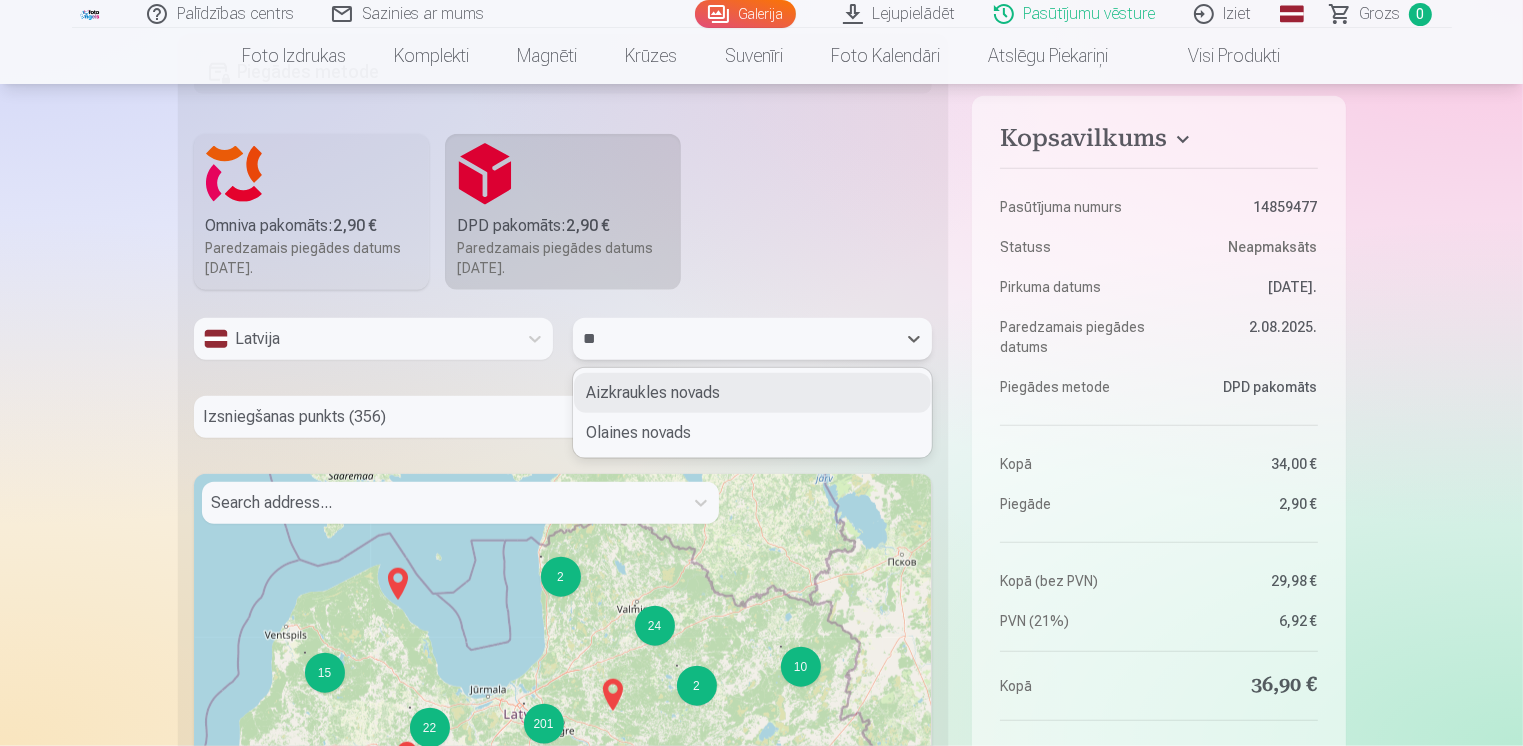 type on "***" 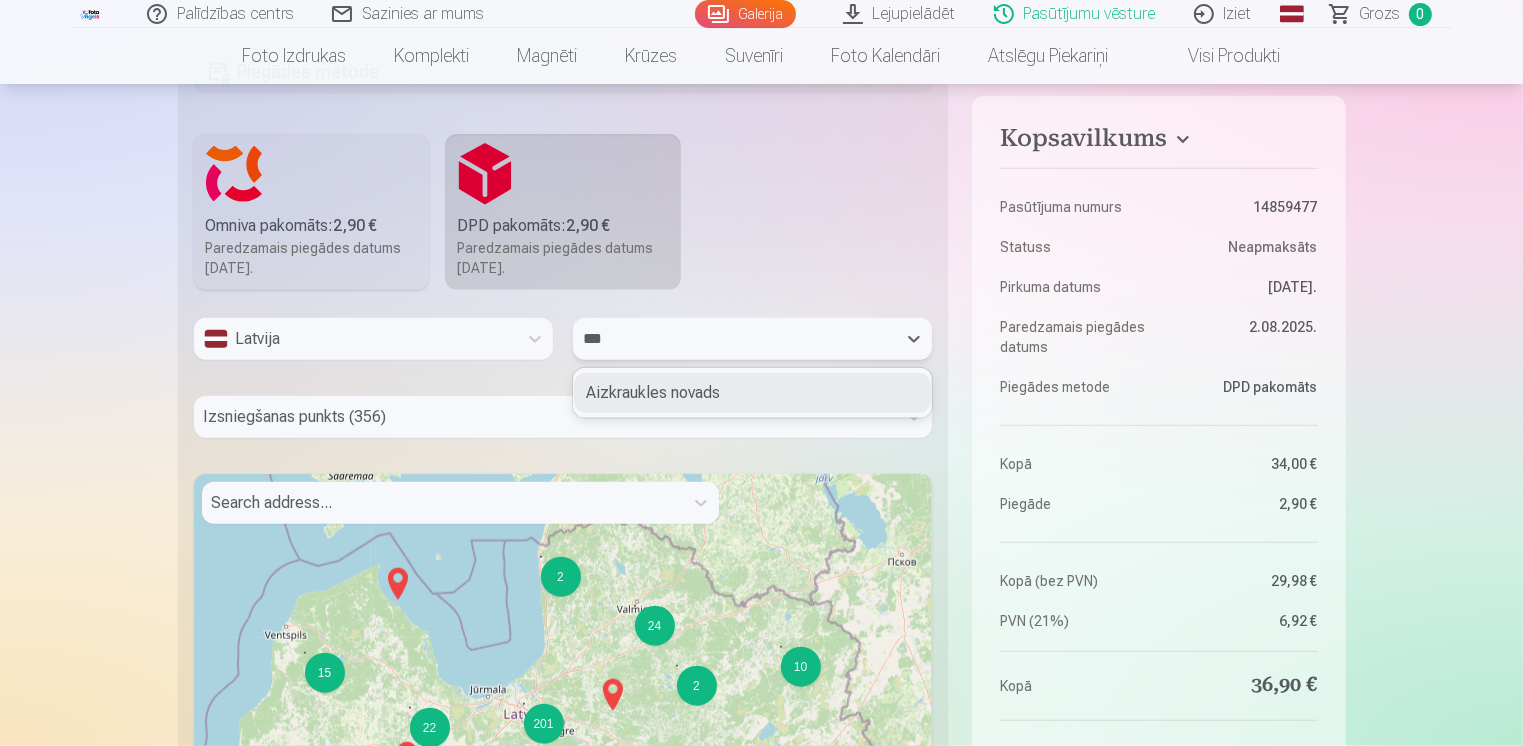 click on "Aizkraukles novads" at bounding box center [752, 393] 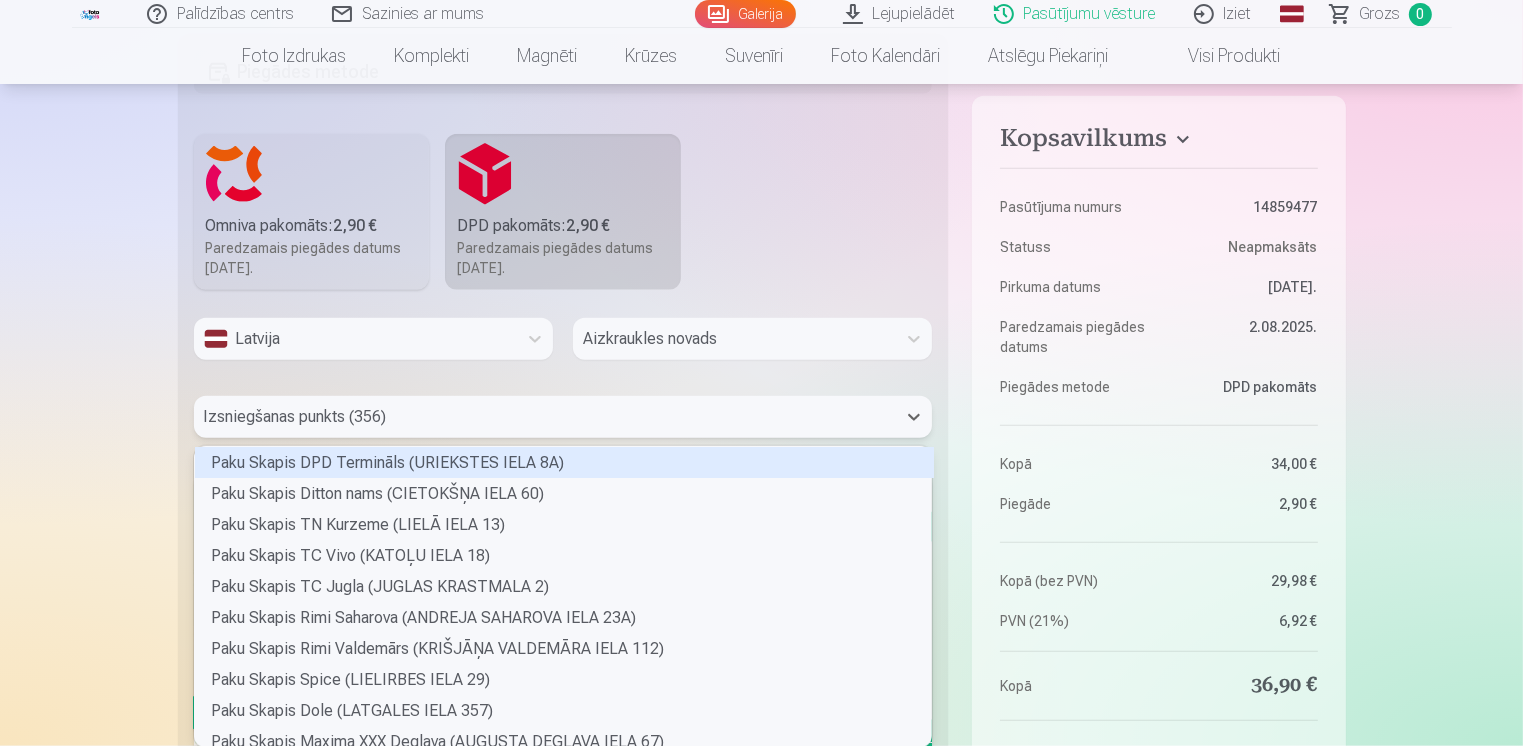 click at bounding box center [545, 417] 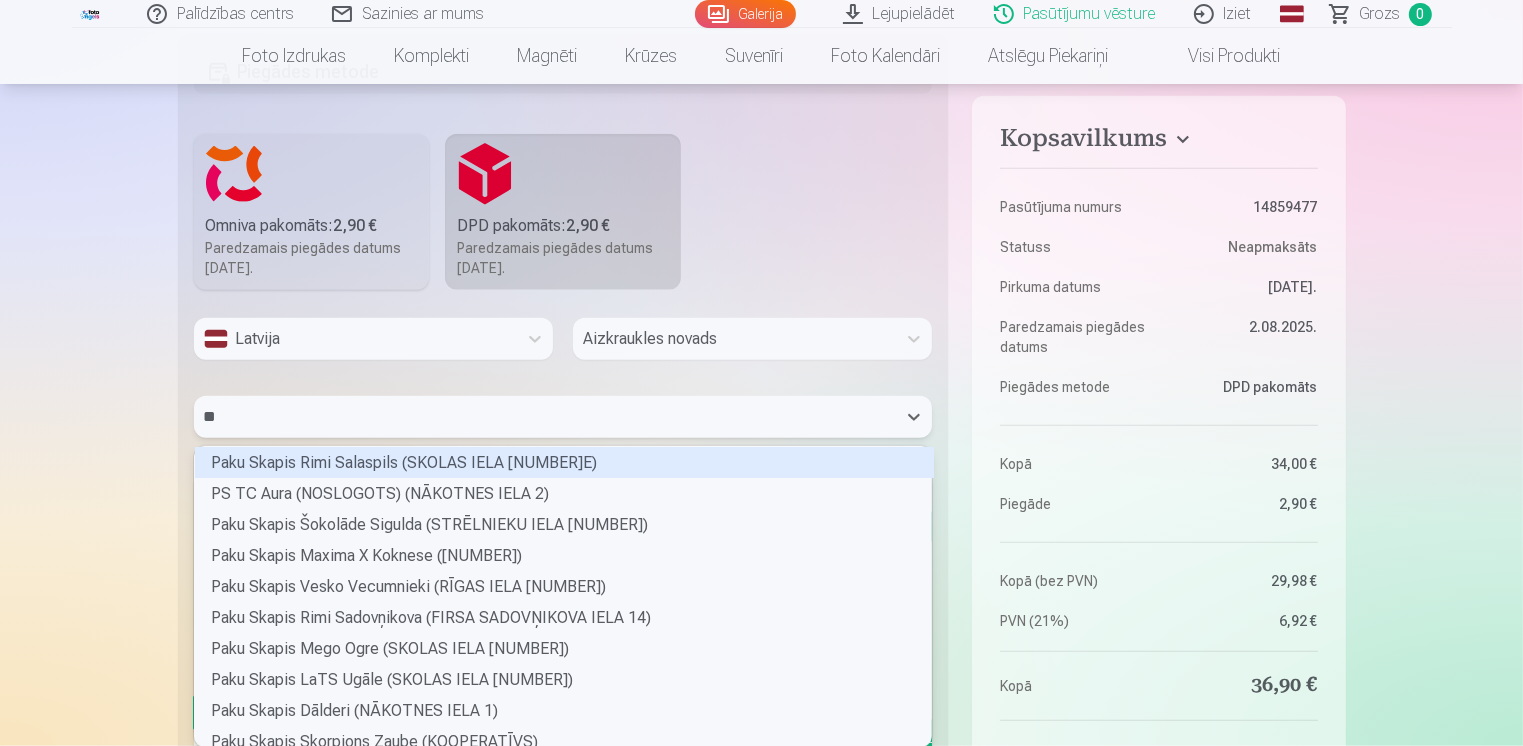type on "***" 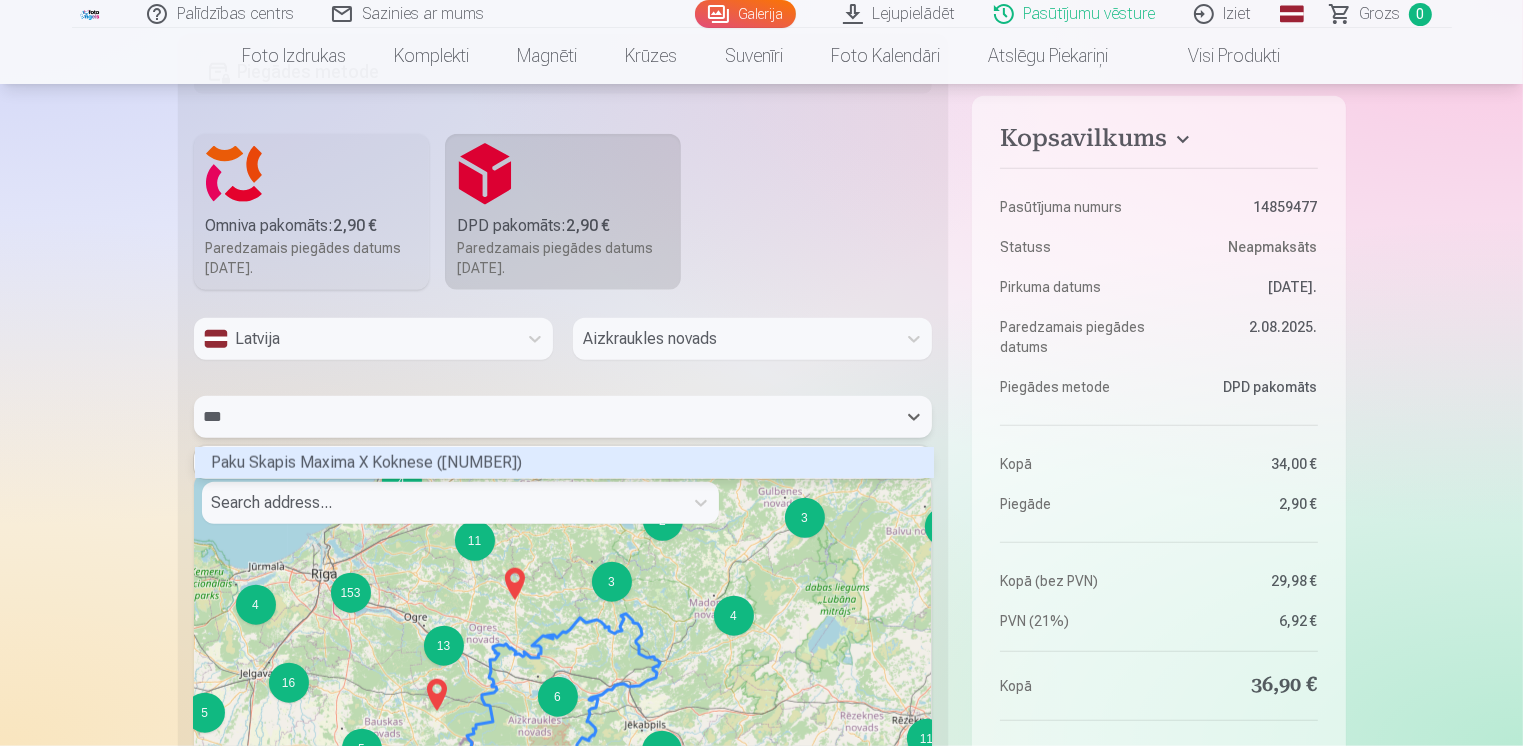 scroll, scrollTop: 26, scrollLeft: 732, axis: both 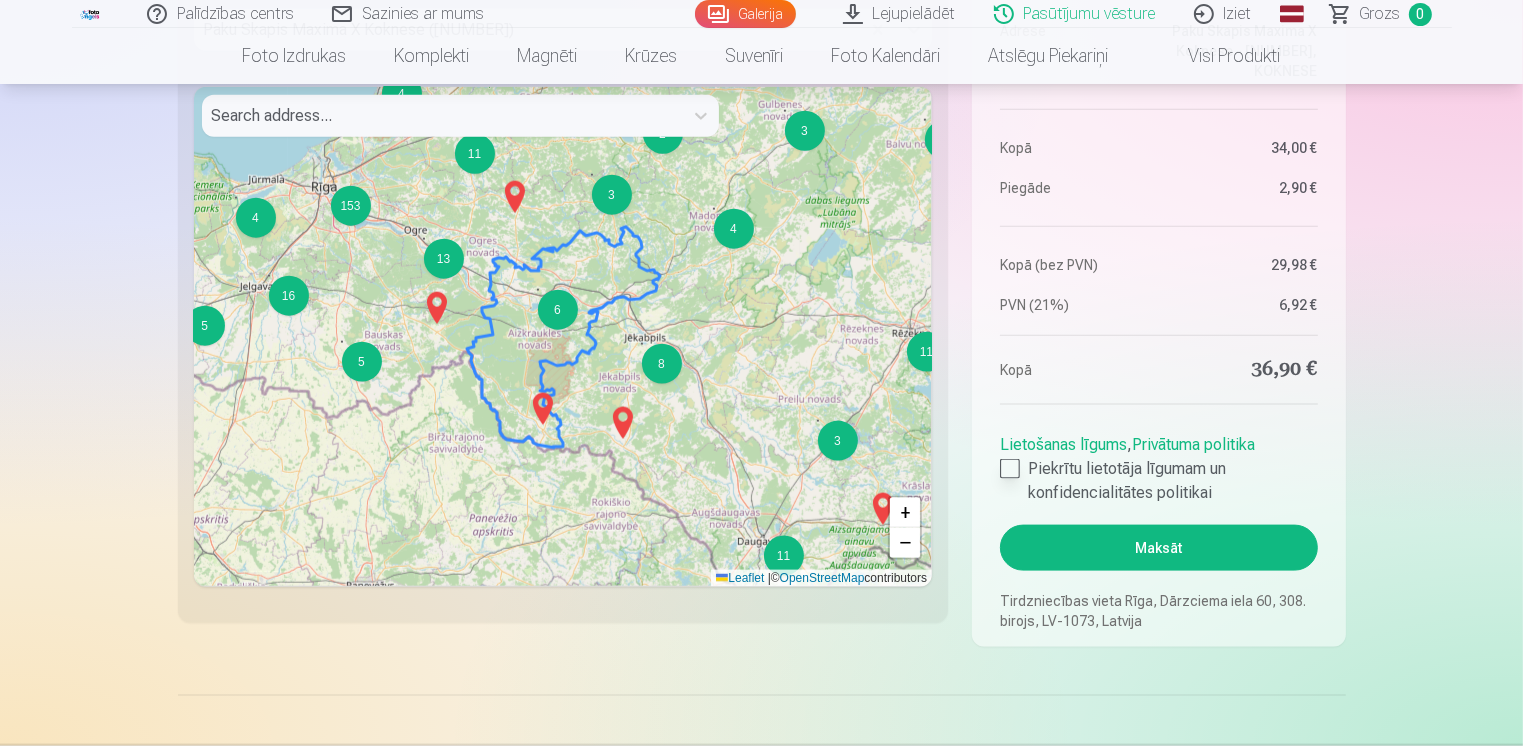 click at bounding box center [1010, 469] 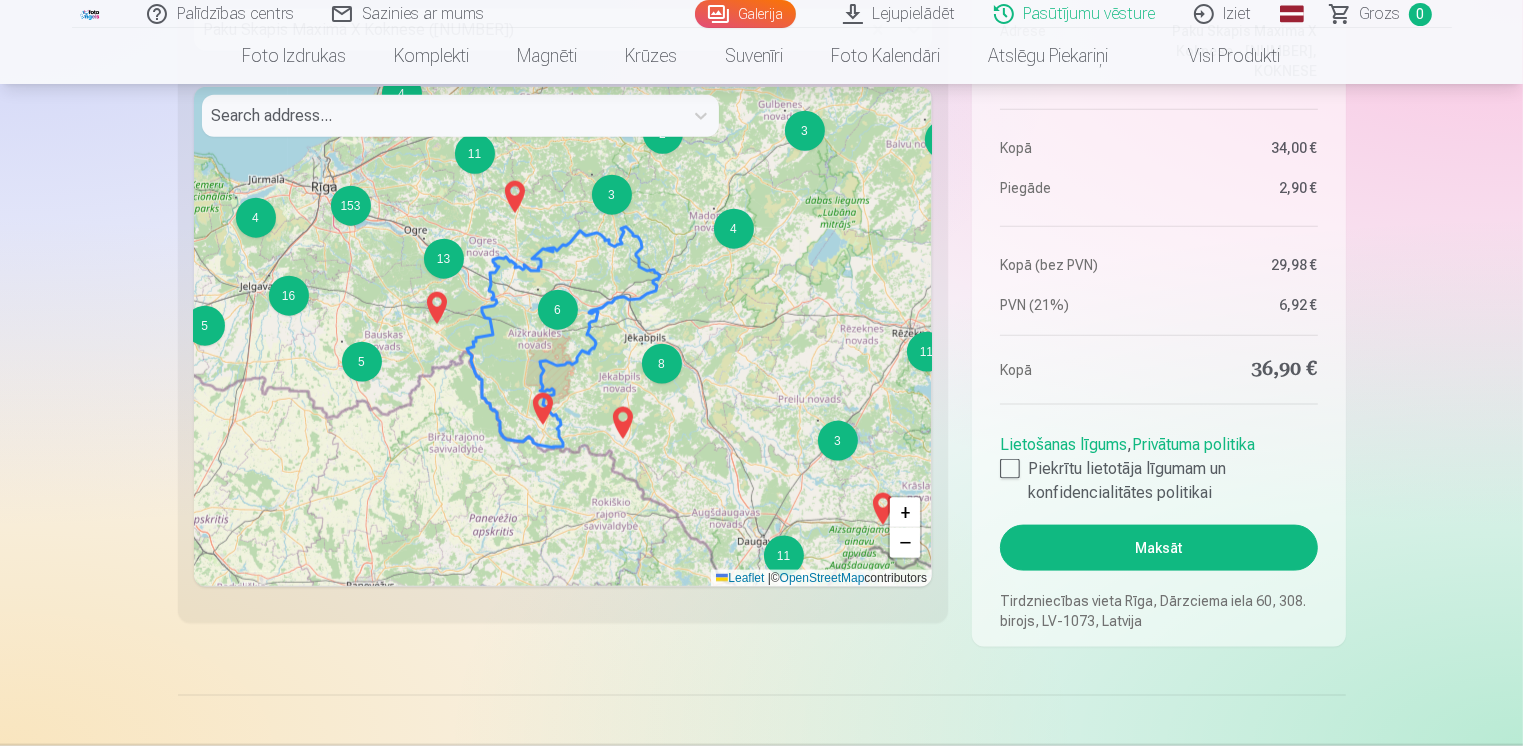 click on "Maksāt" at bounding box center [1158, 548] 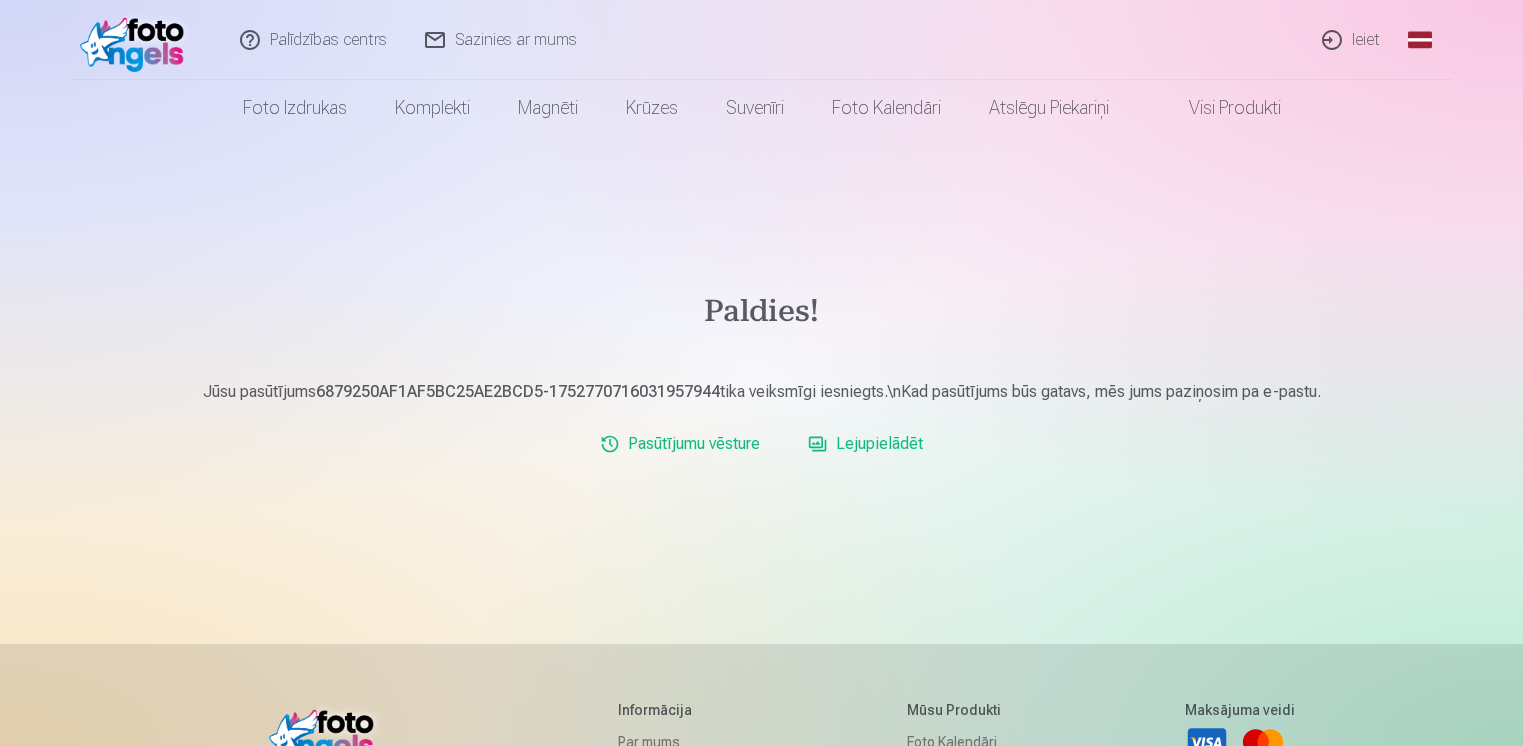 scroll, scrollTop: 0, scrollLeft: 0, axis: both 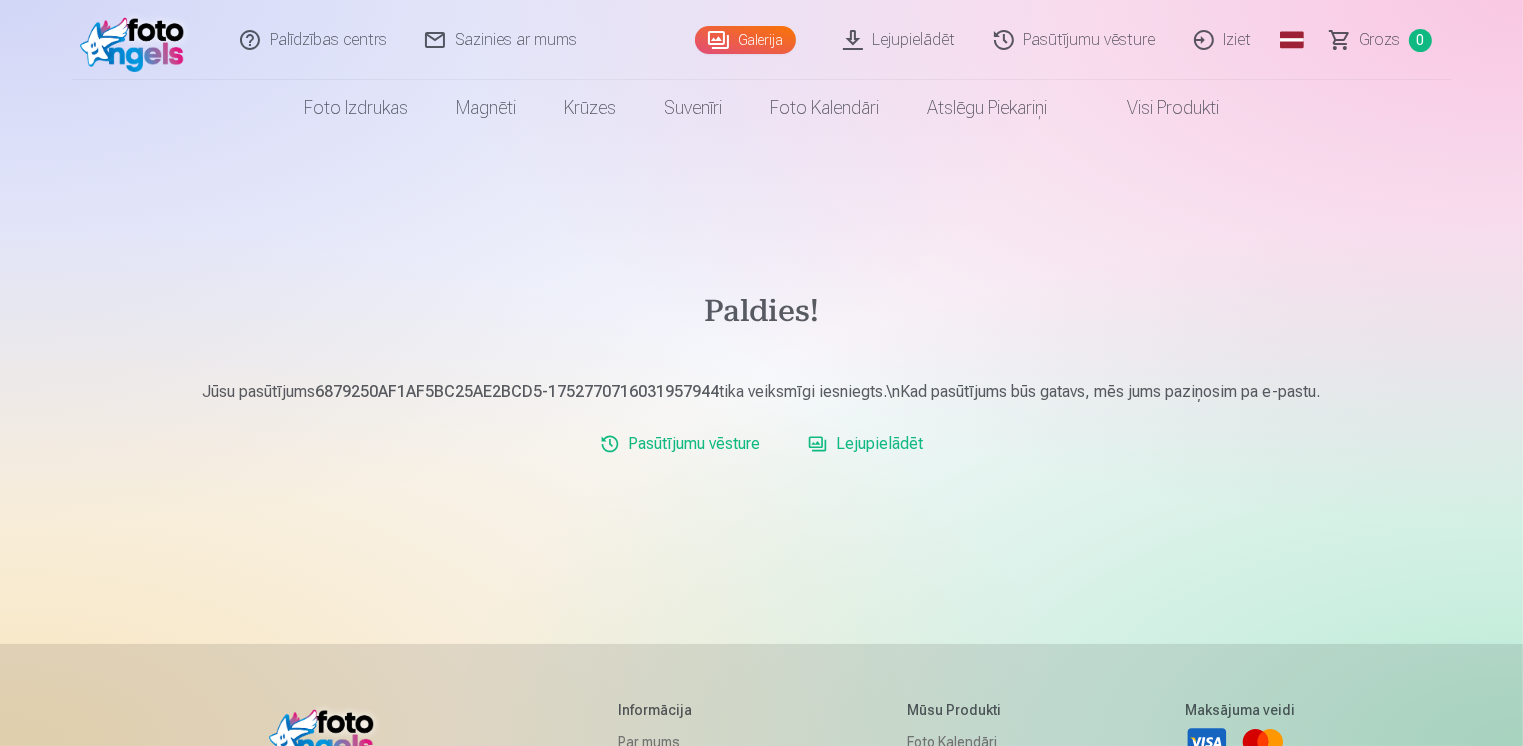 click on "Visi produkti" at bounding box center [1157, 108] 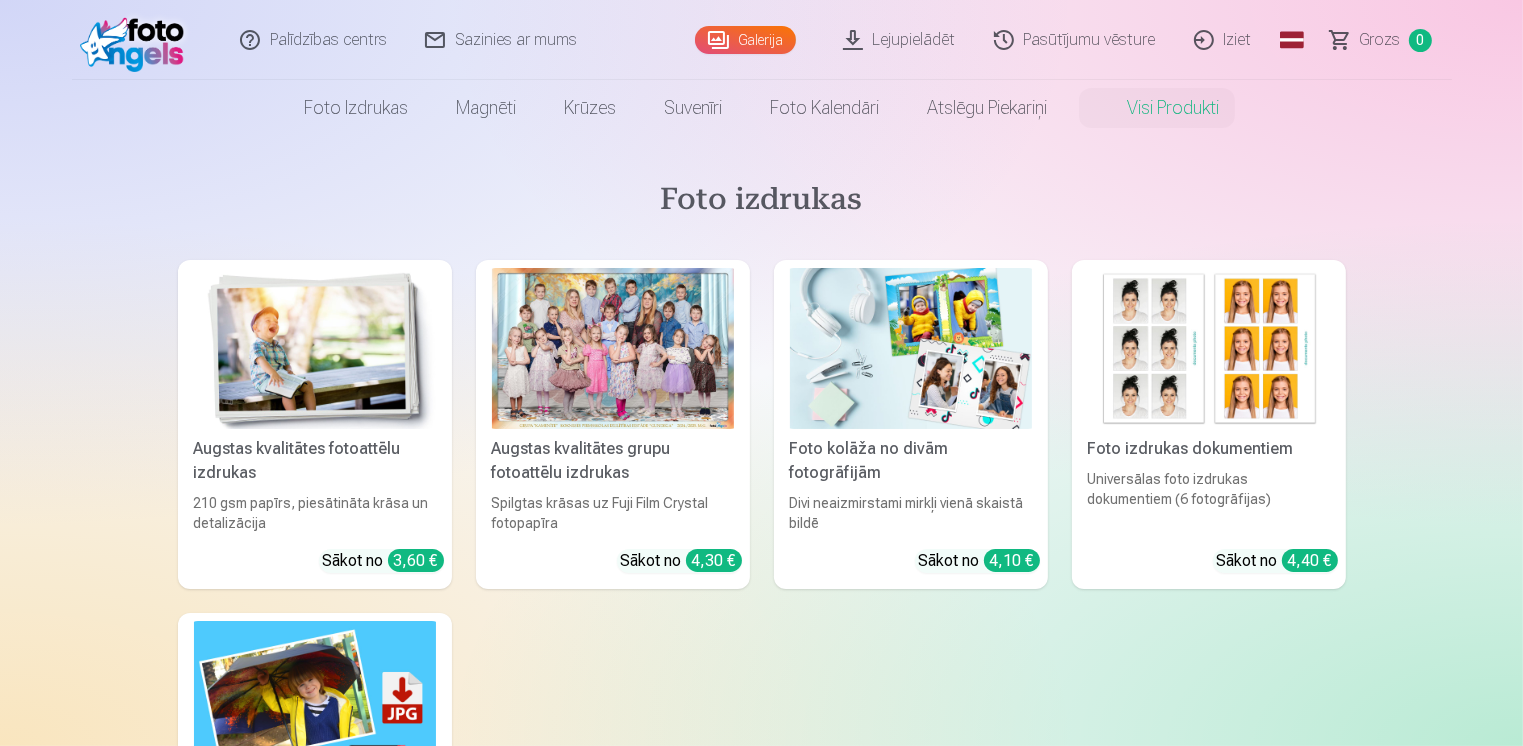 click on "Foto kolāža no divām fotogrāfijām" at bounding box center [911, 461] 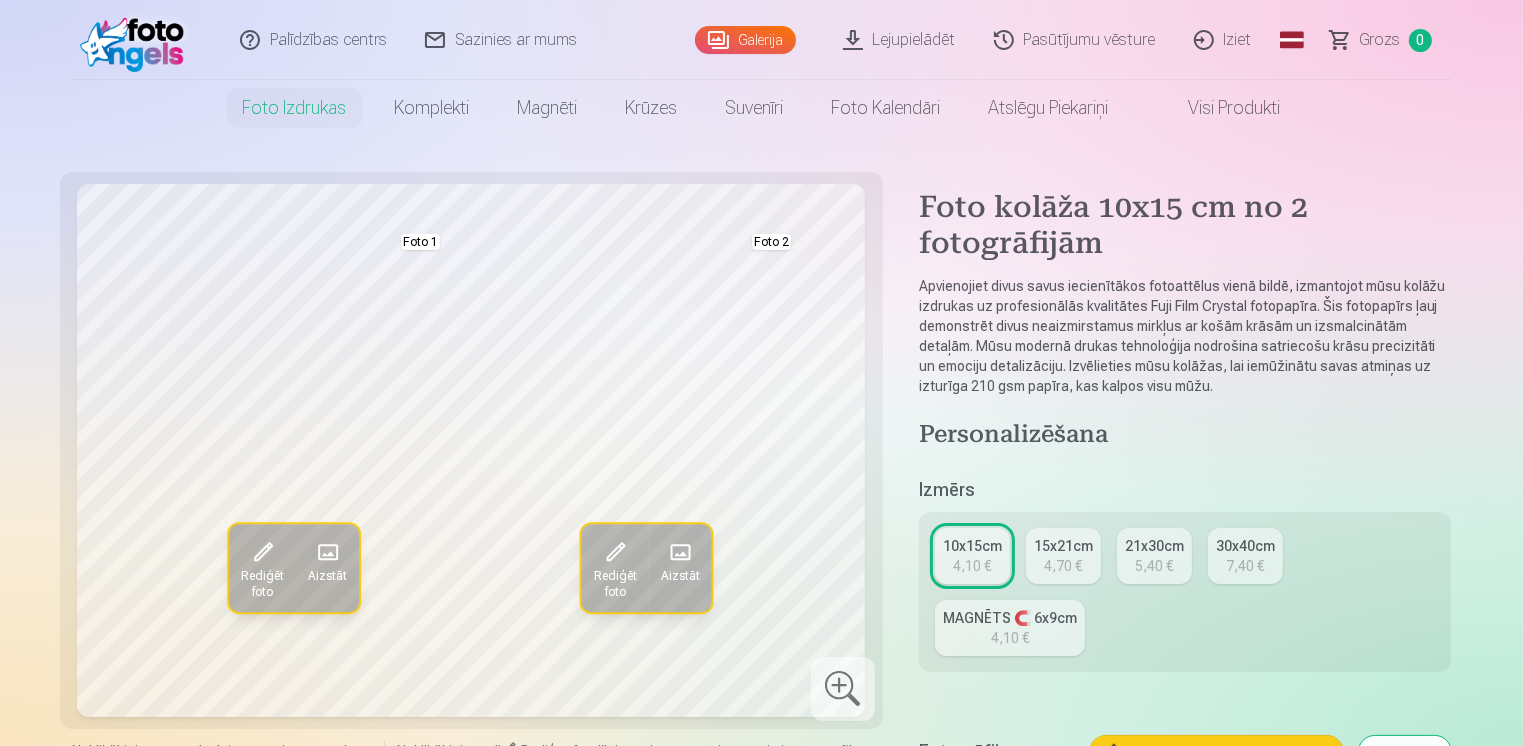 drag, startPoint x: 1520, startPoint y: 63, endPoint x: 1520, endPoint y: 151, distance: 88 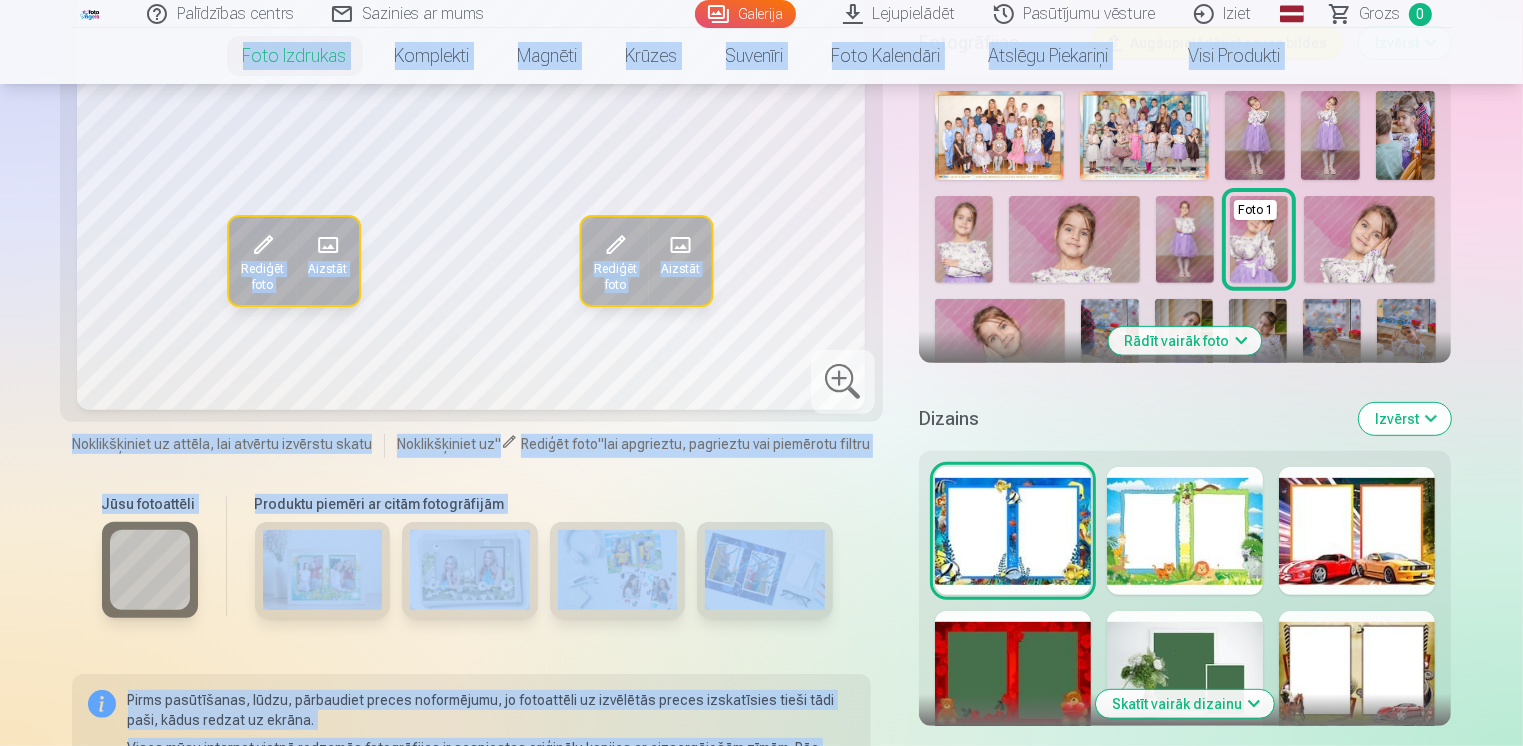 scroll, scrollTop: 717, scrollLeft: 0, axis: vertical 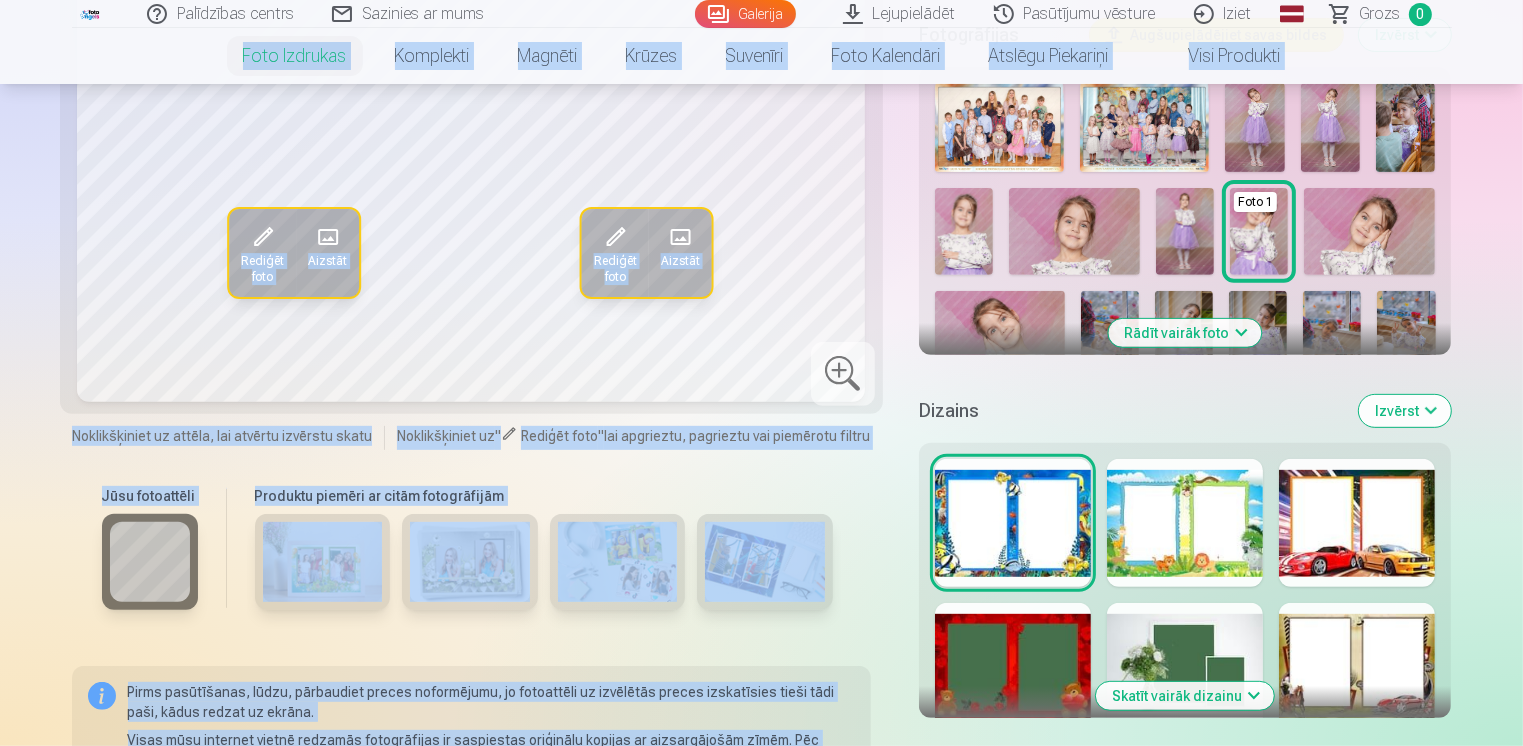 click at bounding box center [323, 562] 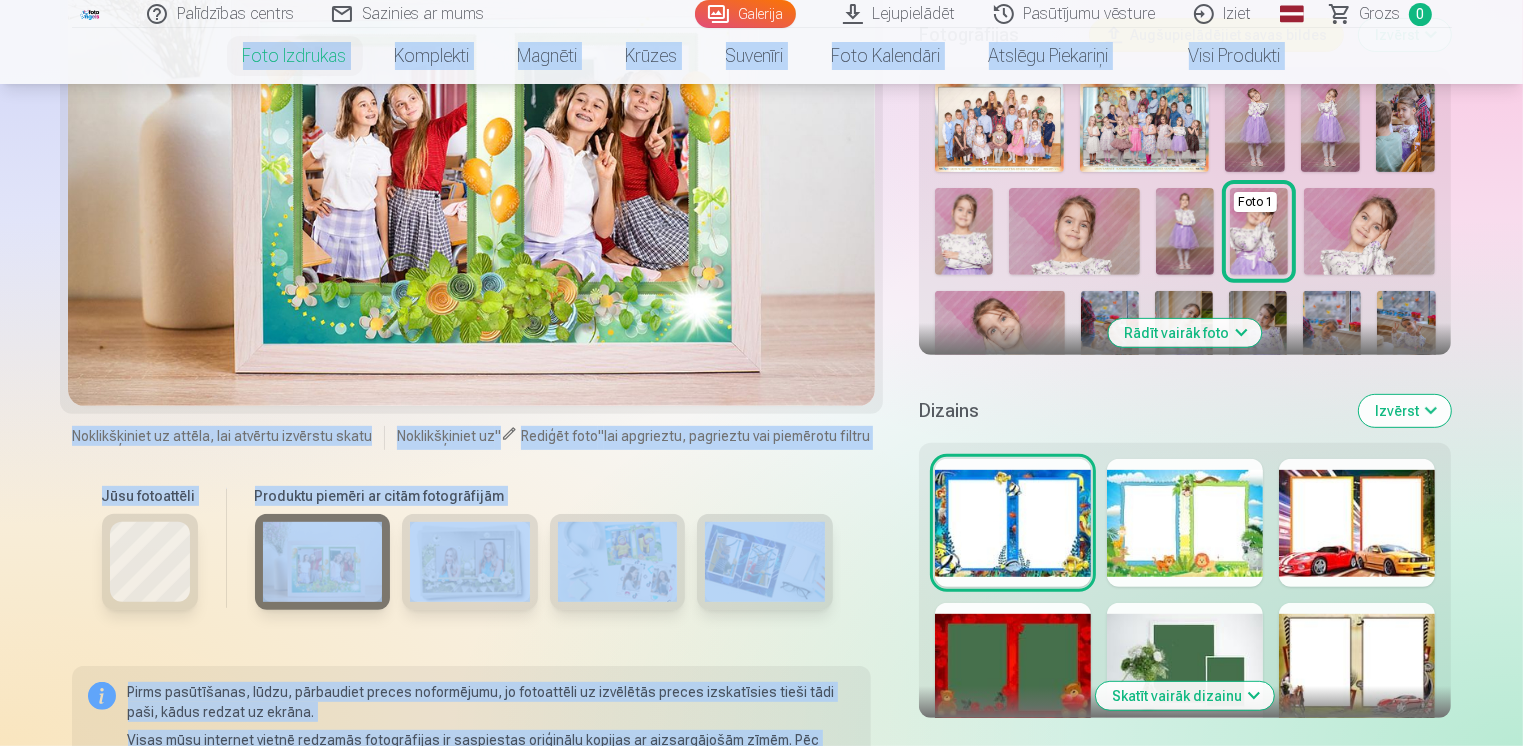 click at bounding box center (470, 562) 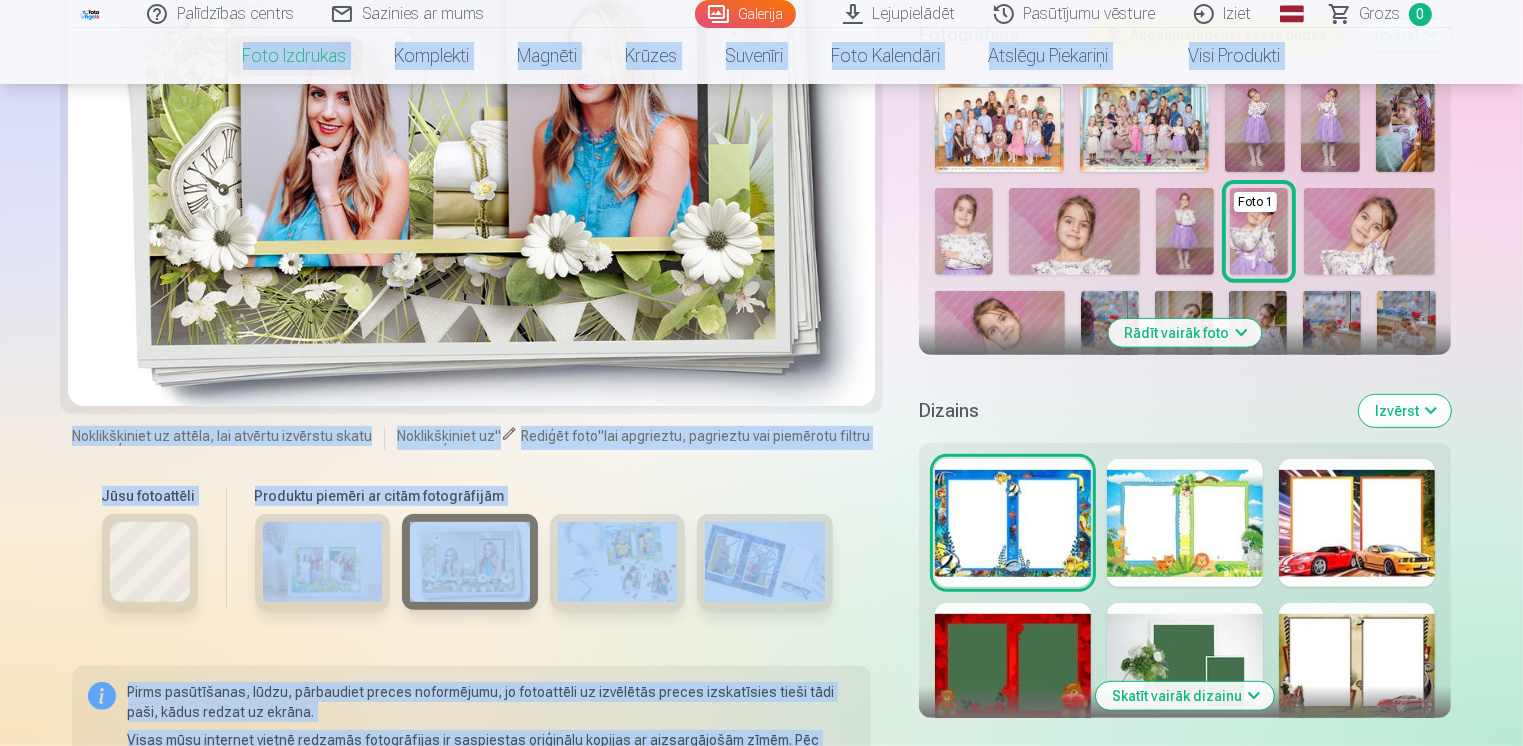 click at bounding box center (618, 562) 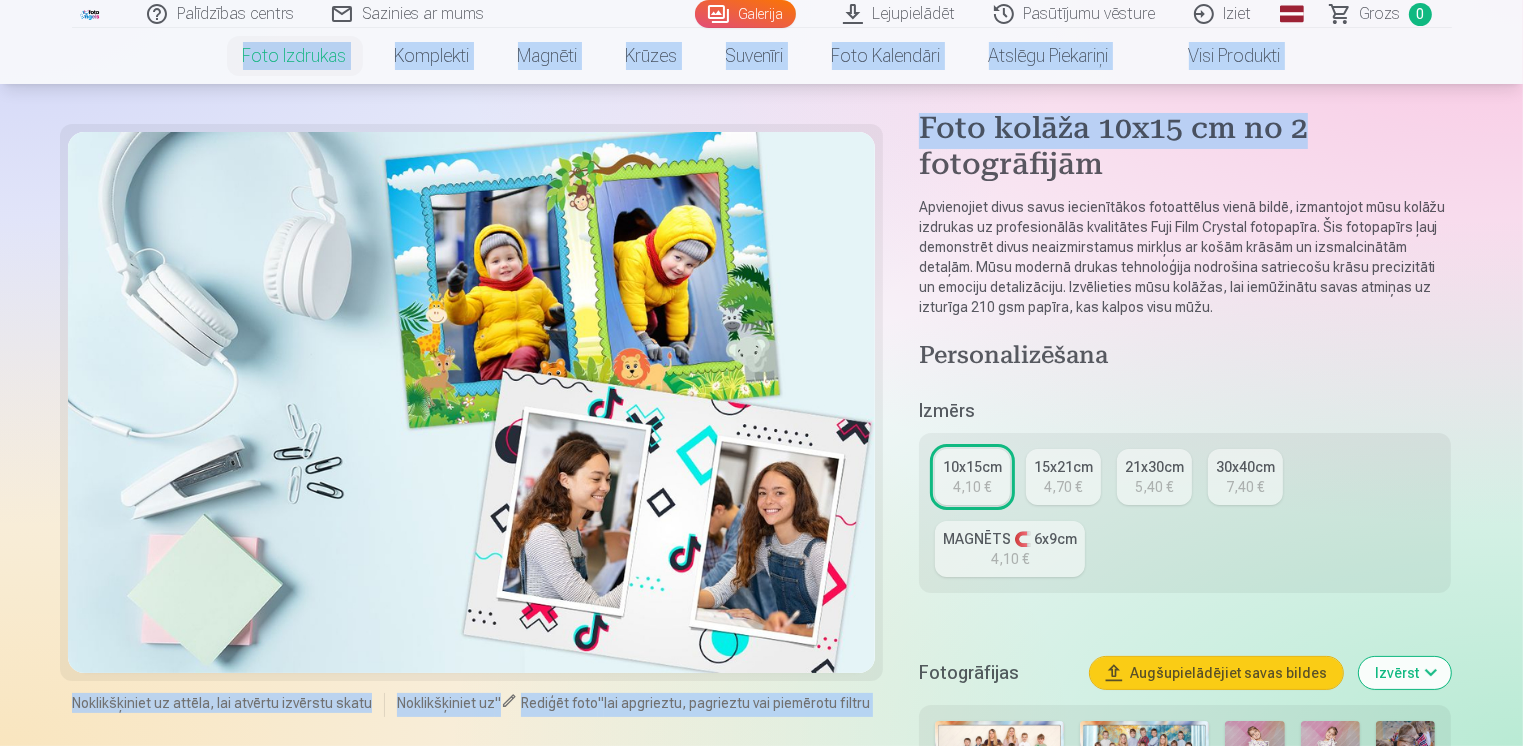 scroll, scrollTop: 0, scrollLeft: 0, axis: both 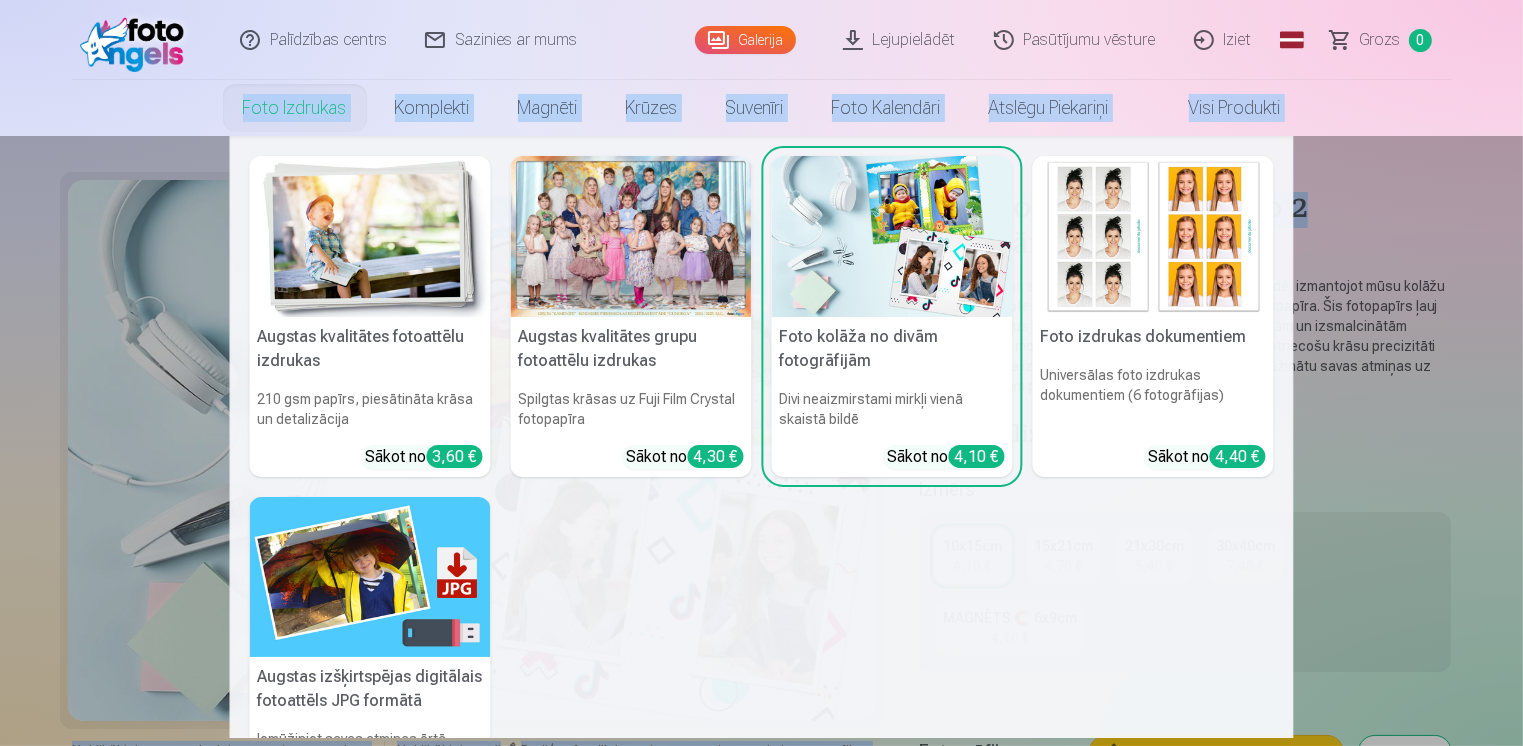 click on "Foto izdrukas" at bounding box center [295, 108] 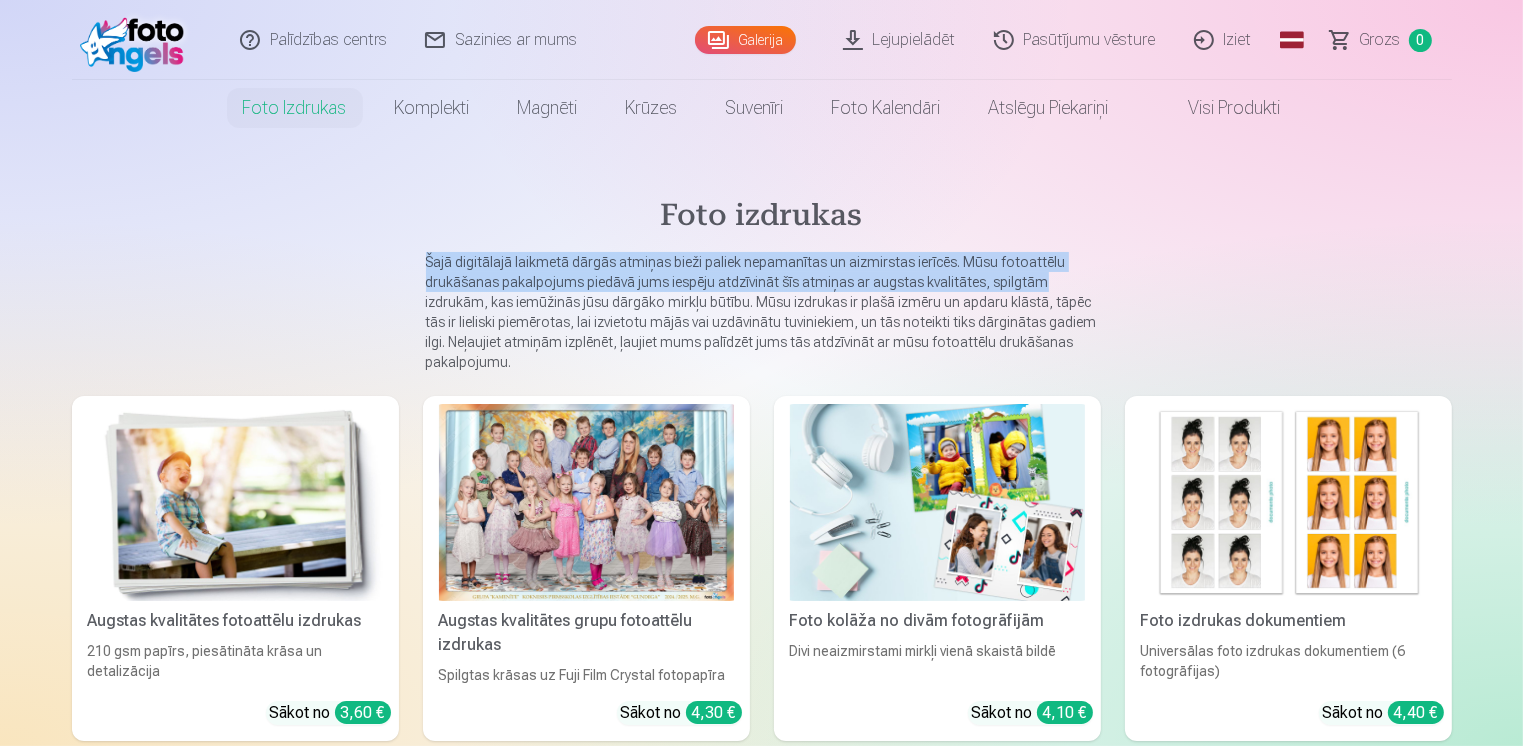drag, startPoint x: 1516, startPoint y: 171, endPoint x: 1526, endPoint y: 282, distance: 111.44954 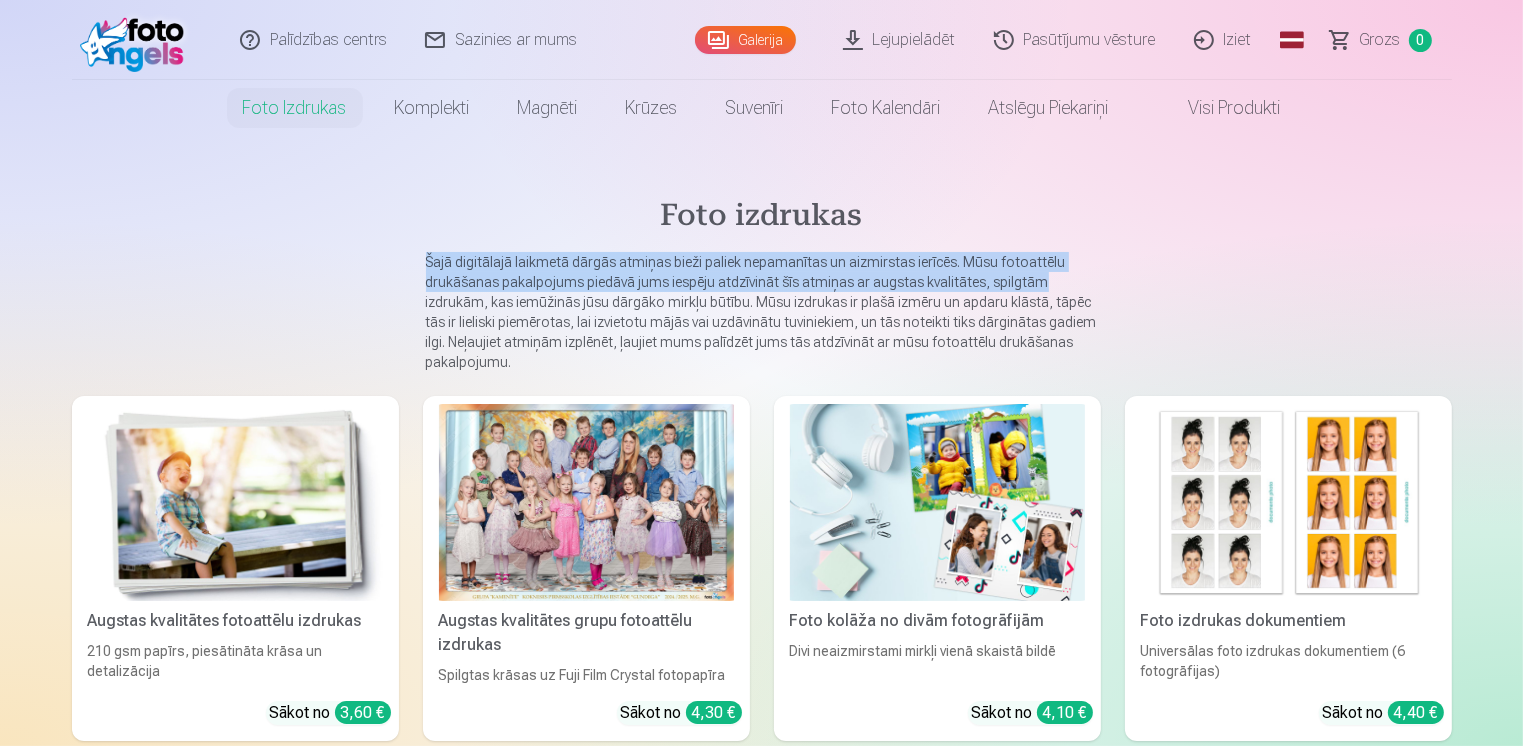 scroll, scrollTop: 3, scrollLeft: 0, axis: vertical 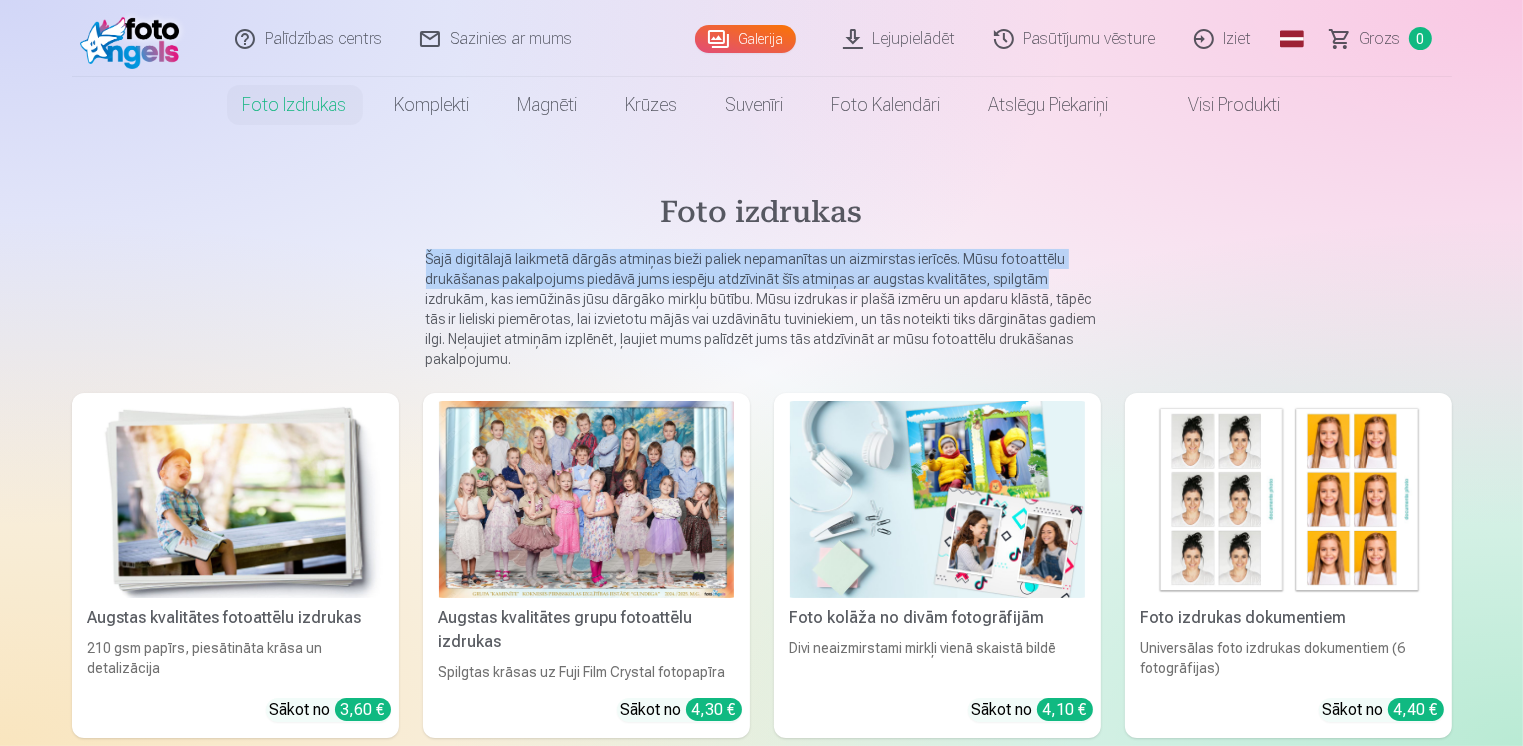 click on "Lejupielādēt" at bounding box center (900, 38) 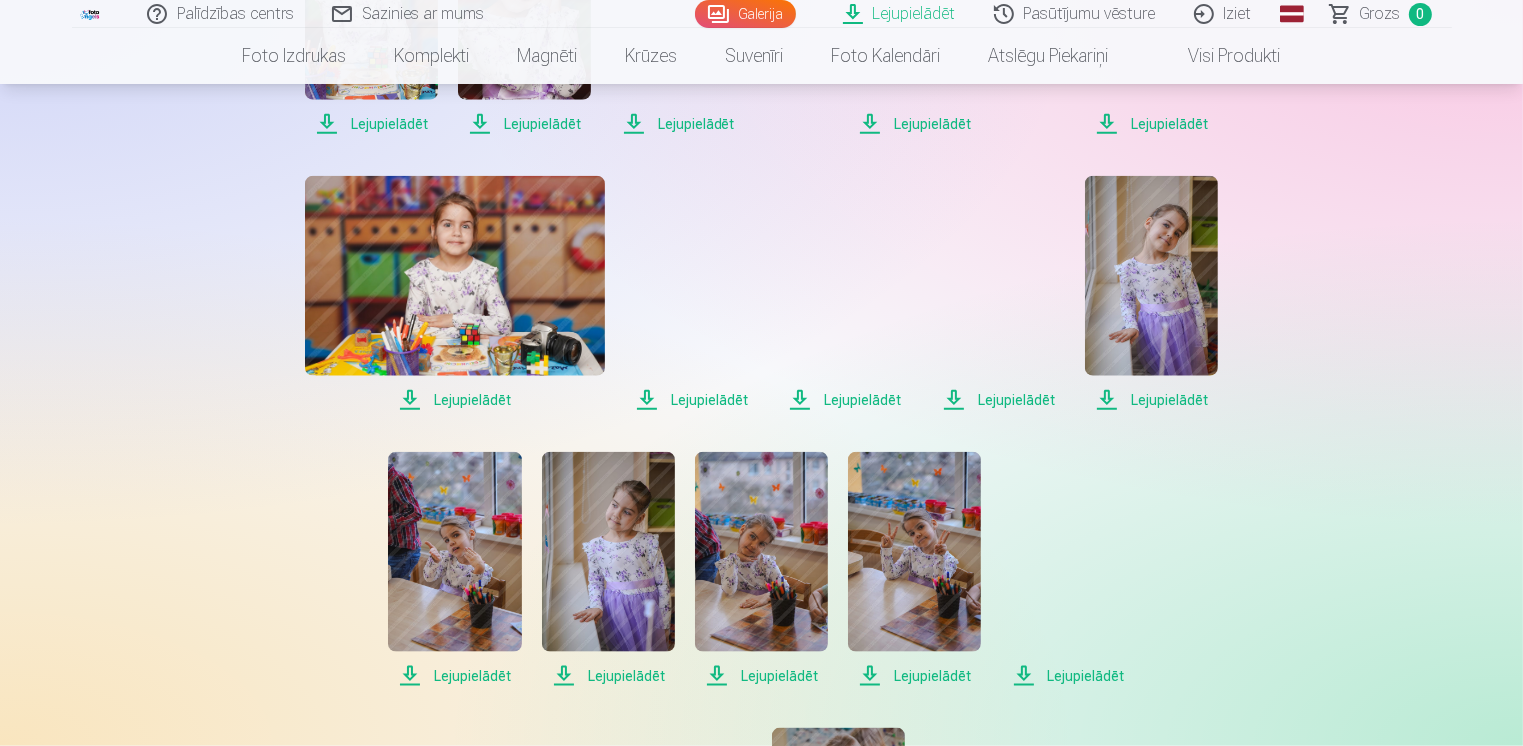 scroll, scrollTop: 1956, scrollLeft: 0, axis: vertical 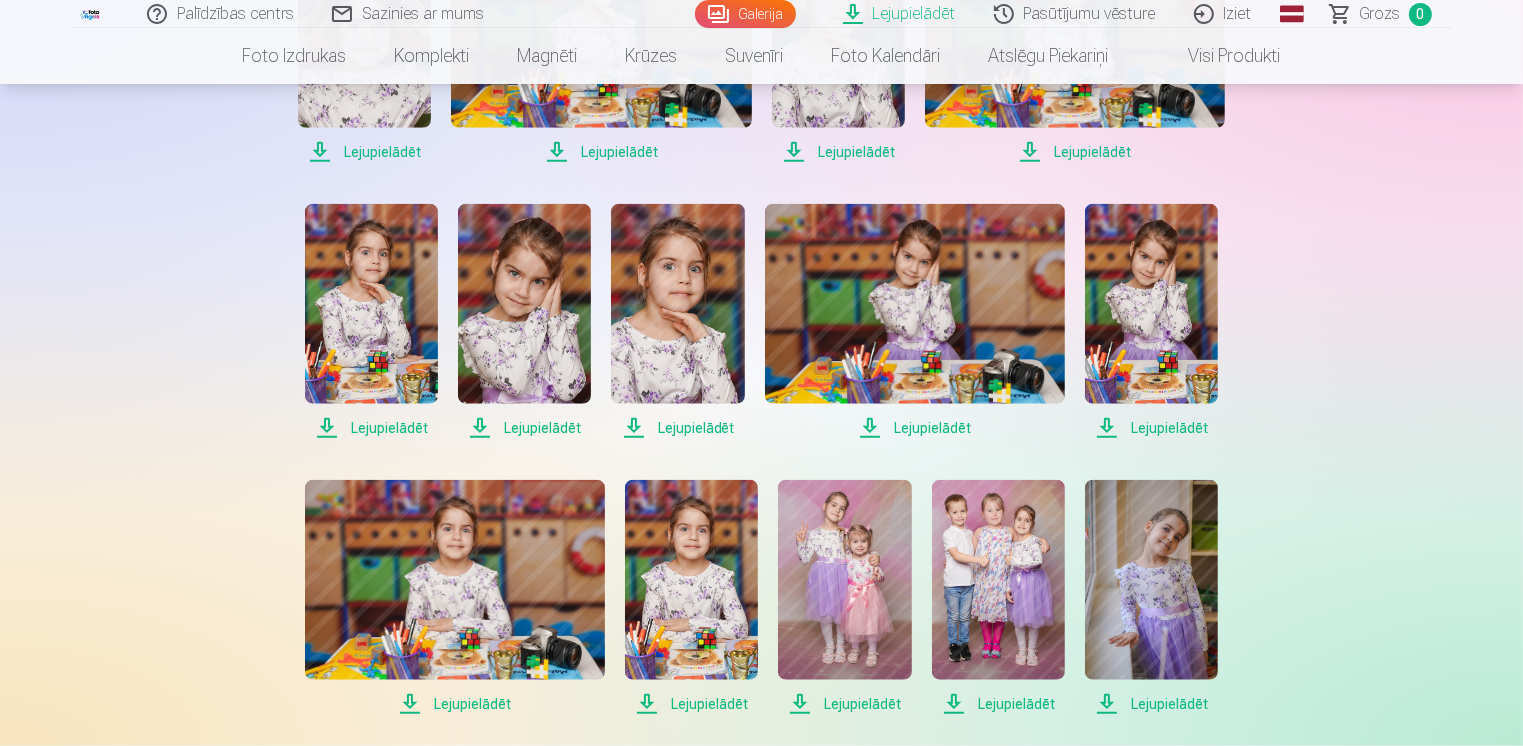 click on "Palīdzības centrs Sazinies ar mums Galerija Lejupielādēt Pasūtījumu vēsture Iziet Global English (en) Latvian (lv) Russian (ru) Lithuanian (lt) Estonian (et) Grozs 0 Foto izdrukas Augstas kvalitātes fotoattēlu izdrukas 210 gsm papīrs, piesātināta krāsa un detalizācija Sākot no  3,60 € Augstas kvalitātes grupu fotoattēlu izdrukas Spilgtas krāsas uz Fuji Film Crystal fotopapīra Sākot no  4,30 € Foto kolāža no divām fotogrāfijām Divi neaizmirstami mirkļi vienā skaistā bildē Sākot no  4,10 € Foto izdrukas dokumentiem Universālas foto izdrukas dokumentiem (6 fotogrāfijas) Sākot no  4,40 € Augstas izšķirtspējas digitālais fotoattēls JPG formātā Iemūžiniet savas atmiņas ērtā digitālā veidā Sākot no  6,00 € See all products Komplekti Pilns Atmiņu Komplekts – Drukātas (15×23cm, 40% ATLAIDE) un 🎁 Digitālas Fotogrāfijas   Klasiskais komplekts Sākot no  19,20 € Populārs komplekts Sākot no  24,00 € Premium komplekts + 🎁  Sākot no" at bounding box center (761, 117) 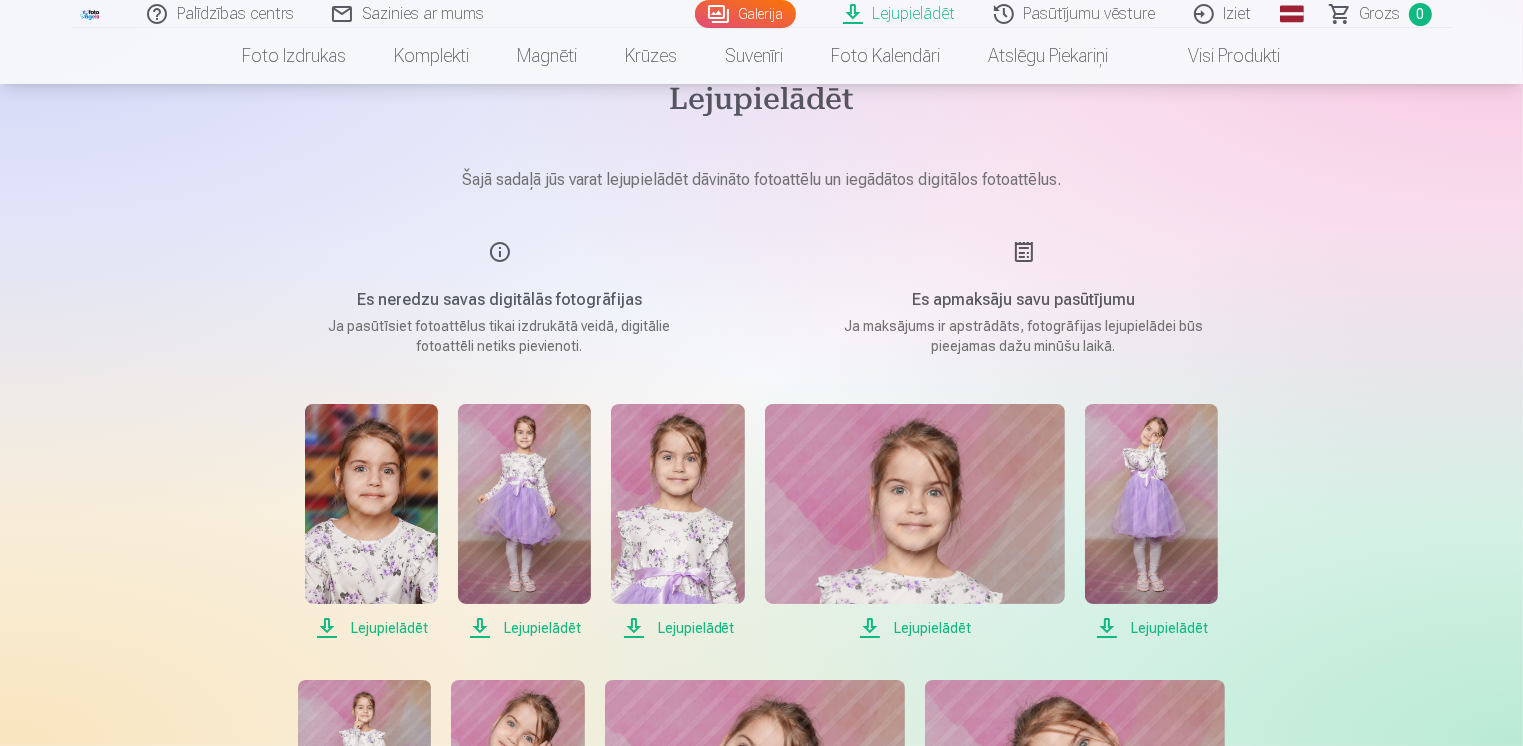 scroll, scrollTop: 150, scrollLeft: 0, axis: vertical 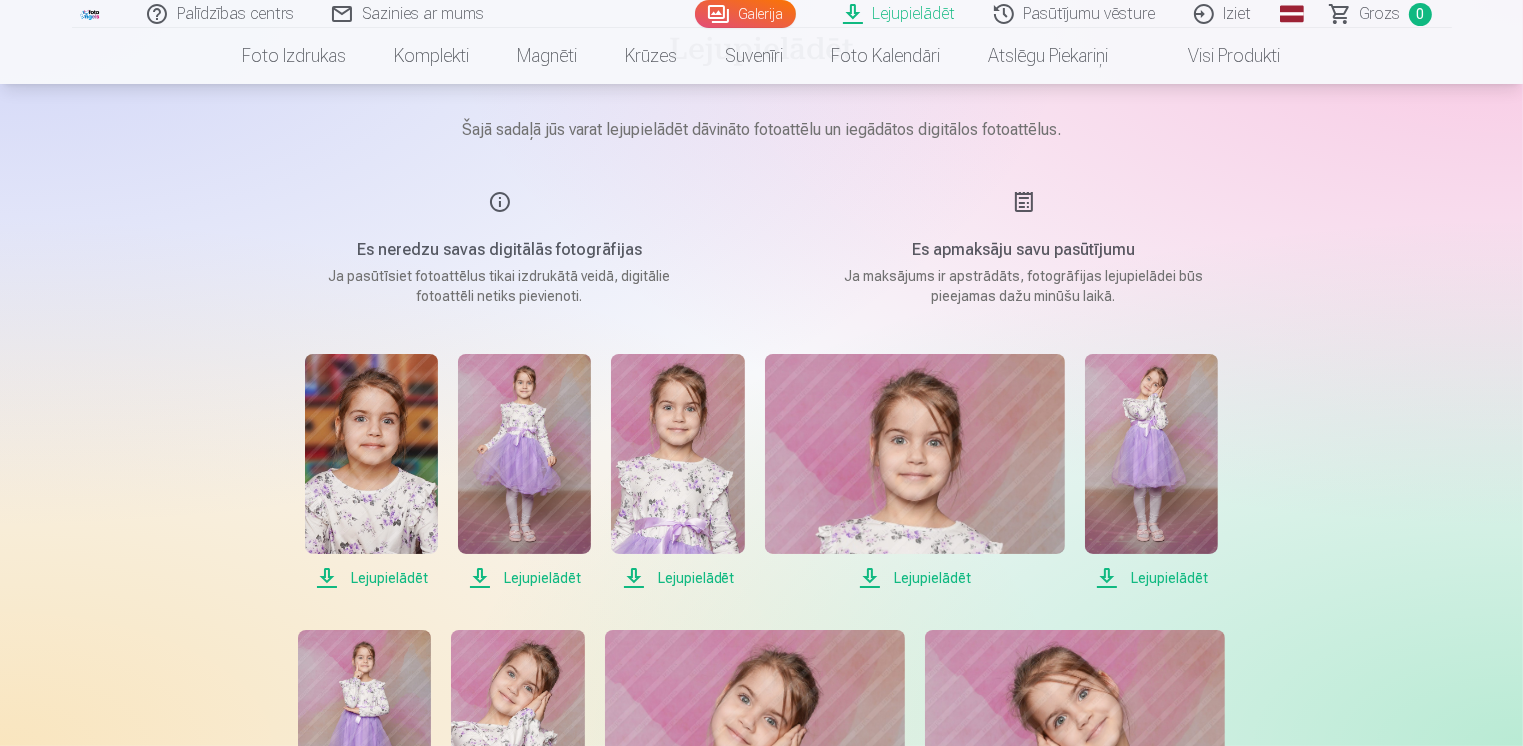 click at bounding box center [371, 454] 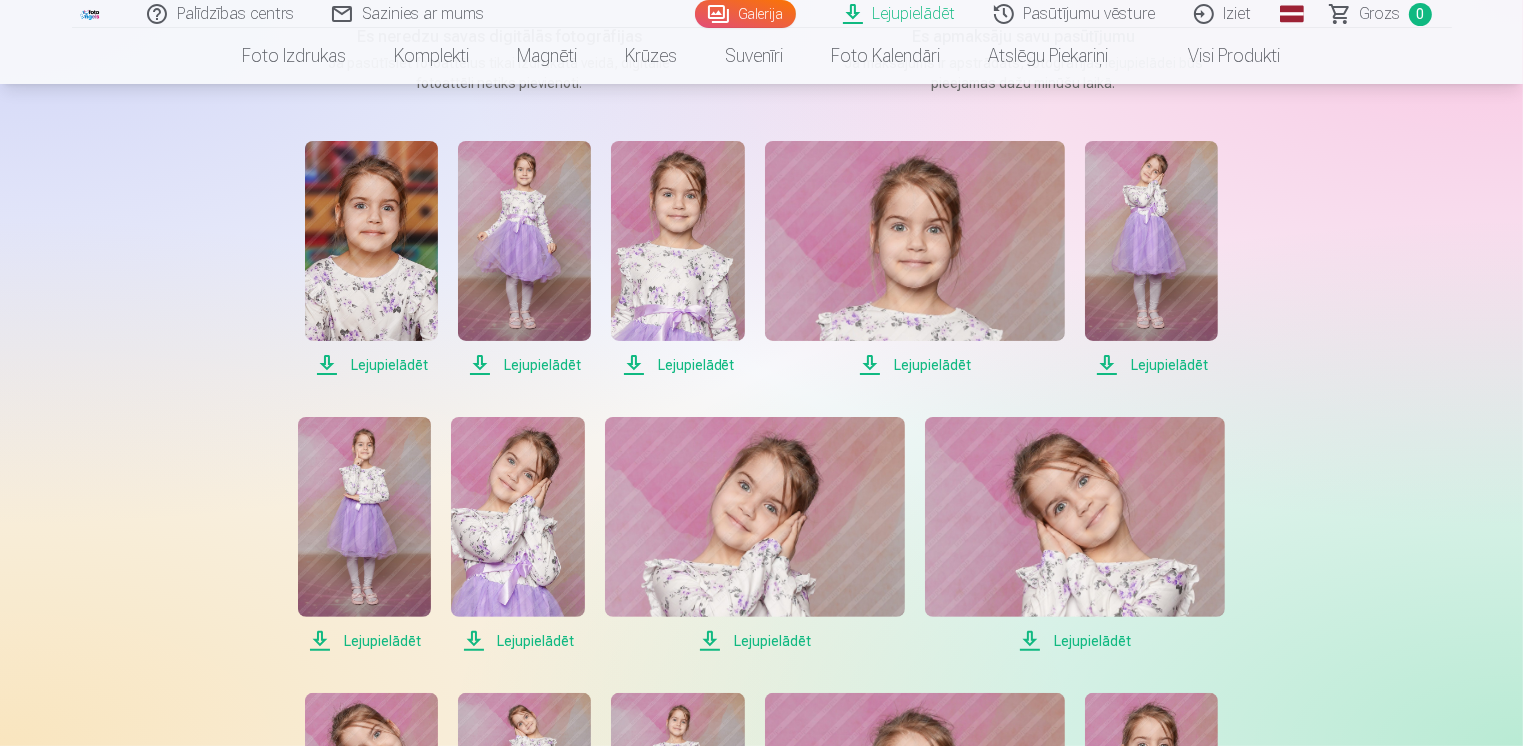 scroll, scrollTop: 367, scrollLeft: 0, axis: vertical 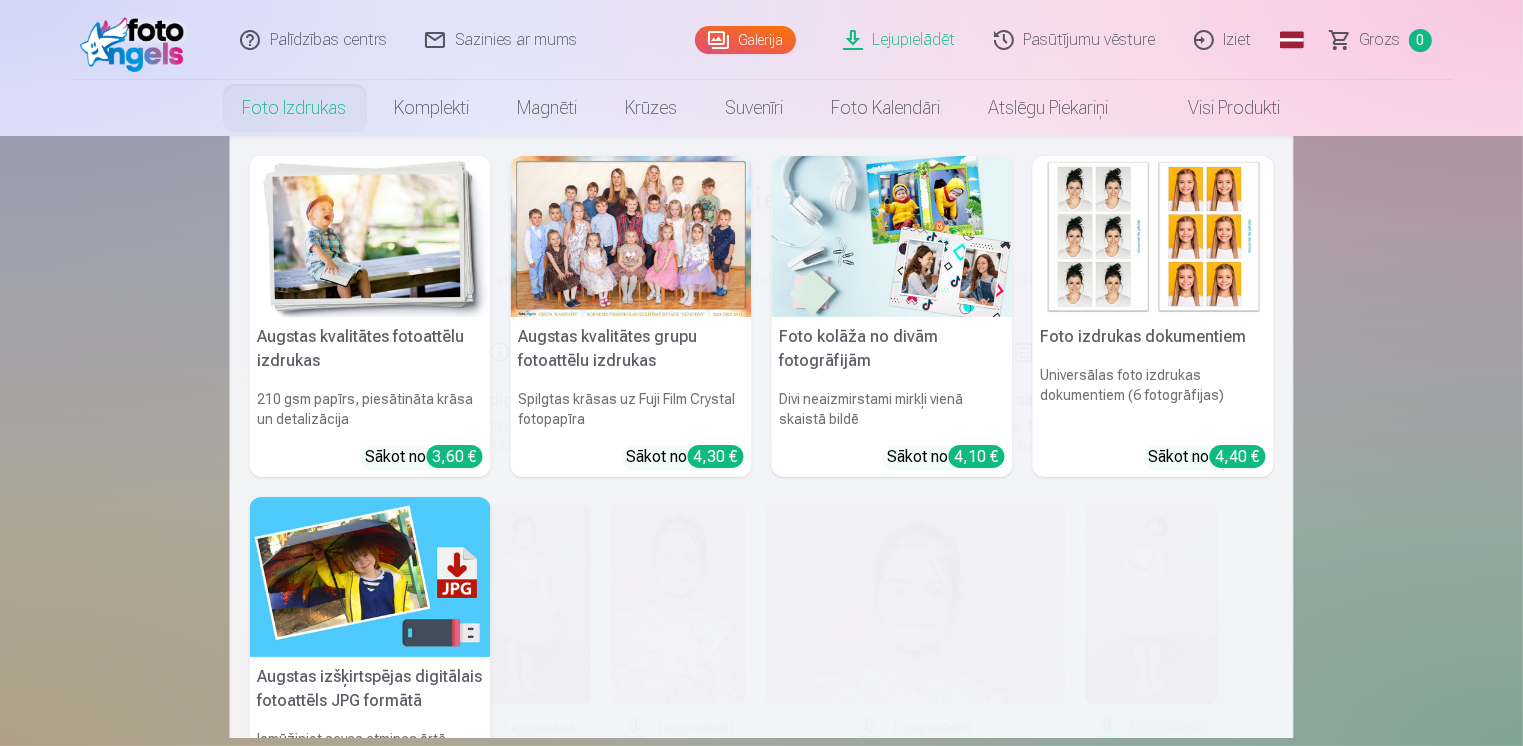 click on "Foto izdrukas" at bounding box center [295, 108] 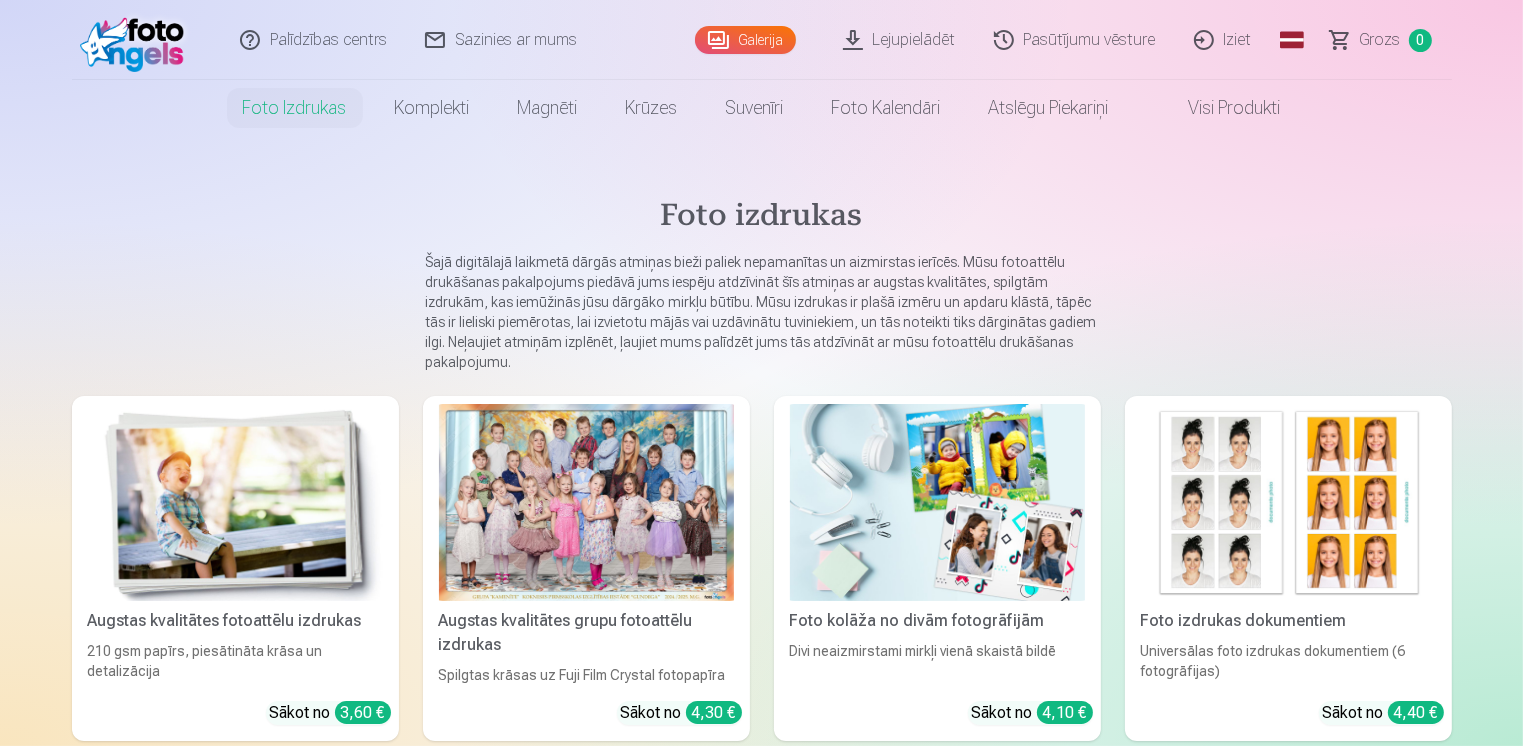 click at bounding box center (586, 502) 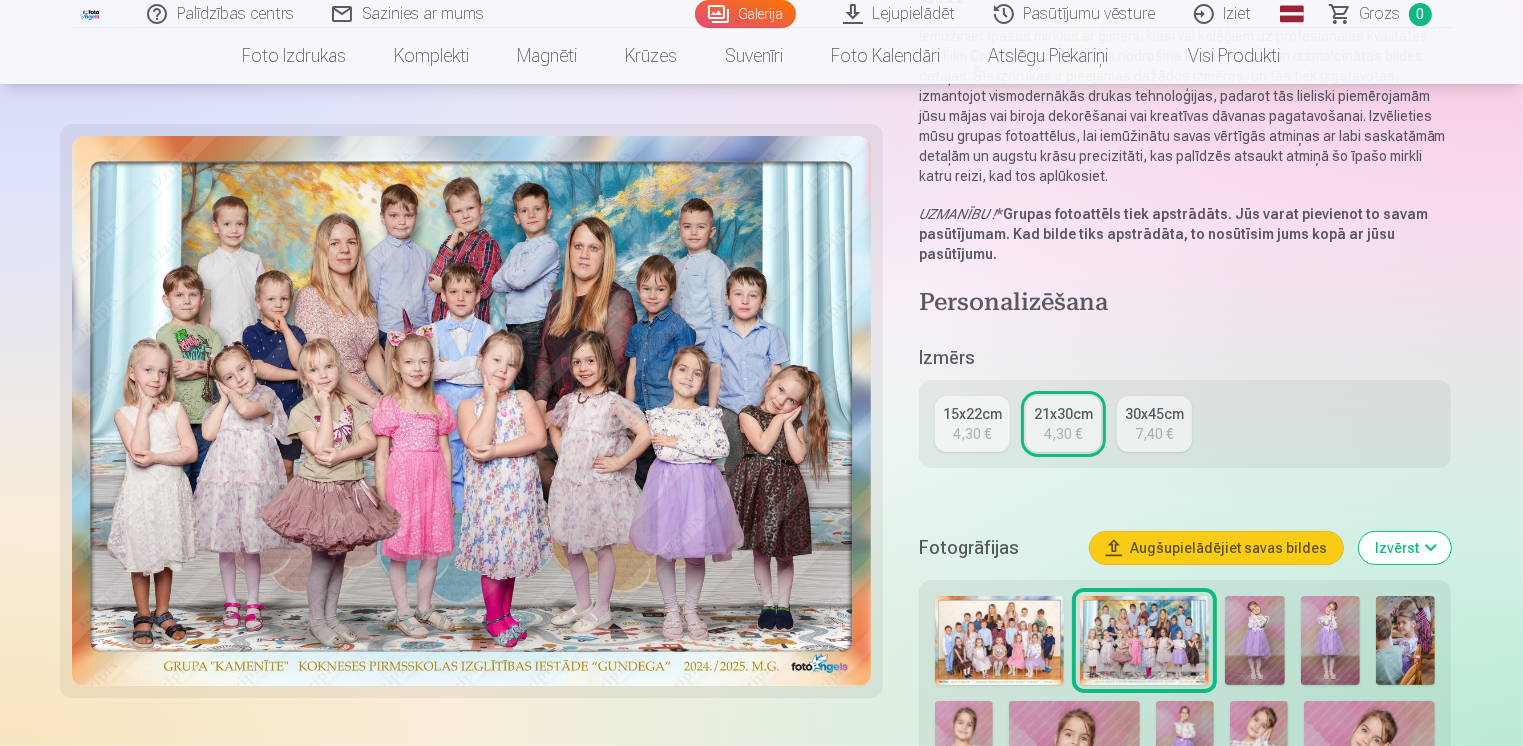 scroll, scrollTop: 259, scrollLeft: 0, axis: vertical 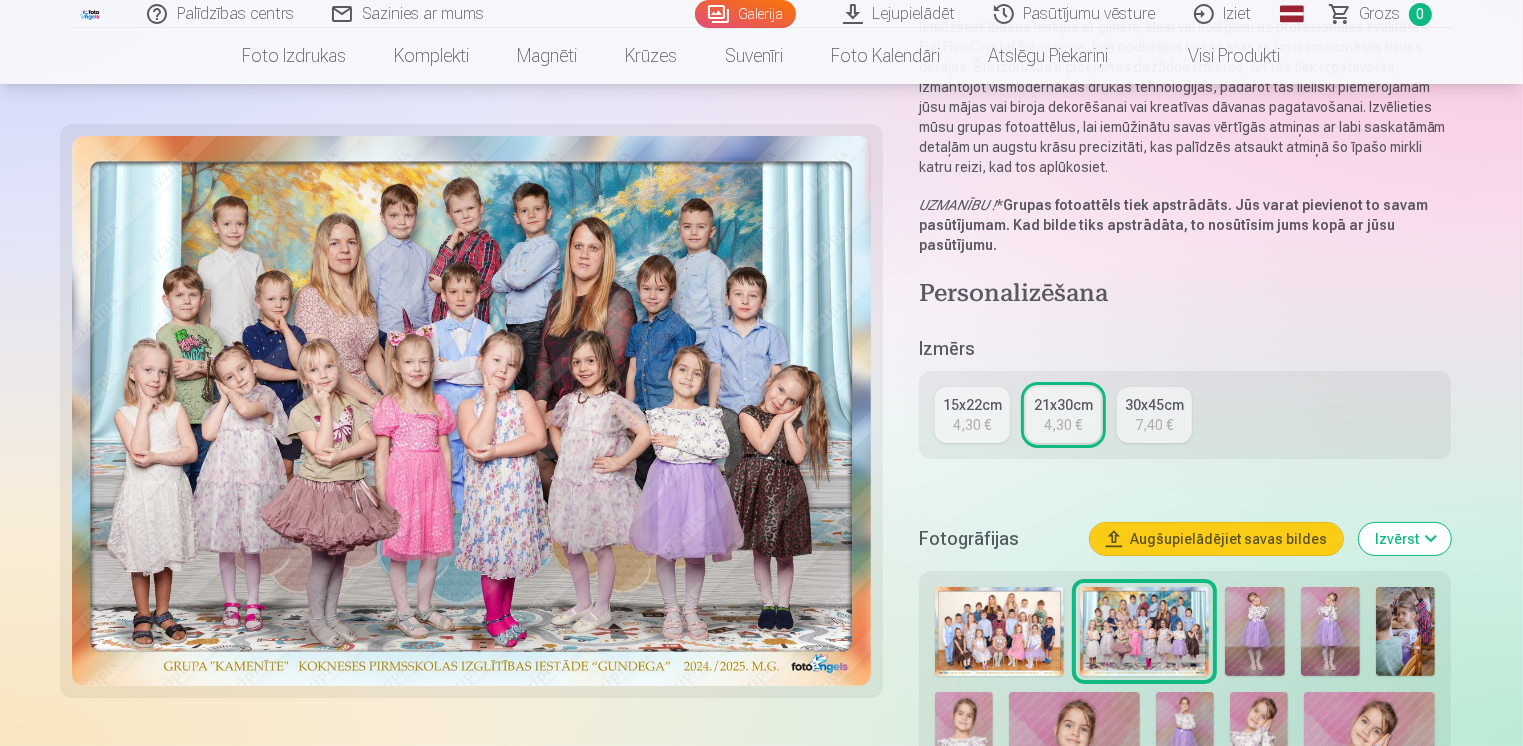click at bounding box center [999, 631] 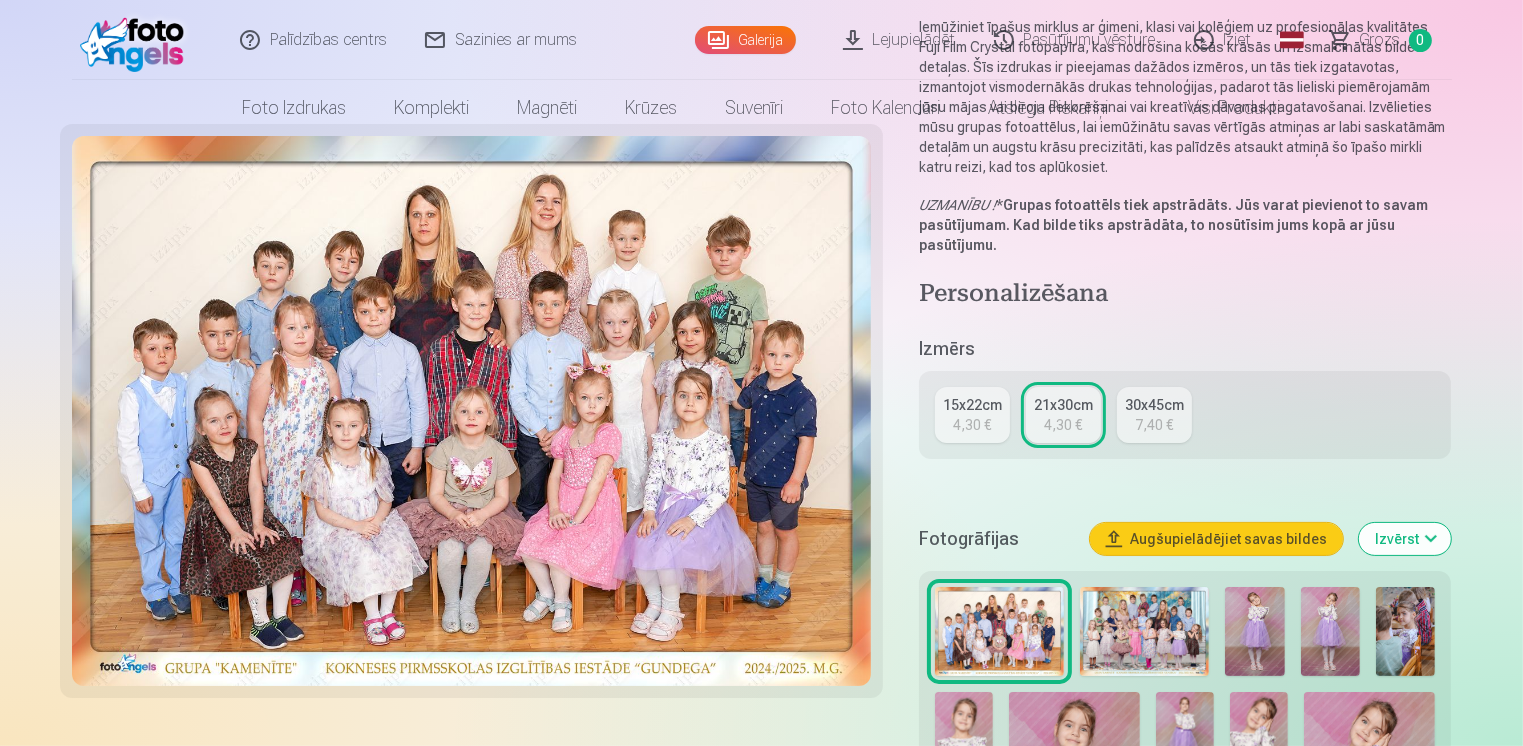 scroll, scrollTop: 0, scrollLeft: 0, axis: both 